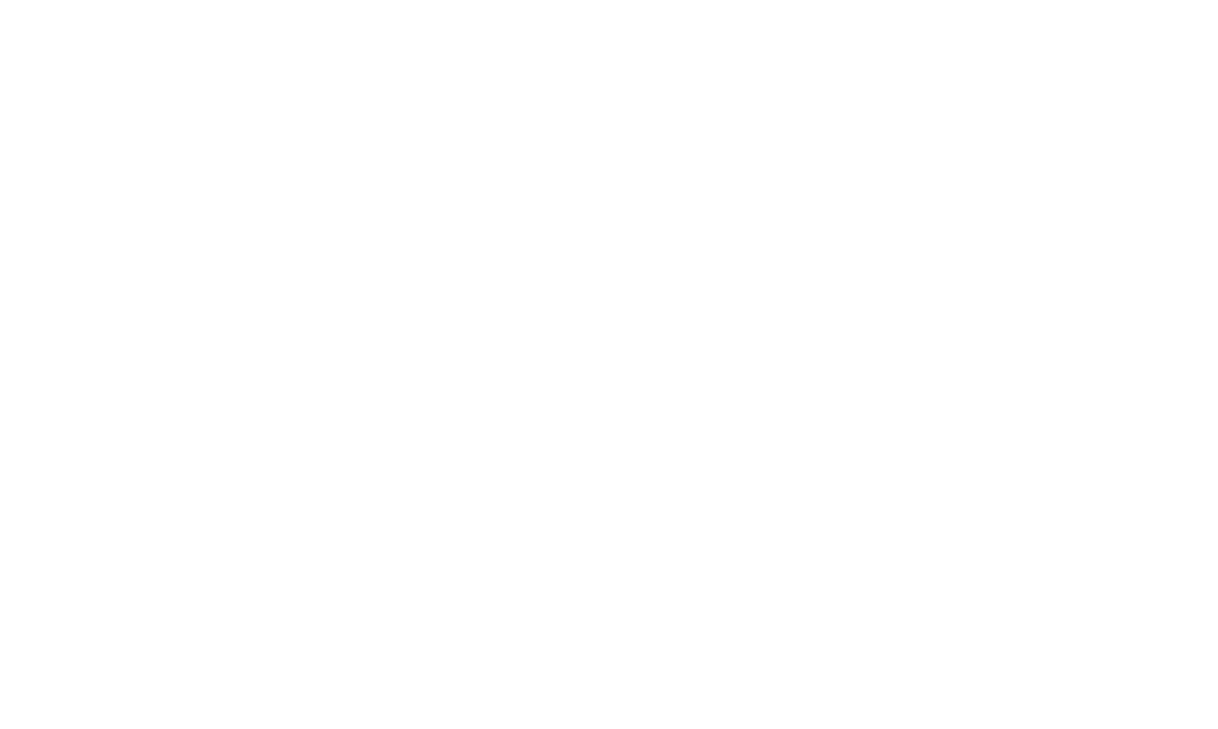 scroll, scrollTop: 0, scrollLeft: 0, axis: both 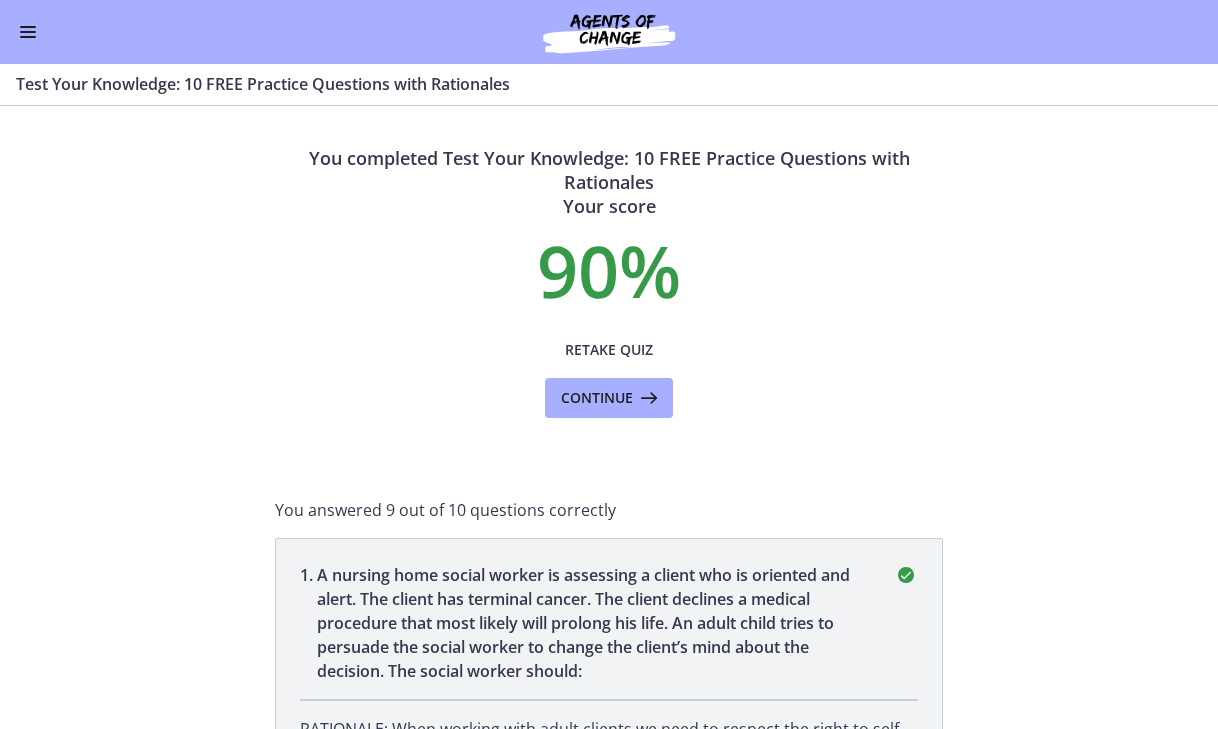 click at bounding box center [28, 37] 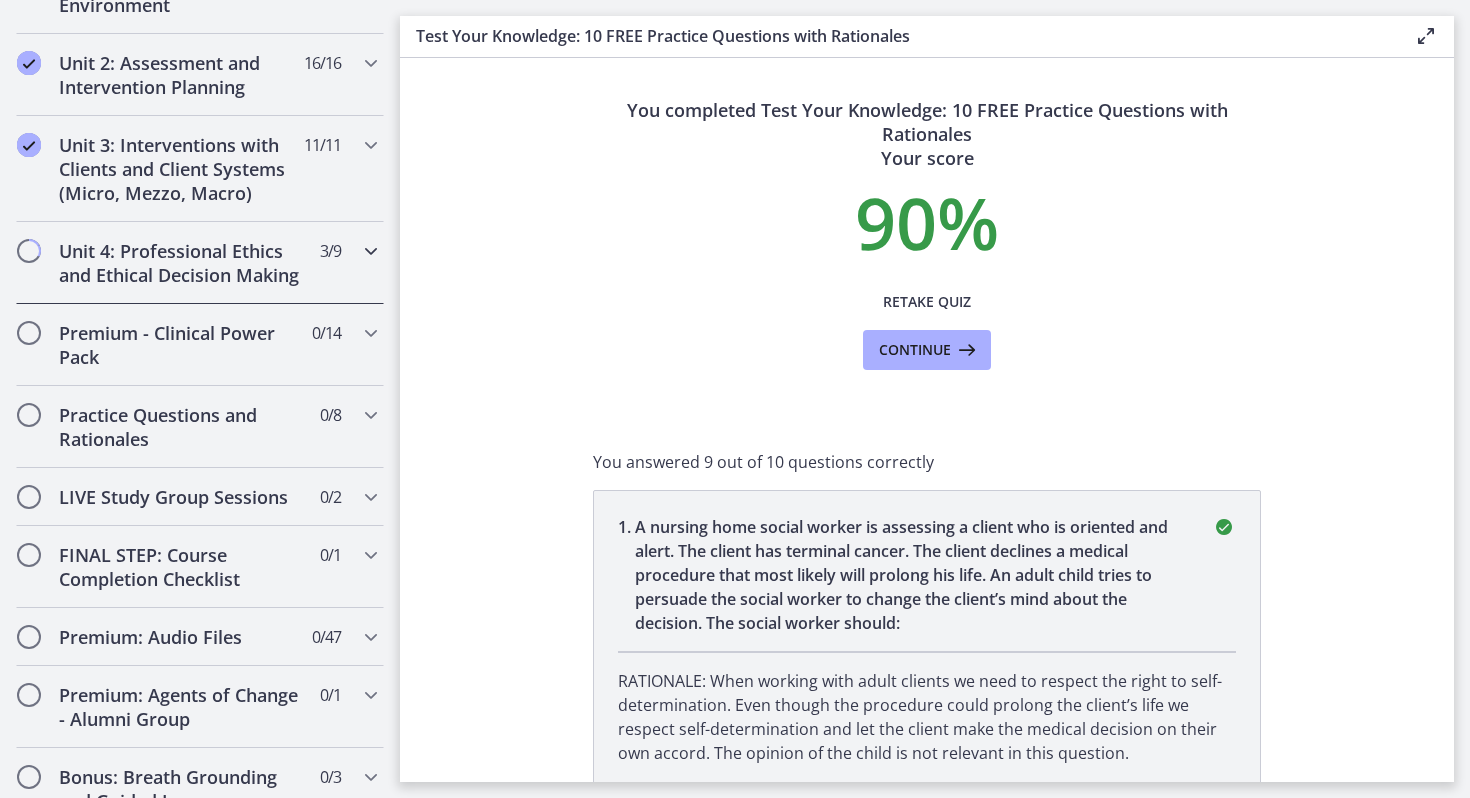 click on "Unit 4: Professional Ethics and Ethical Decision Making" at bounding box center (181, 263) 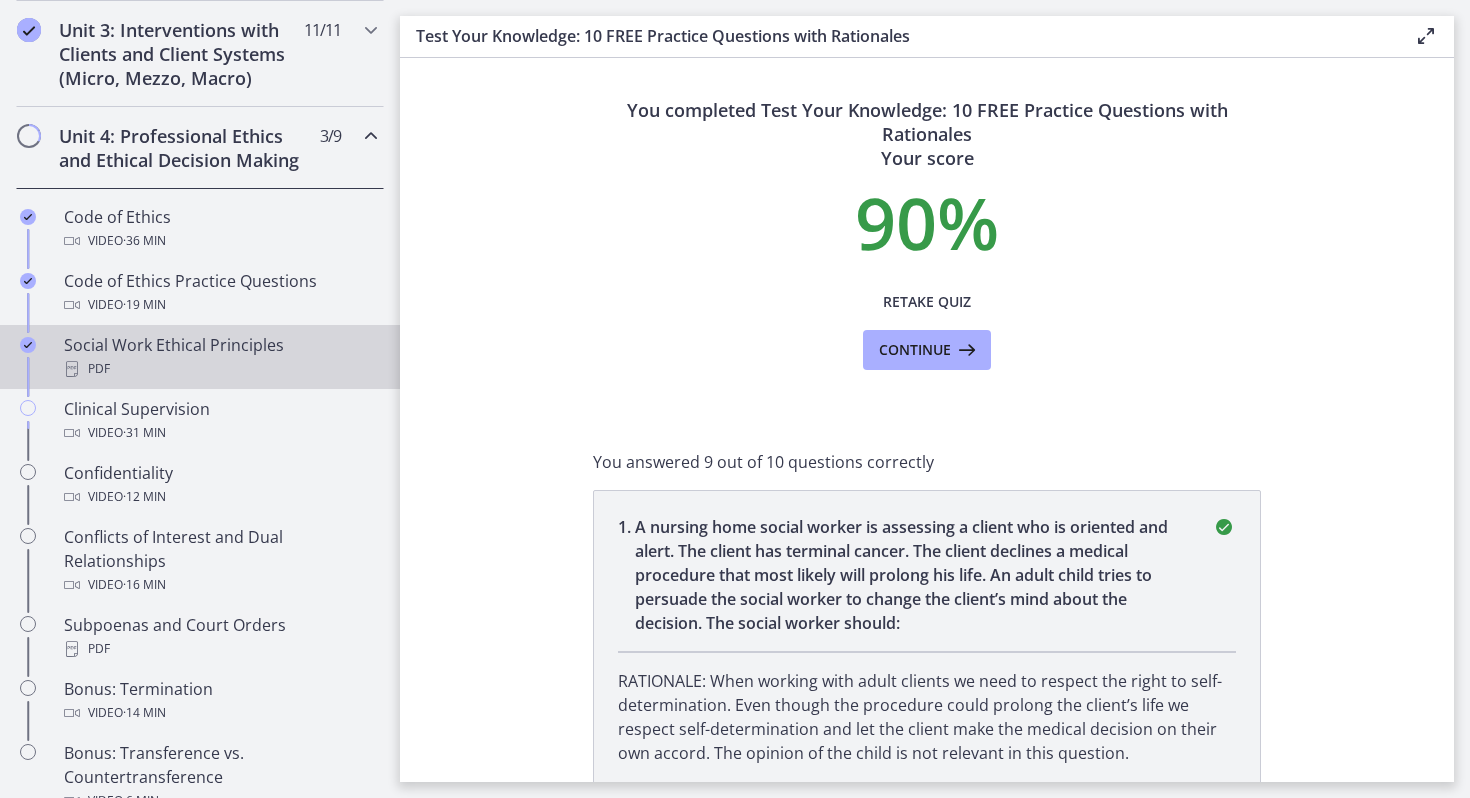 scroll, scrollTop: 783, scrollLeft: 0, axis: vertical 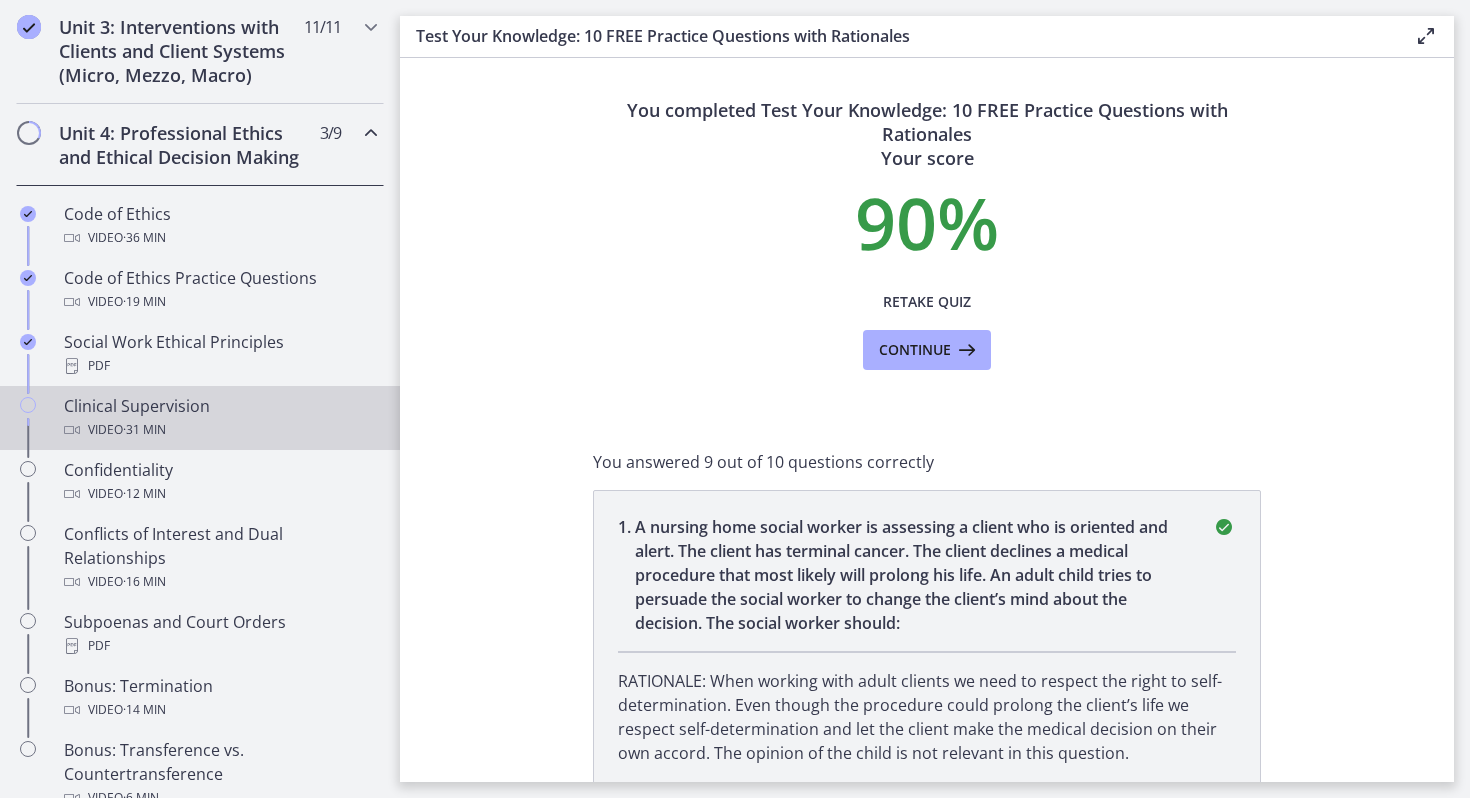 click on "Clinical Supervision
Video
·  31 min" at bounding box center (220, 418) 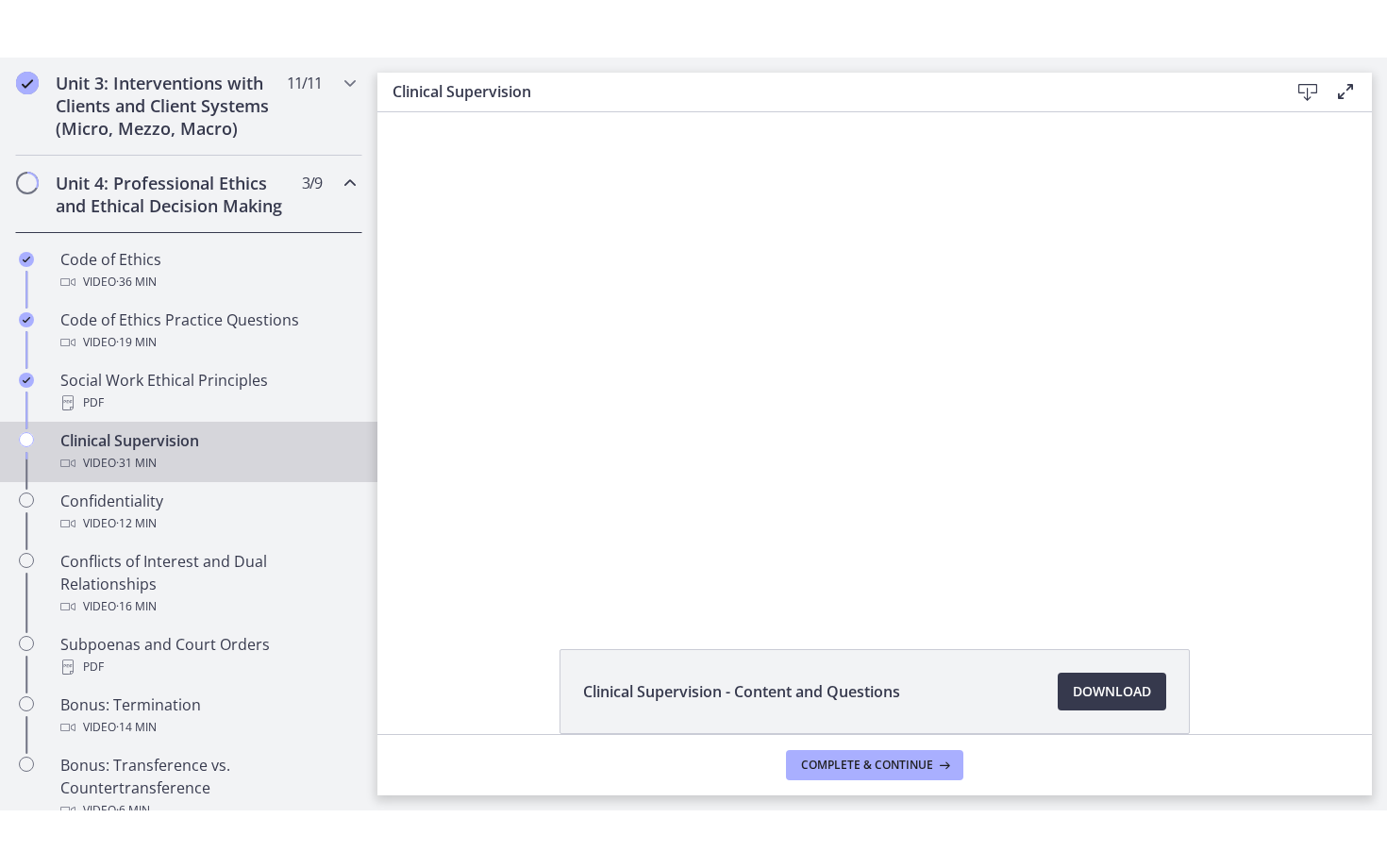 scroll, scrollTop: 0, scrollLeft: 0, axis: both 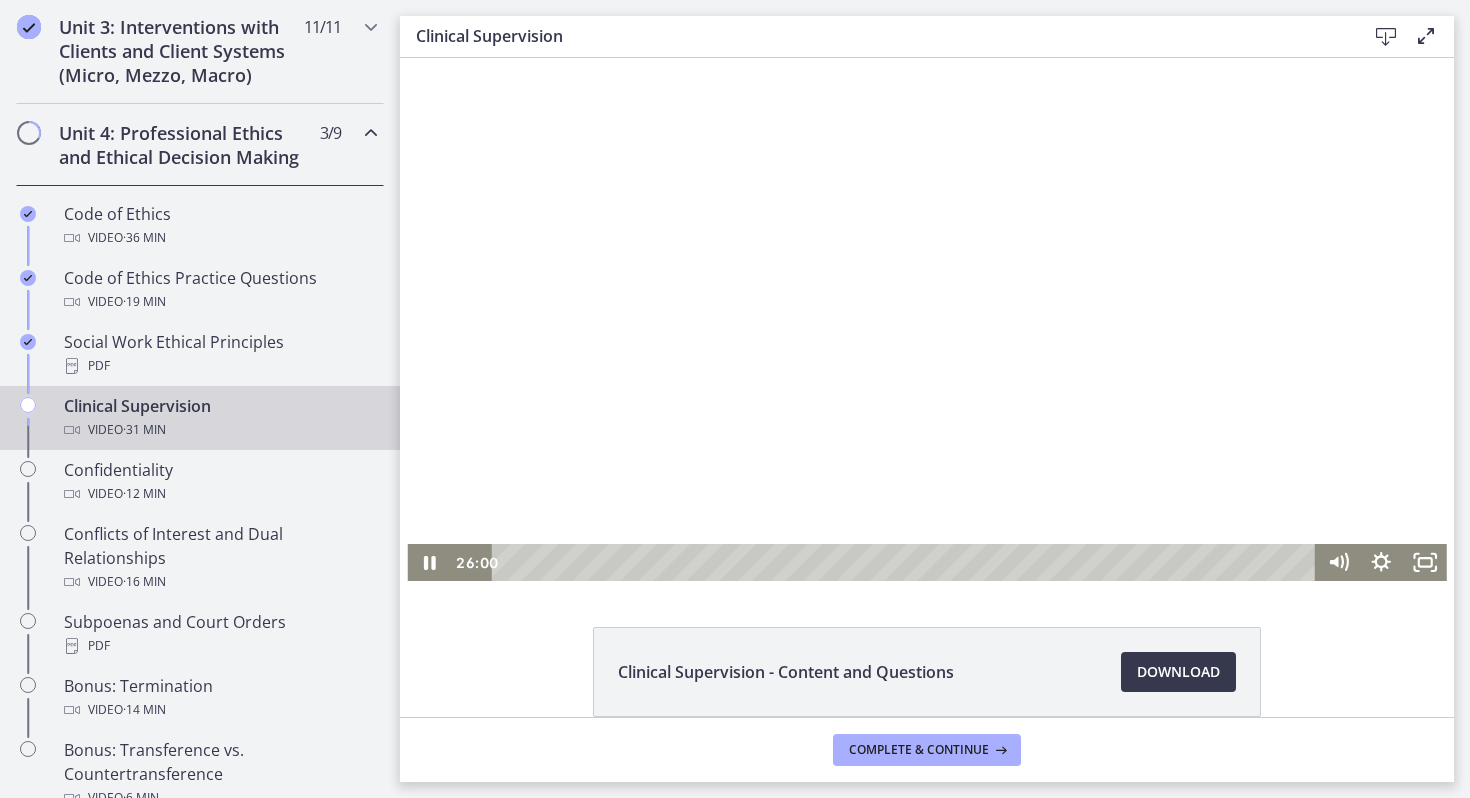 click at bounding box center [907, 562] 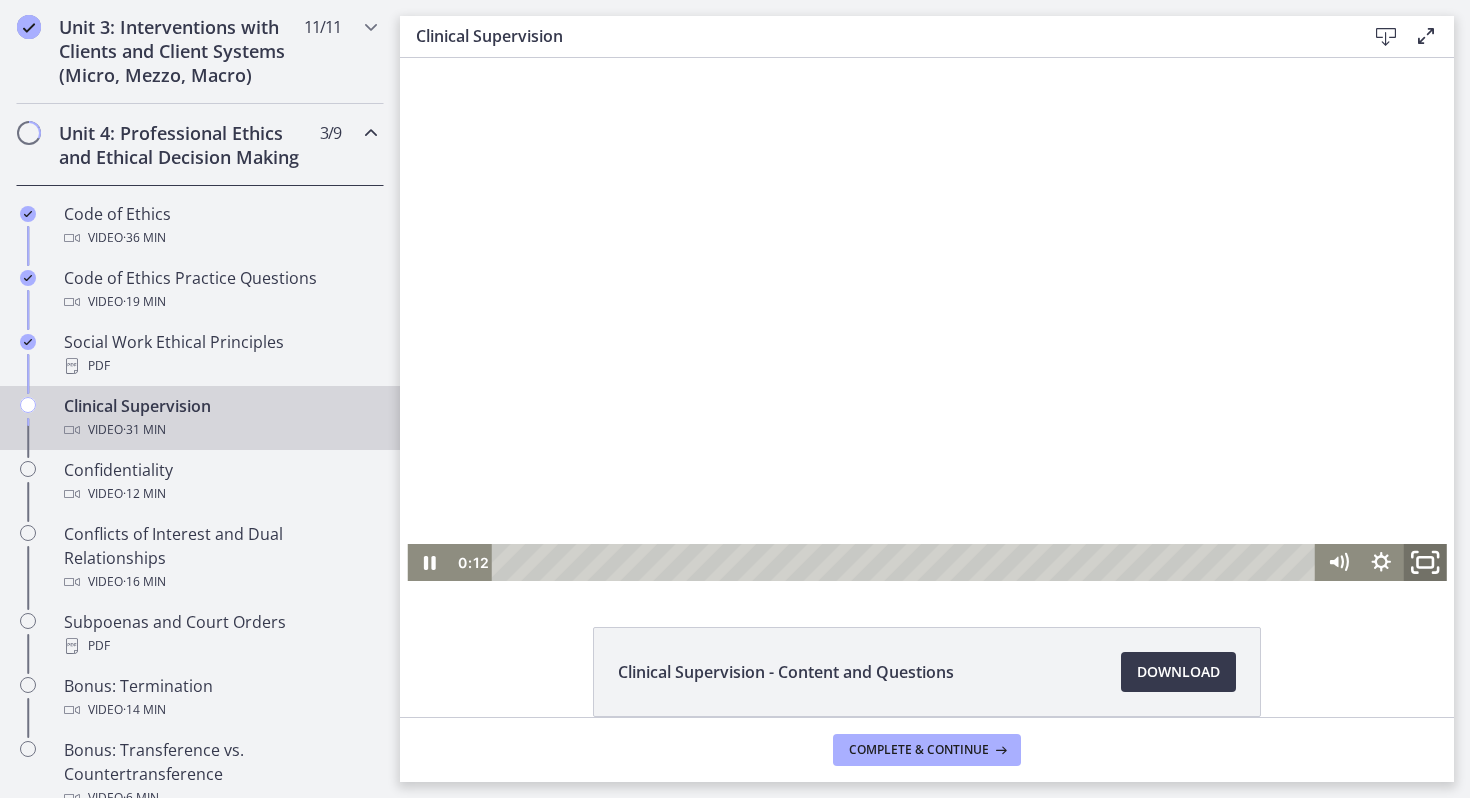 click 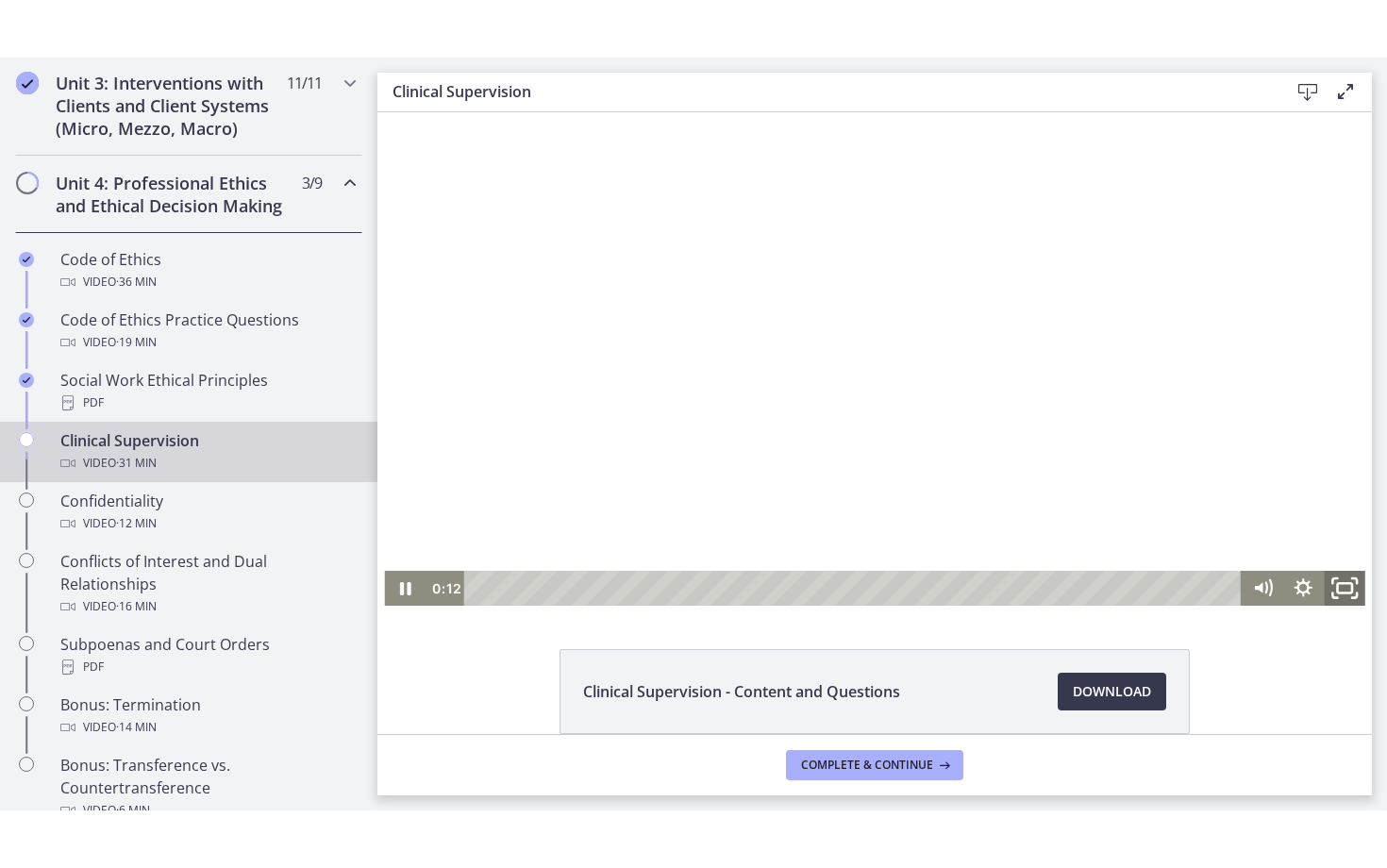 scroll, scrollTop: 652, scrollLeft: 0, axis: vertical 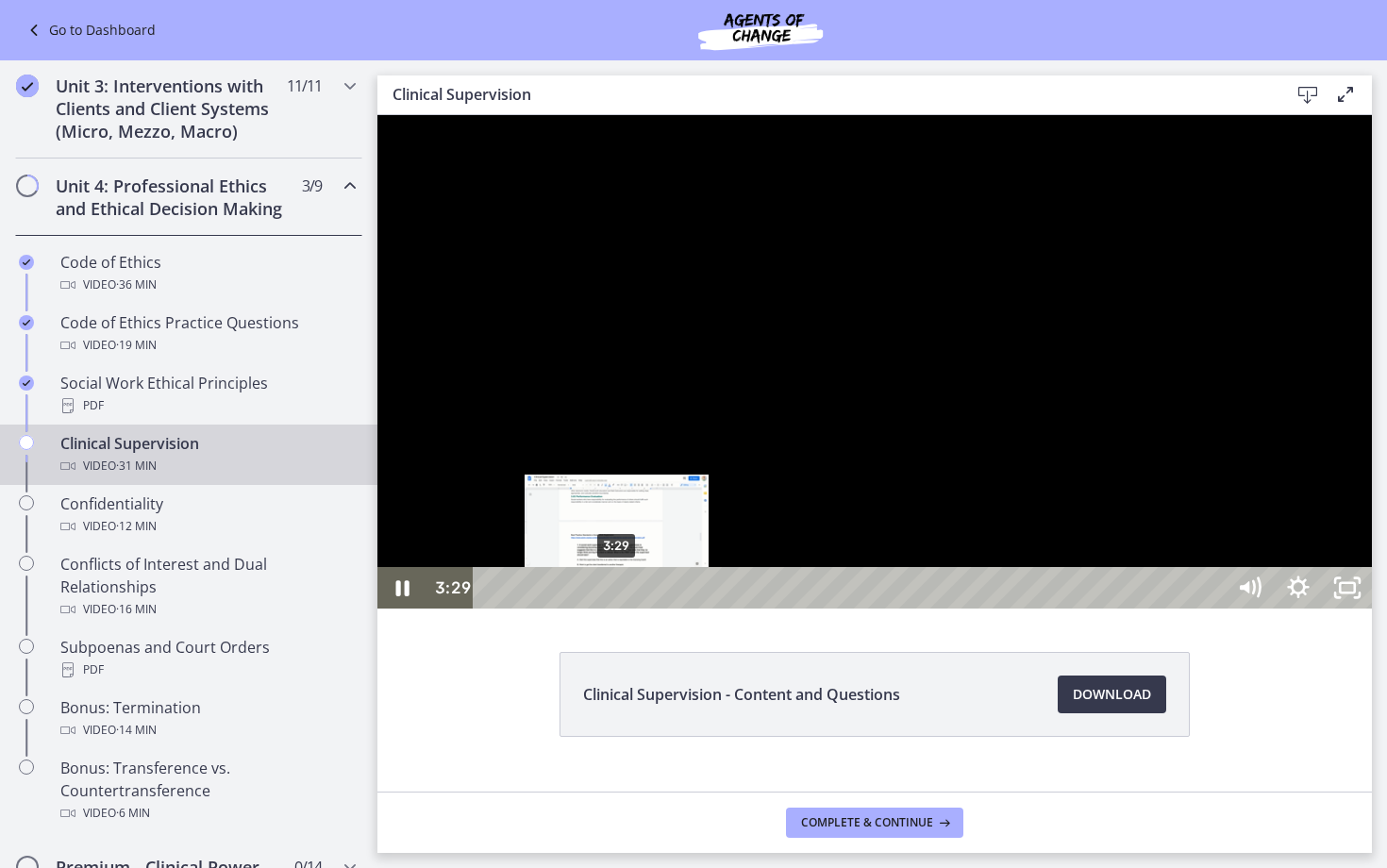 click on "3:29" at bounding box center [852, 588] 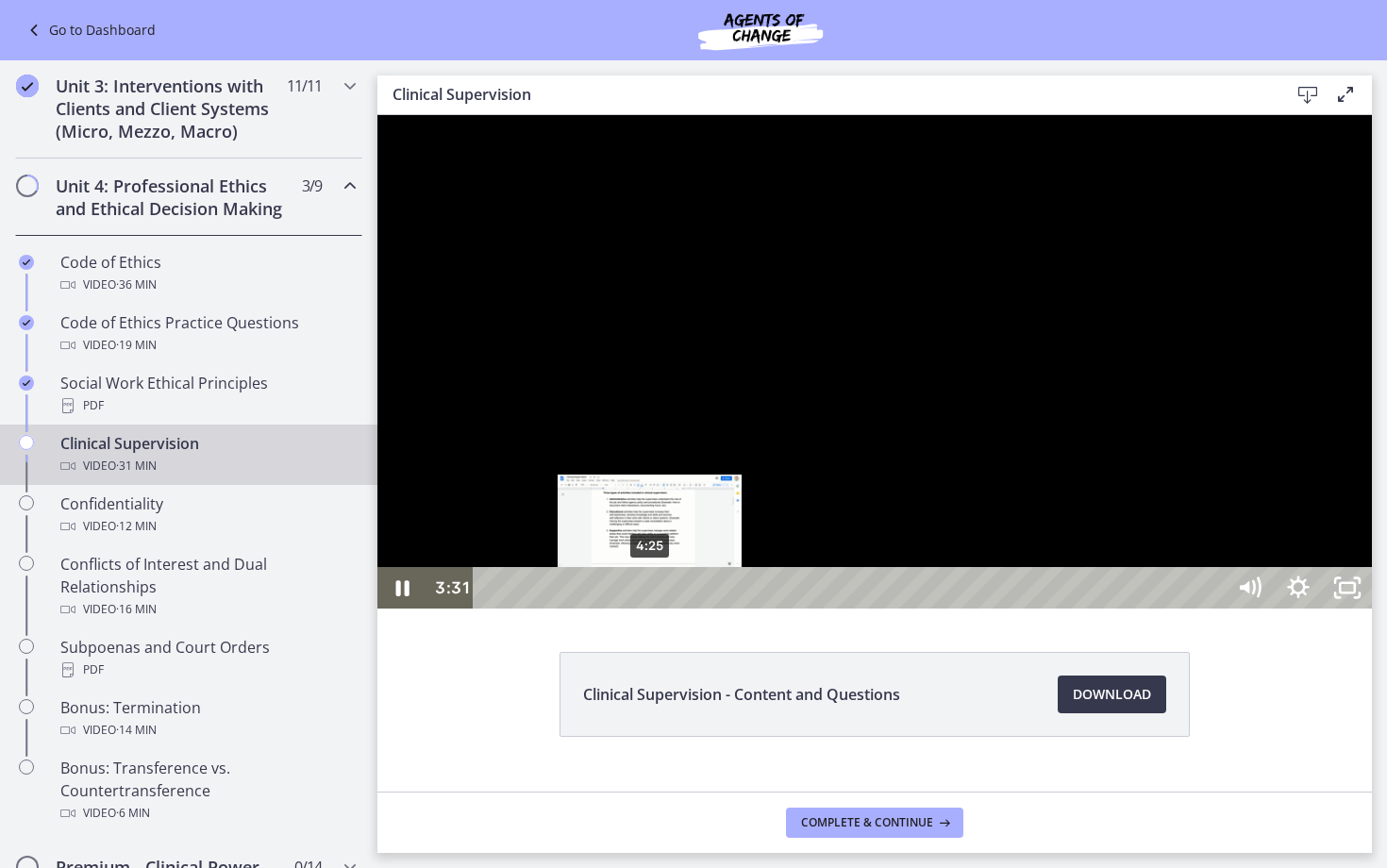 click on "4:25" at bounding box center [852, 588] 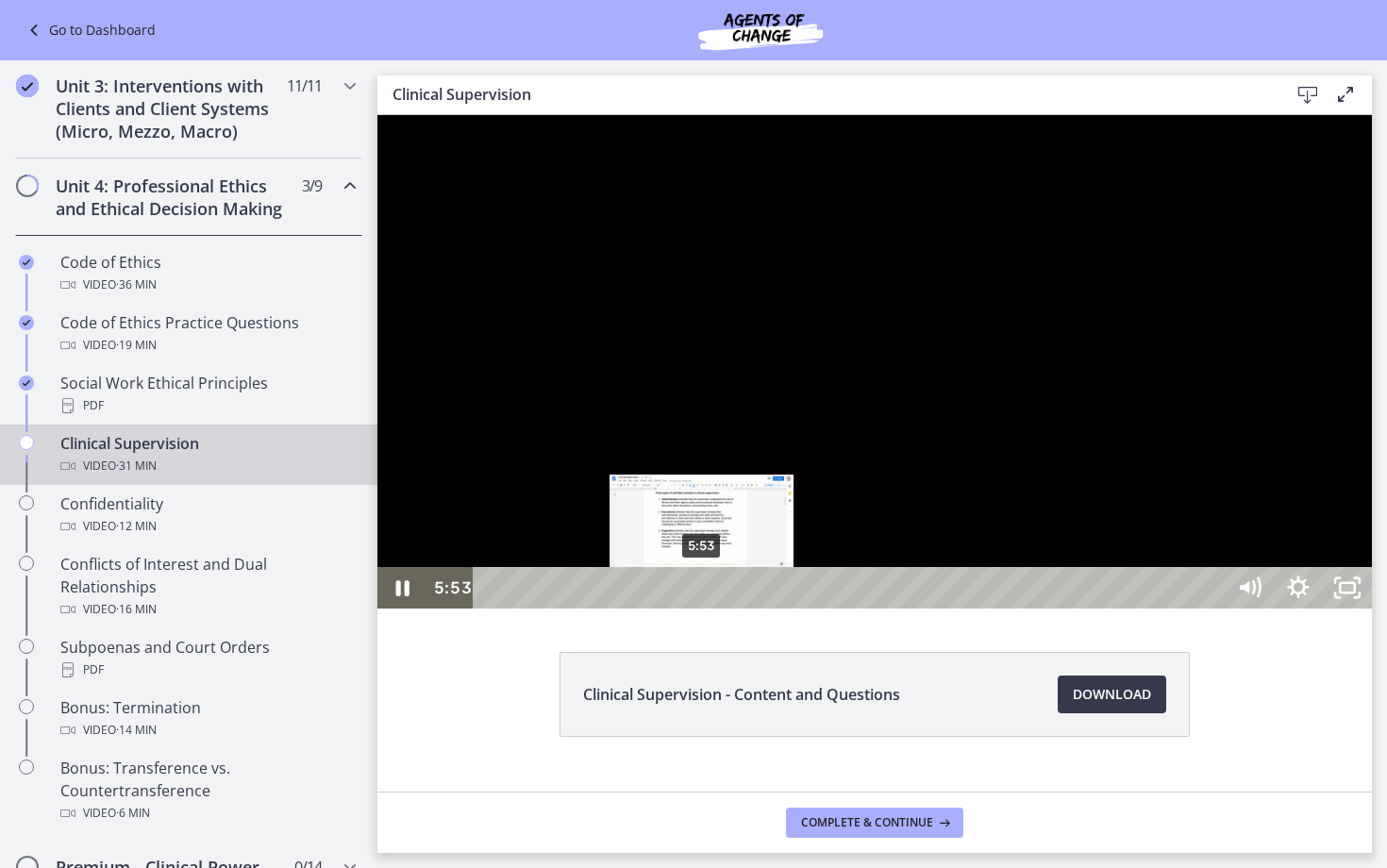 click on "5:53" at bounding box center [852, 588] 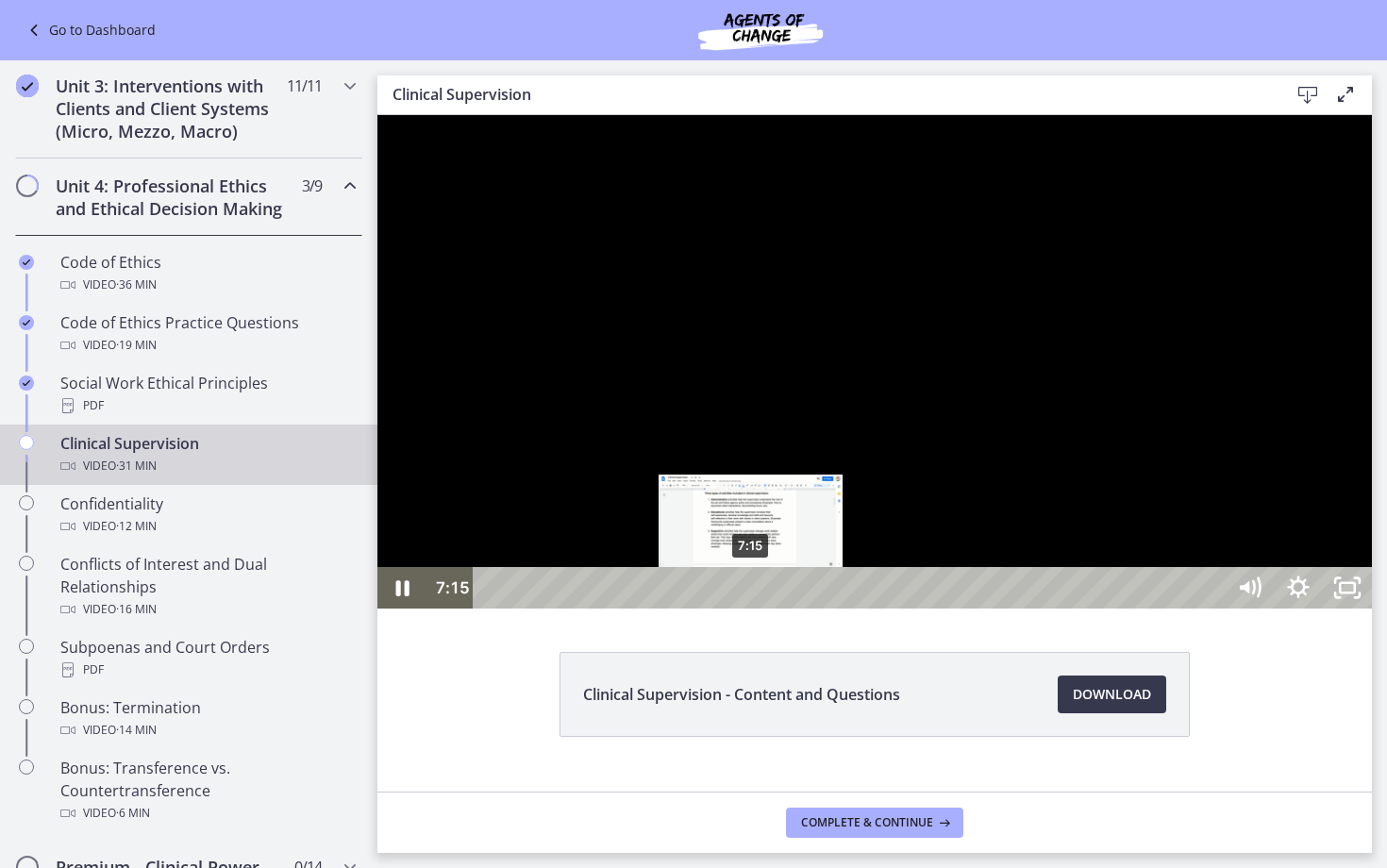 click on "7:15" at bounding box center (852, 588) 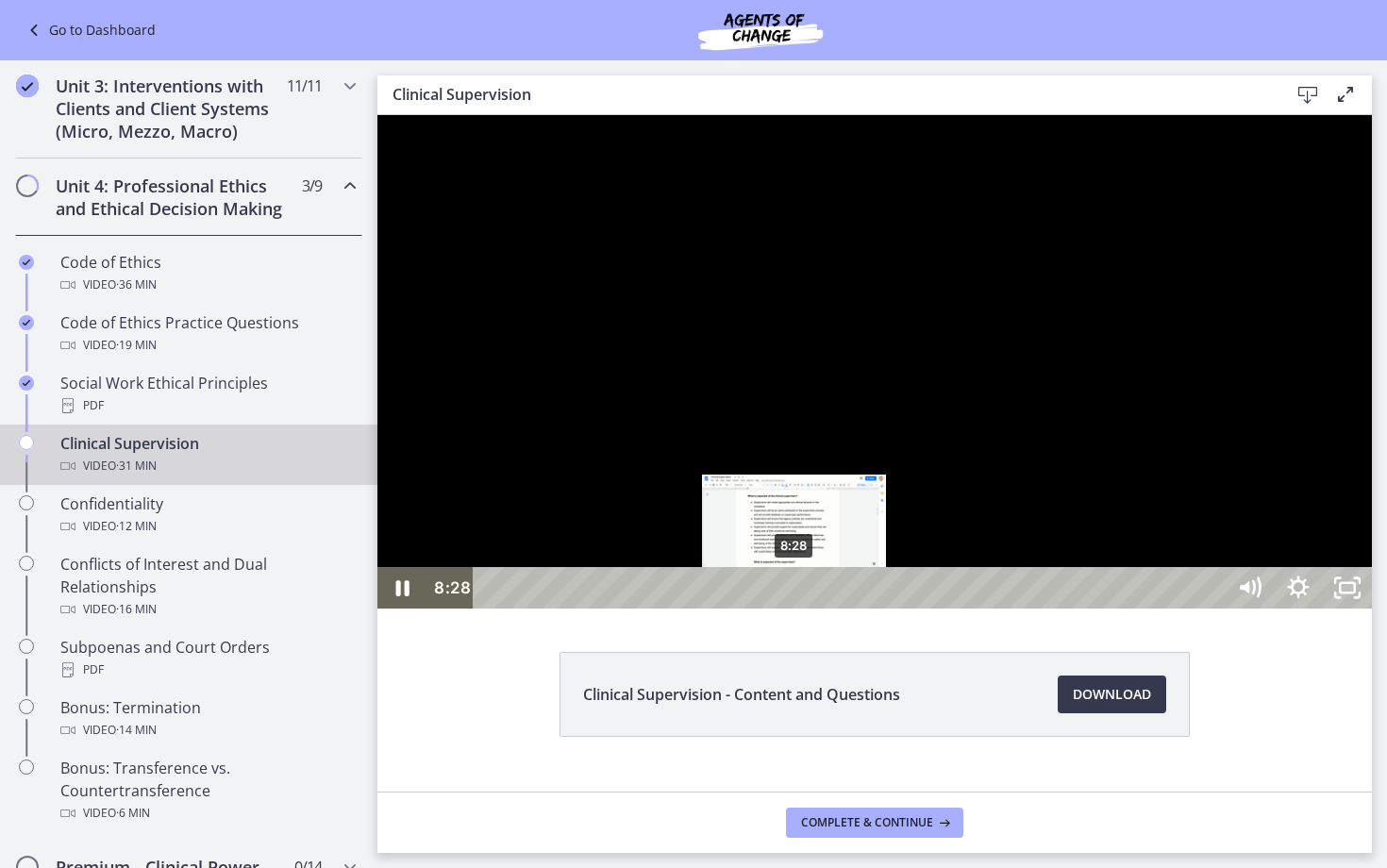 click on "8:28" at bounding box center (852, 588) 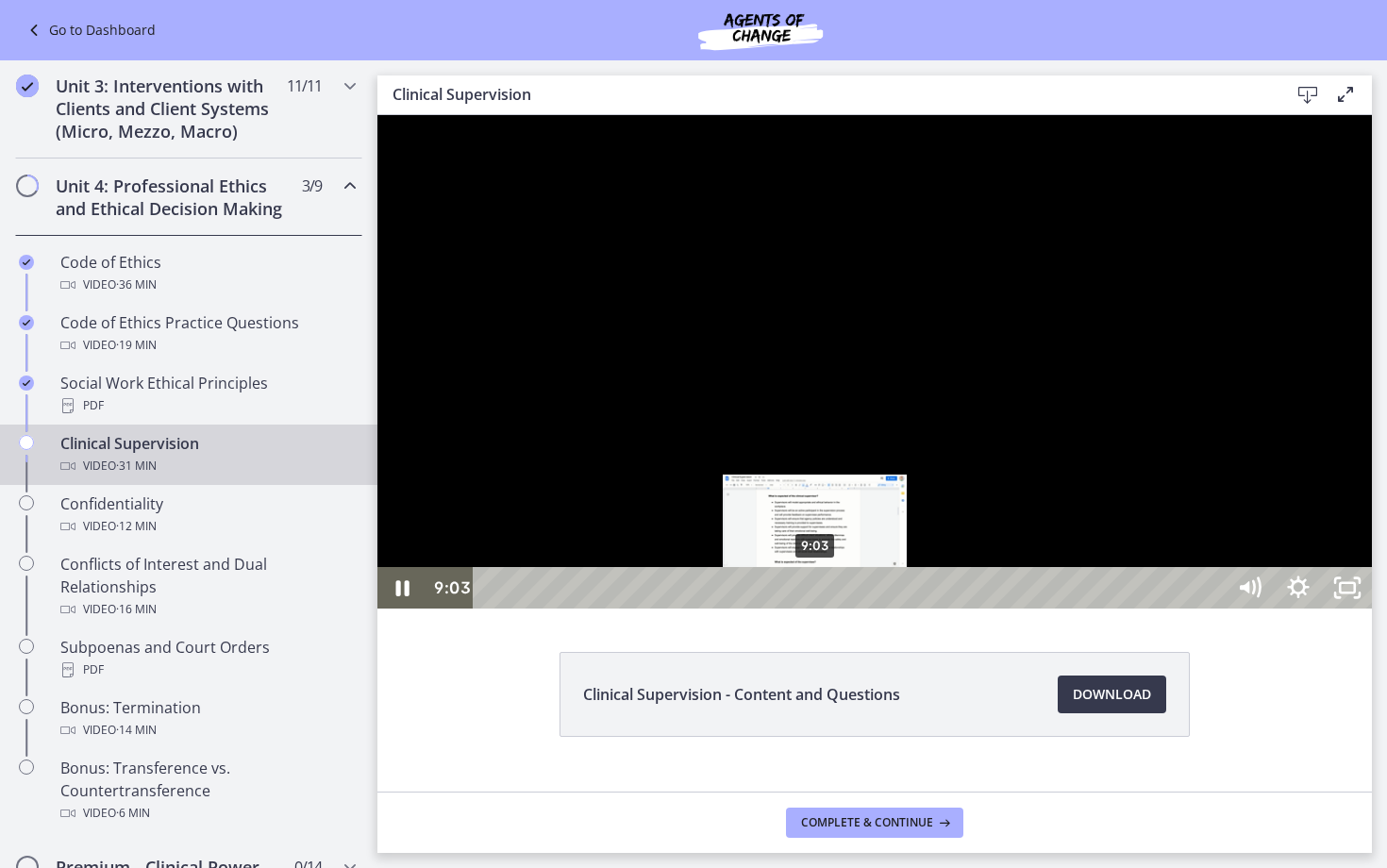 click on "9:03" at bounding box center (852, 588) 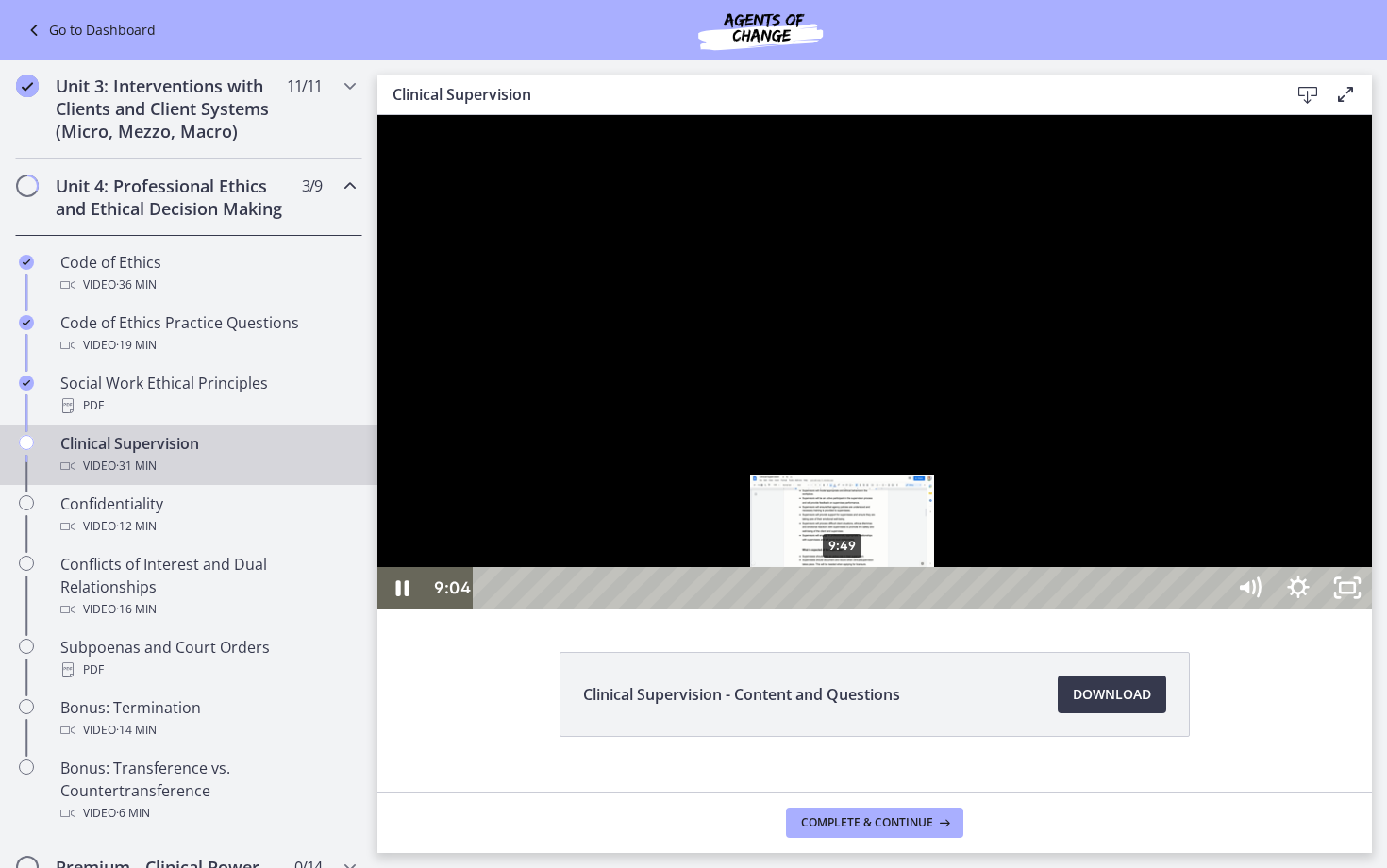 click on "9:49" at bounding box center (852, 588) 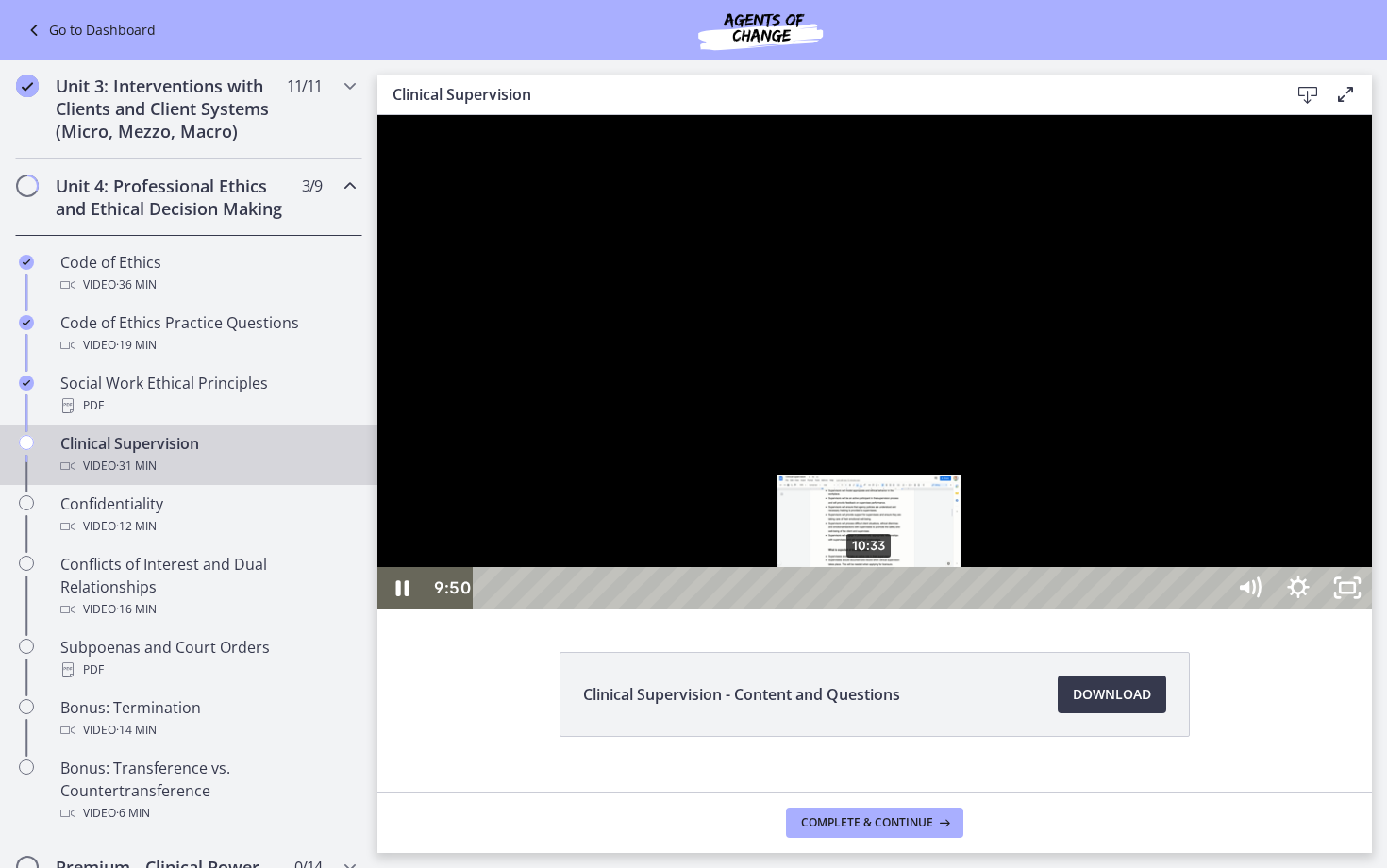 click on "10:33" at bounding box center (852, 588) 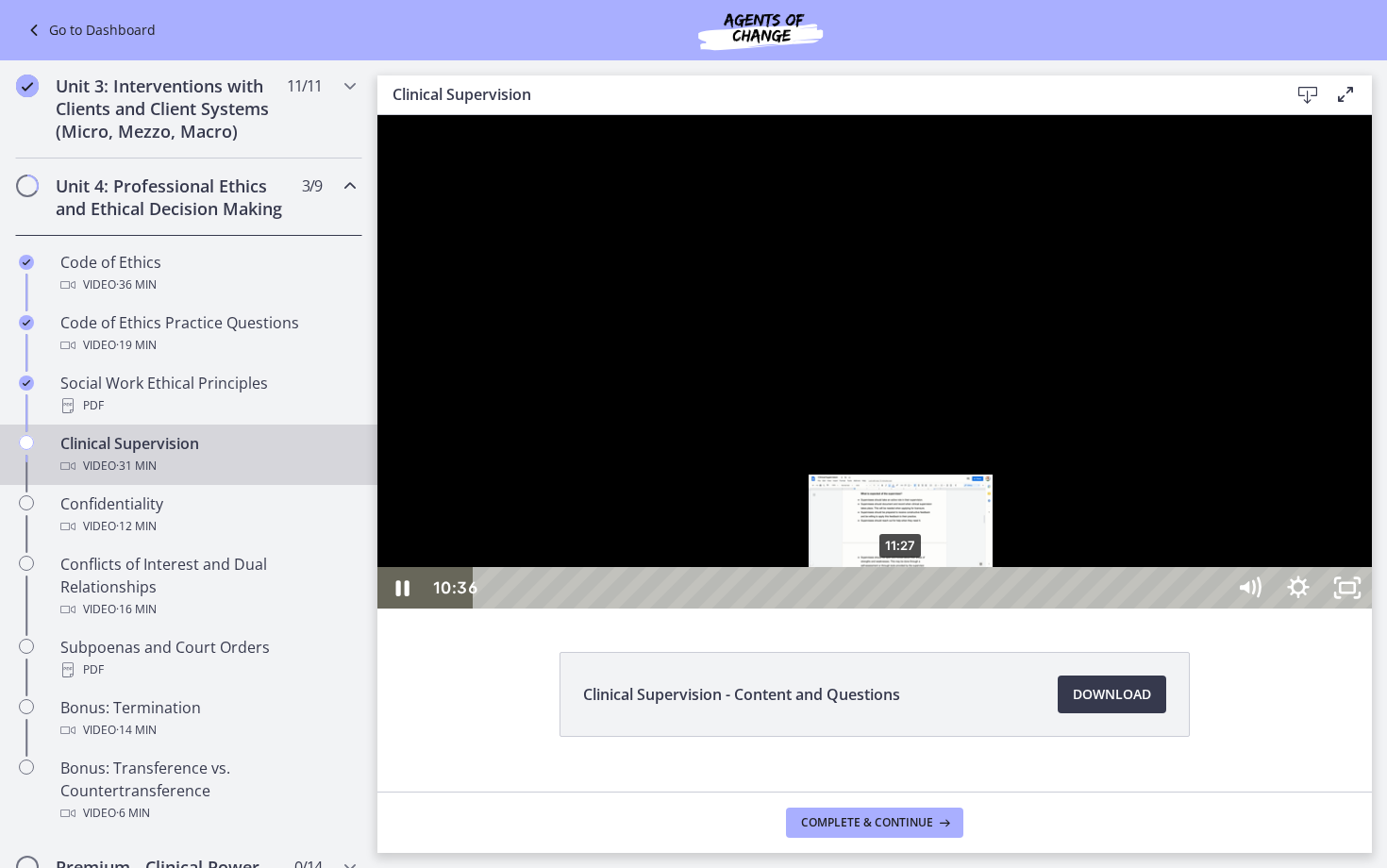 click on "11:27" at bounding box center [852, 588] 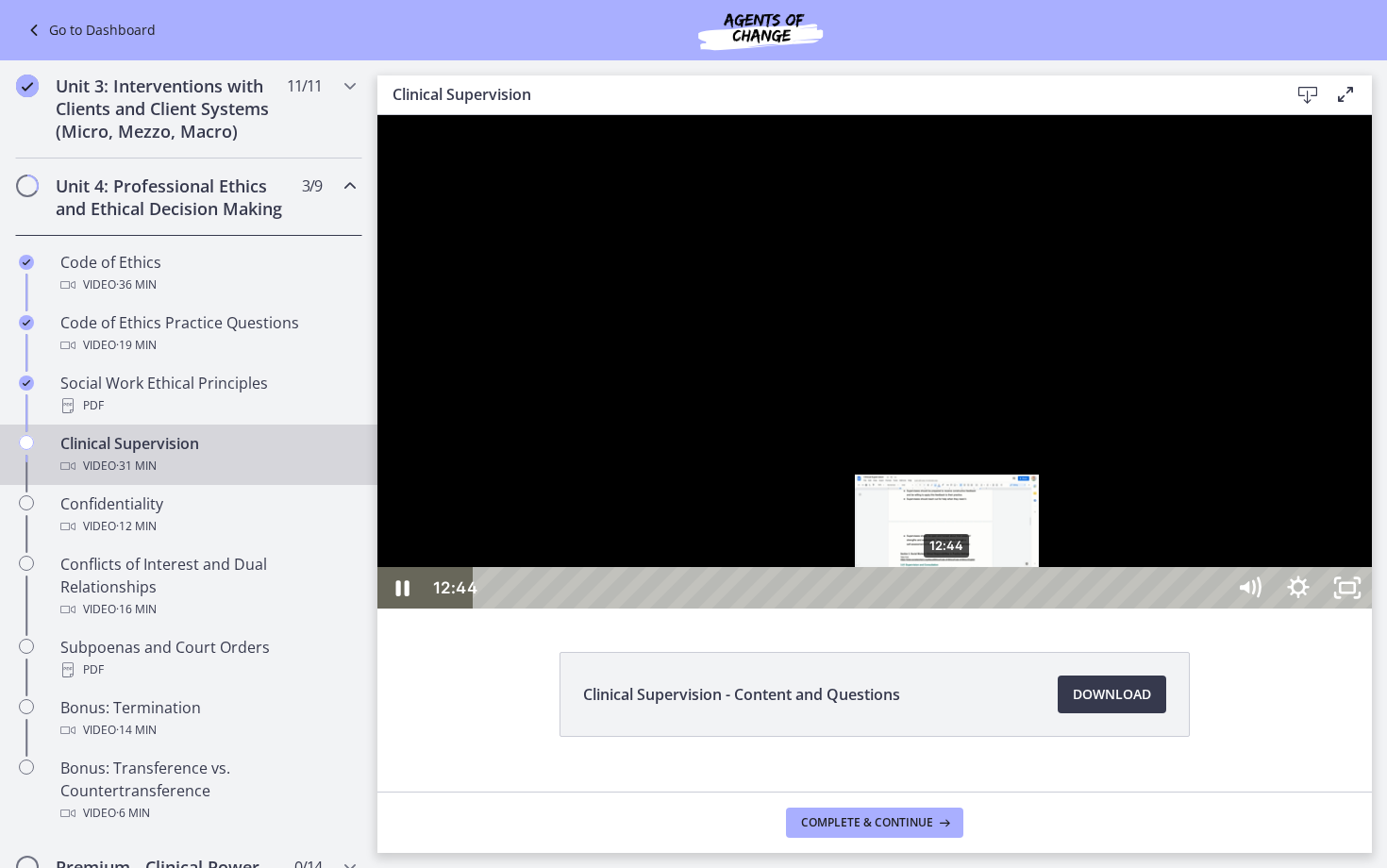 click on "12:44" at bounding box center [852, 588] 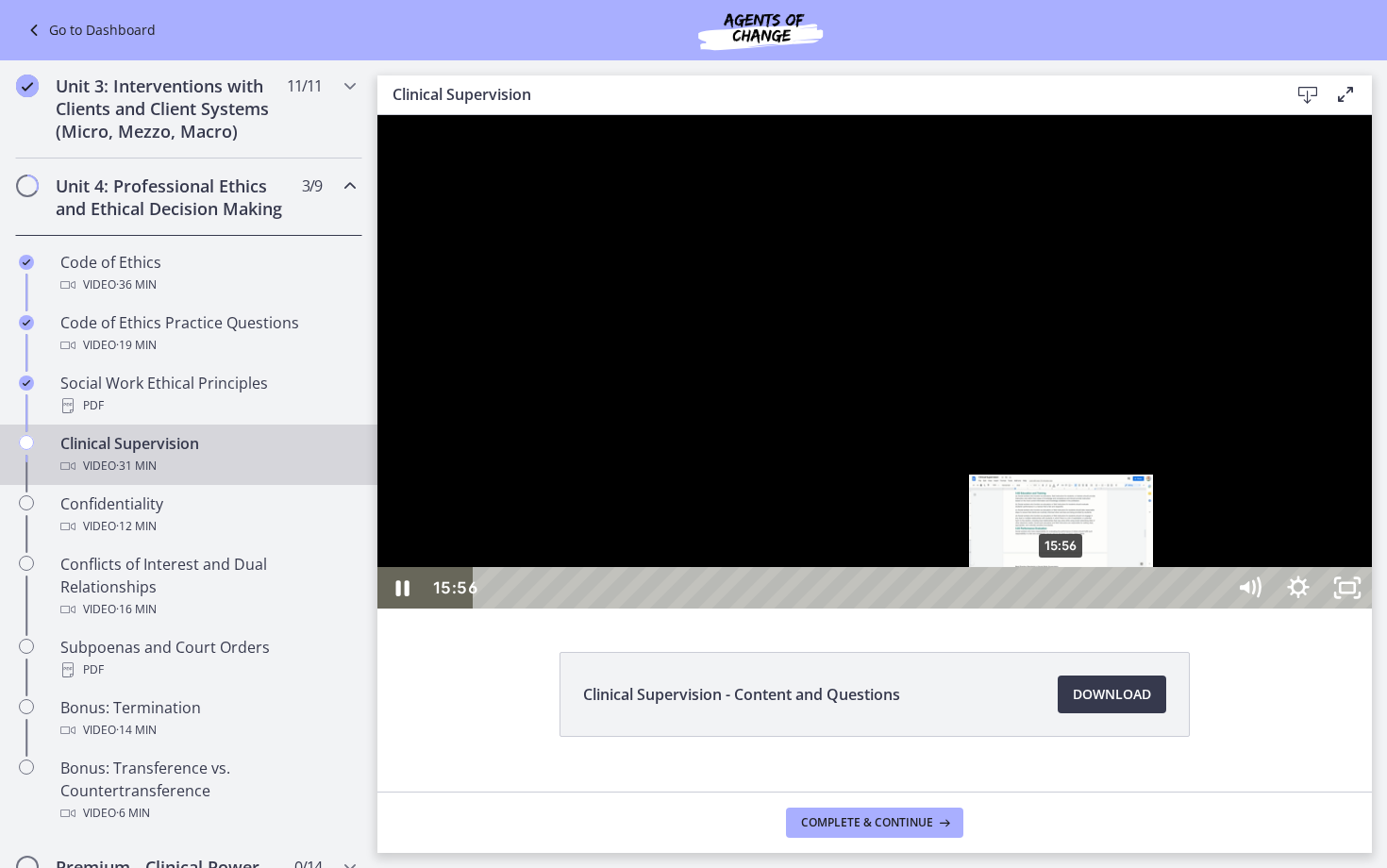 click on "15:56" at bounding box center [852, 588] 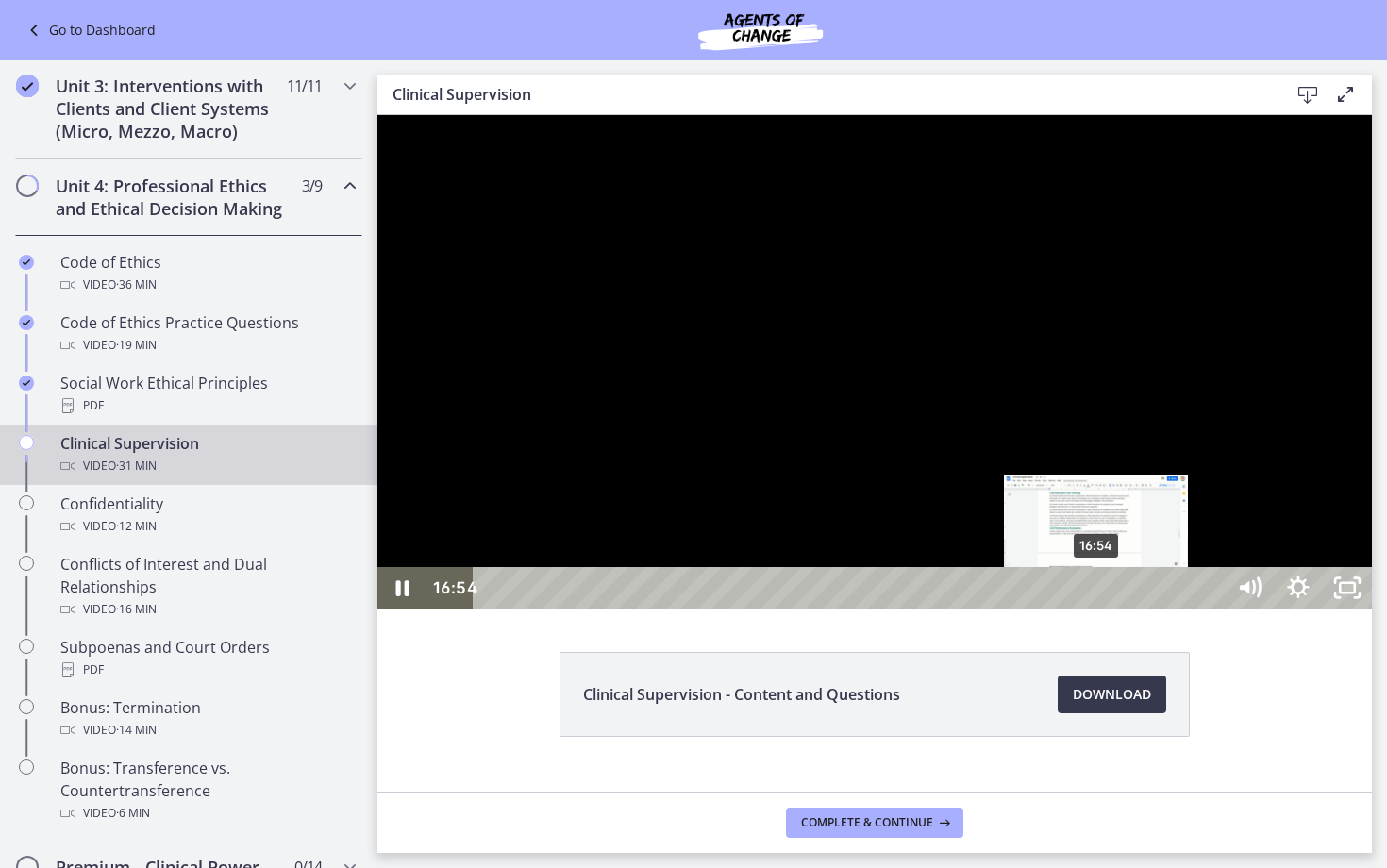 click on "16:54" at bounding box center (852, 588) 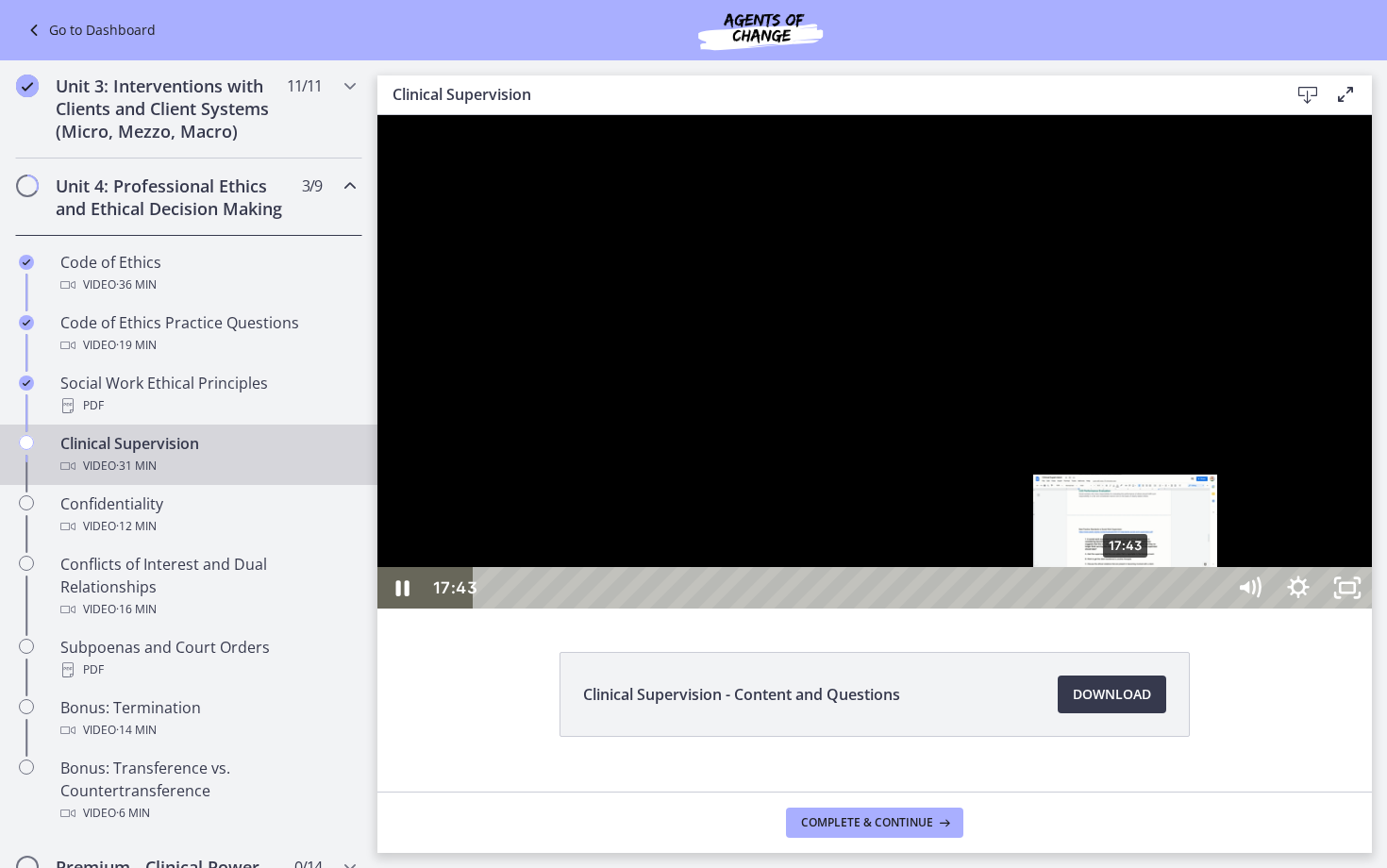 click on "17:43" at bounding box center (852, 588) 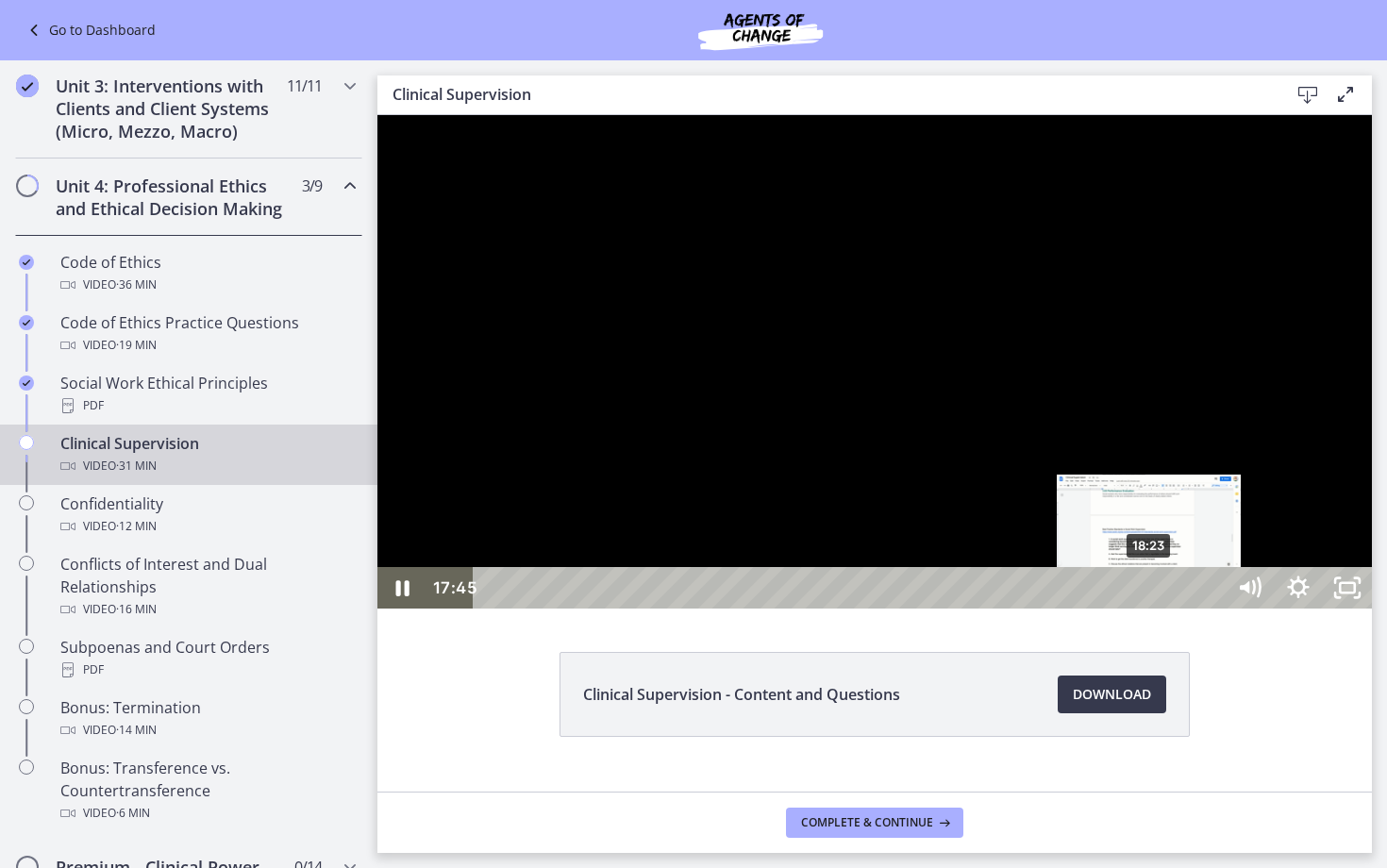 click on "18:23" at bounding box center [852, 588] 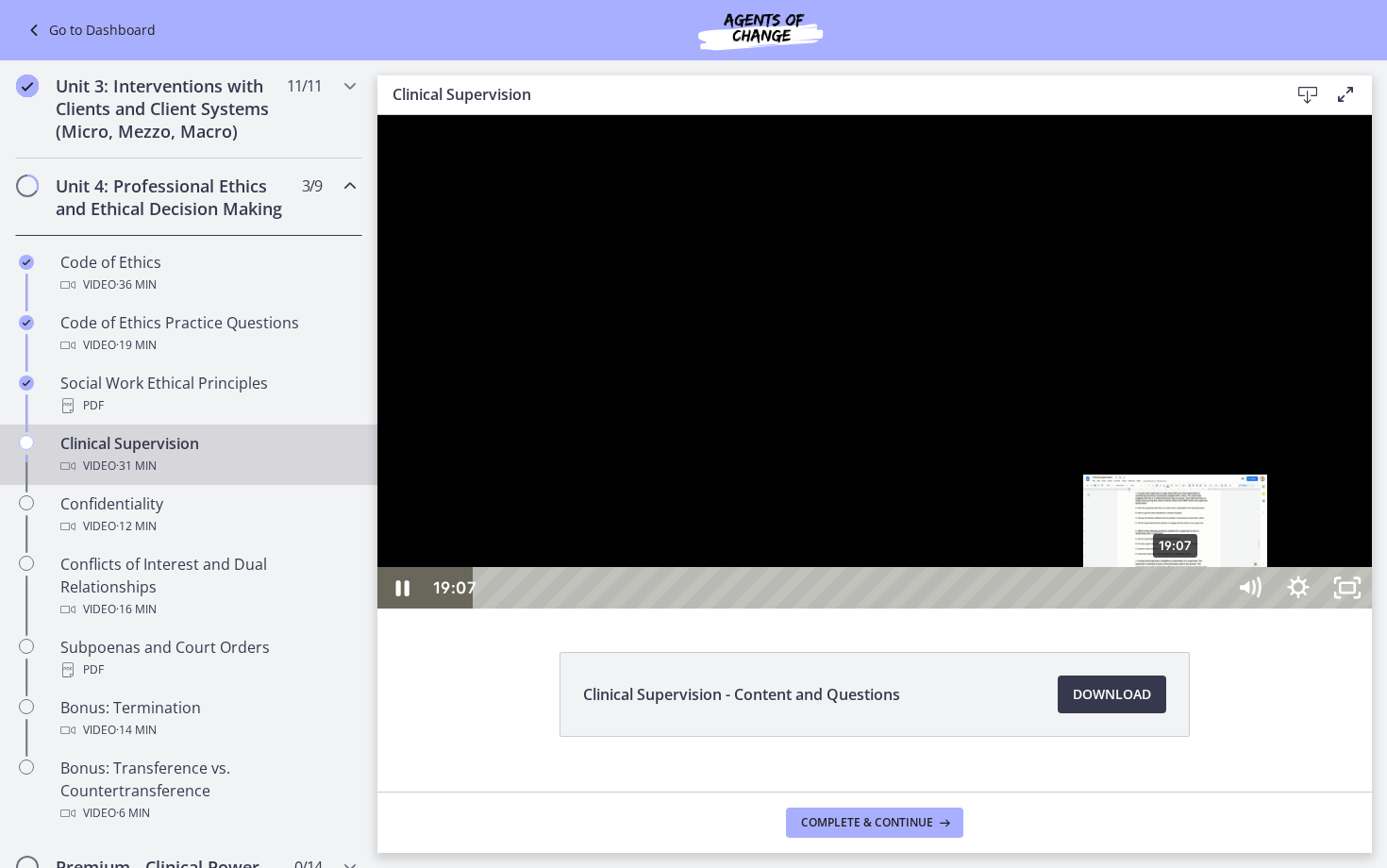 click on "19:07" at bounding box center (852, 588) 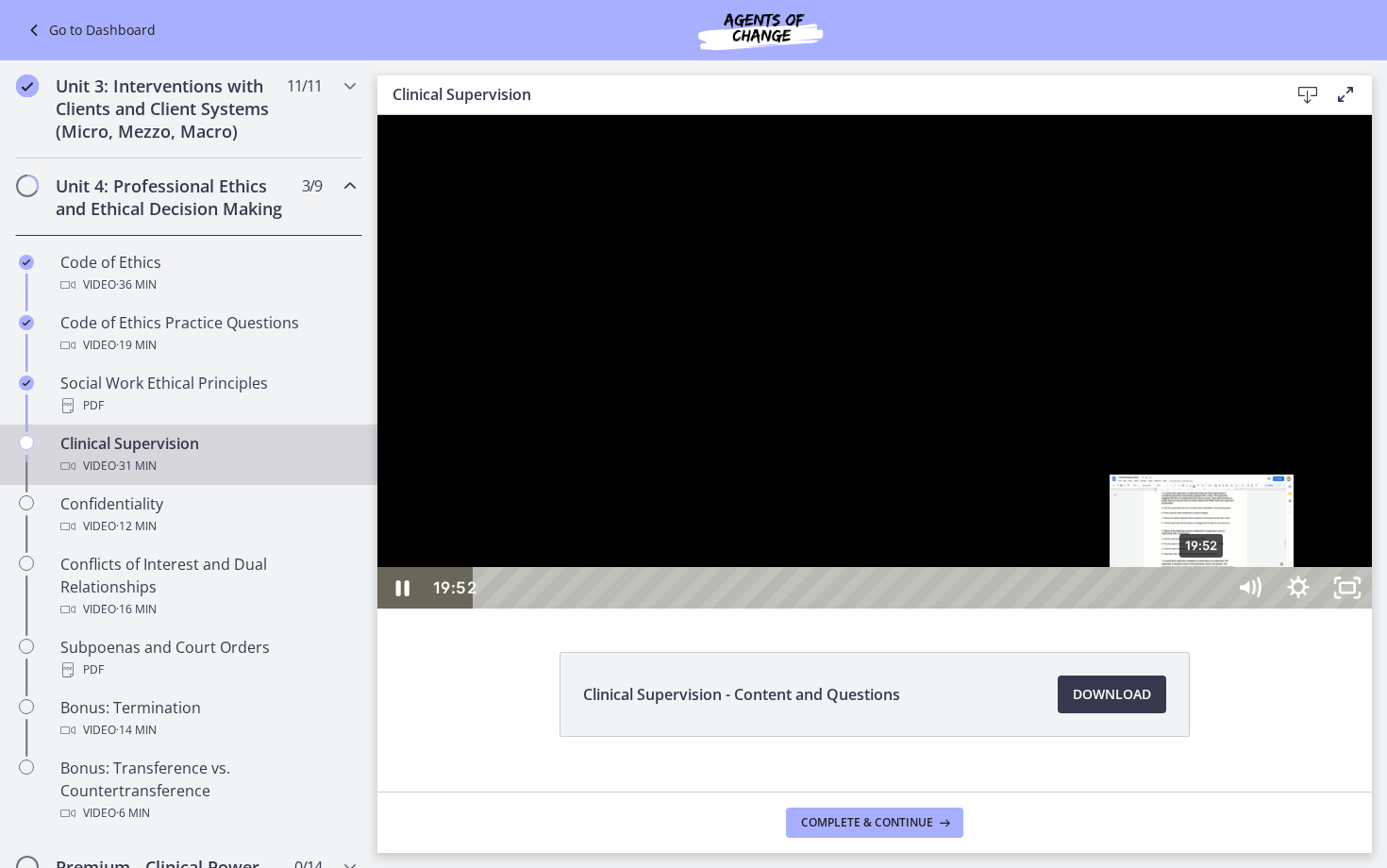 click on "19:52" at bounding box center [852, 588] 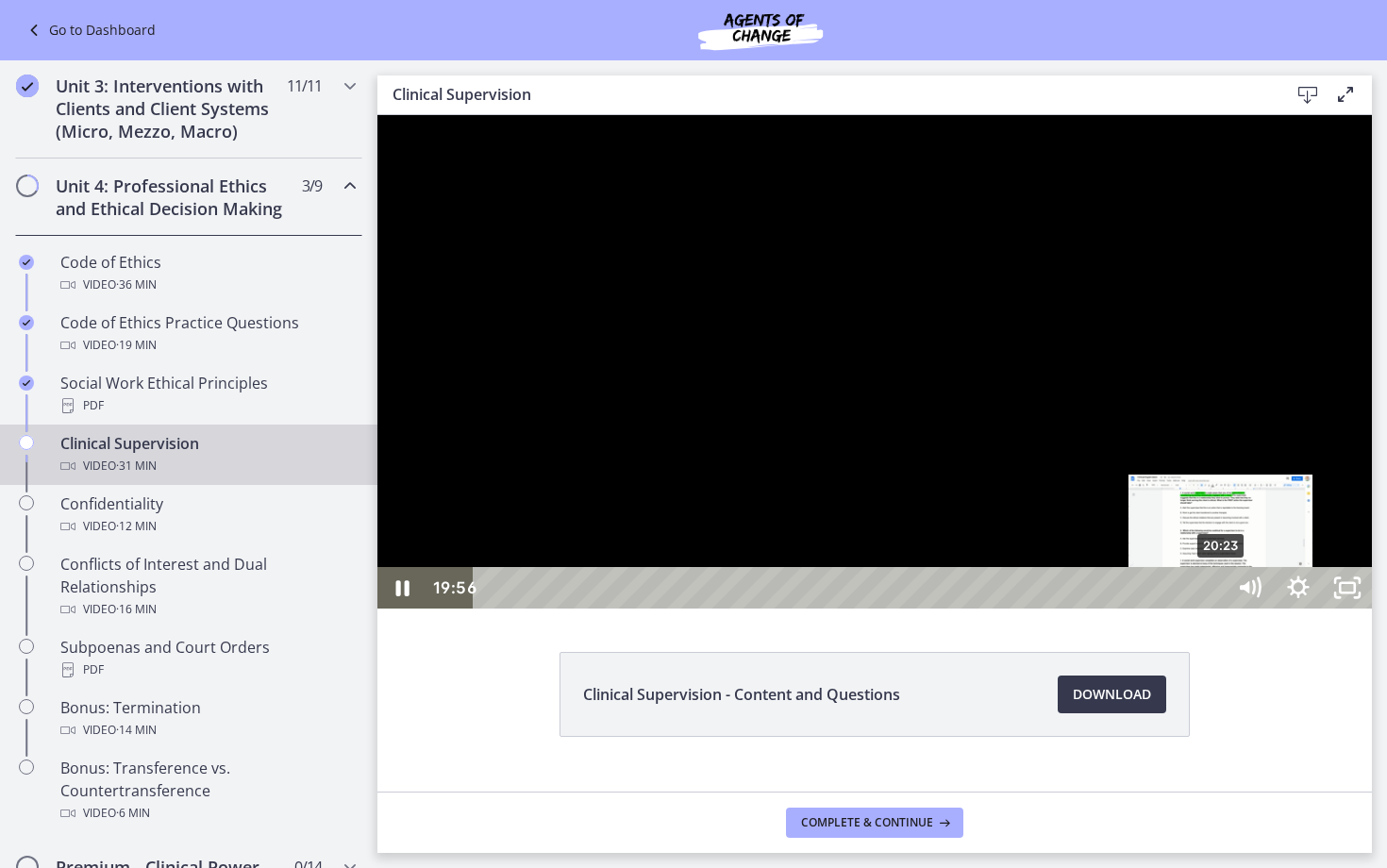click on "20:23" at bounding box center (852, 588) 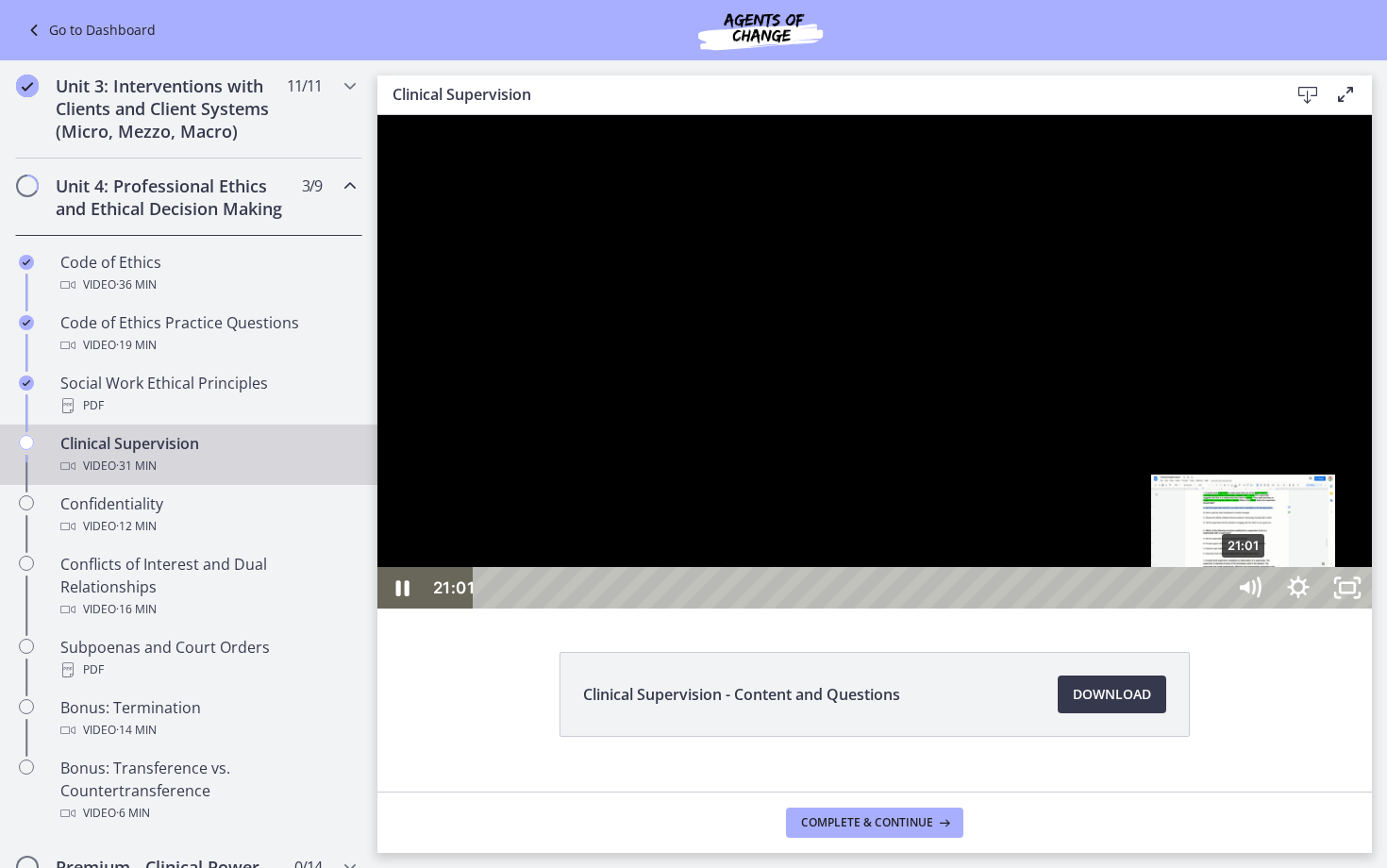 click on "21:01" at bounding box center [852, 588] 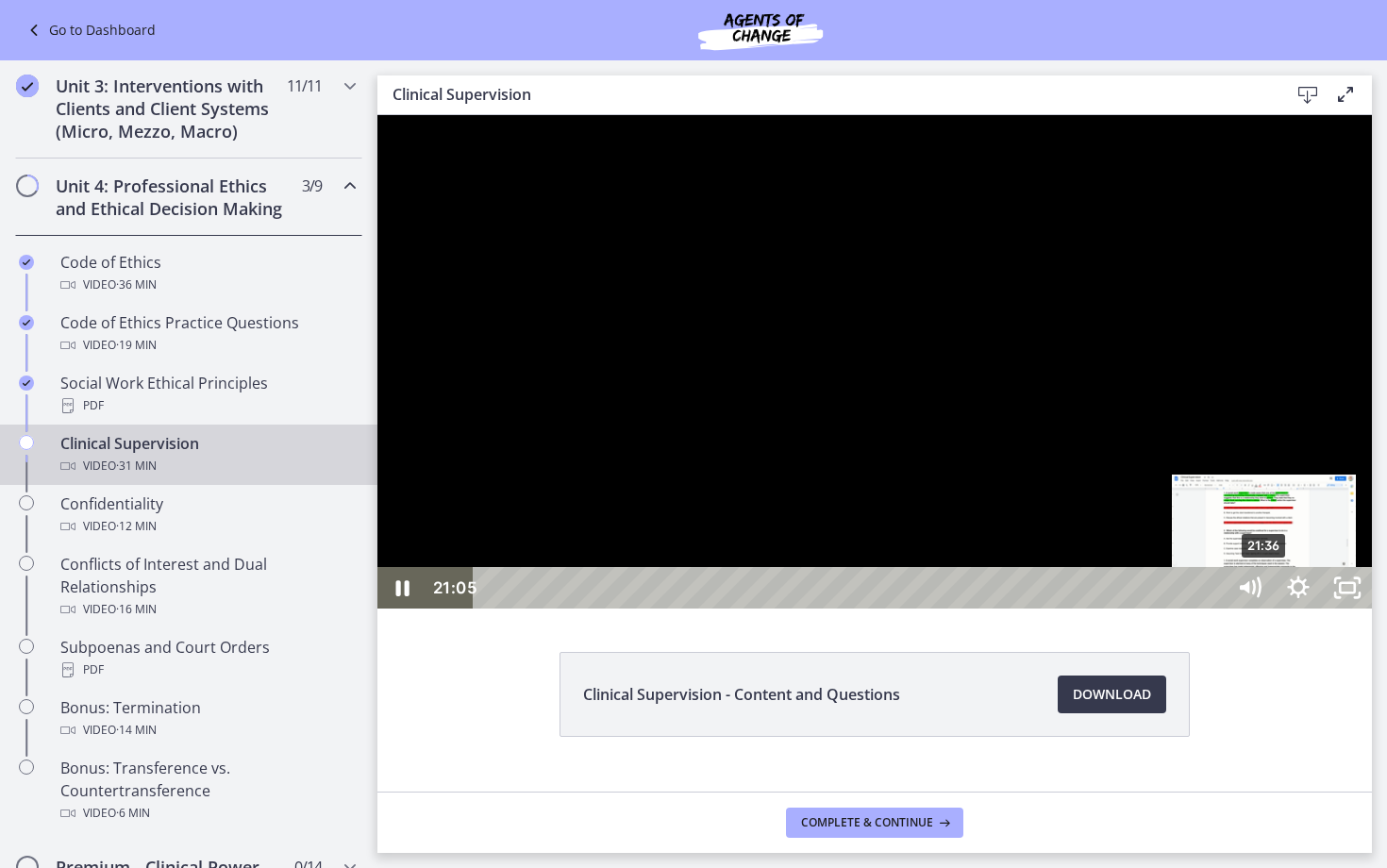 click on "21:36" at bounding box center (852, 588) 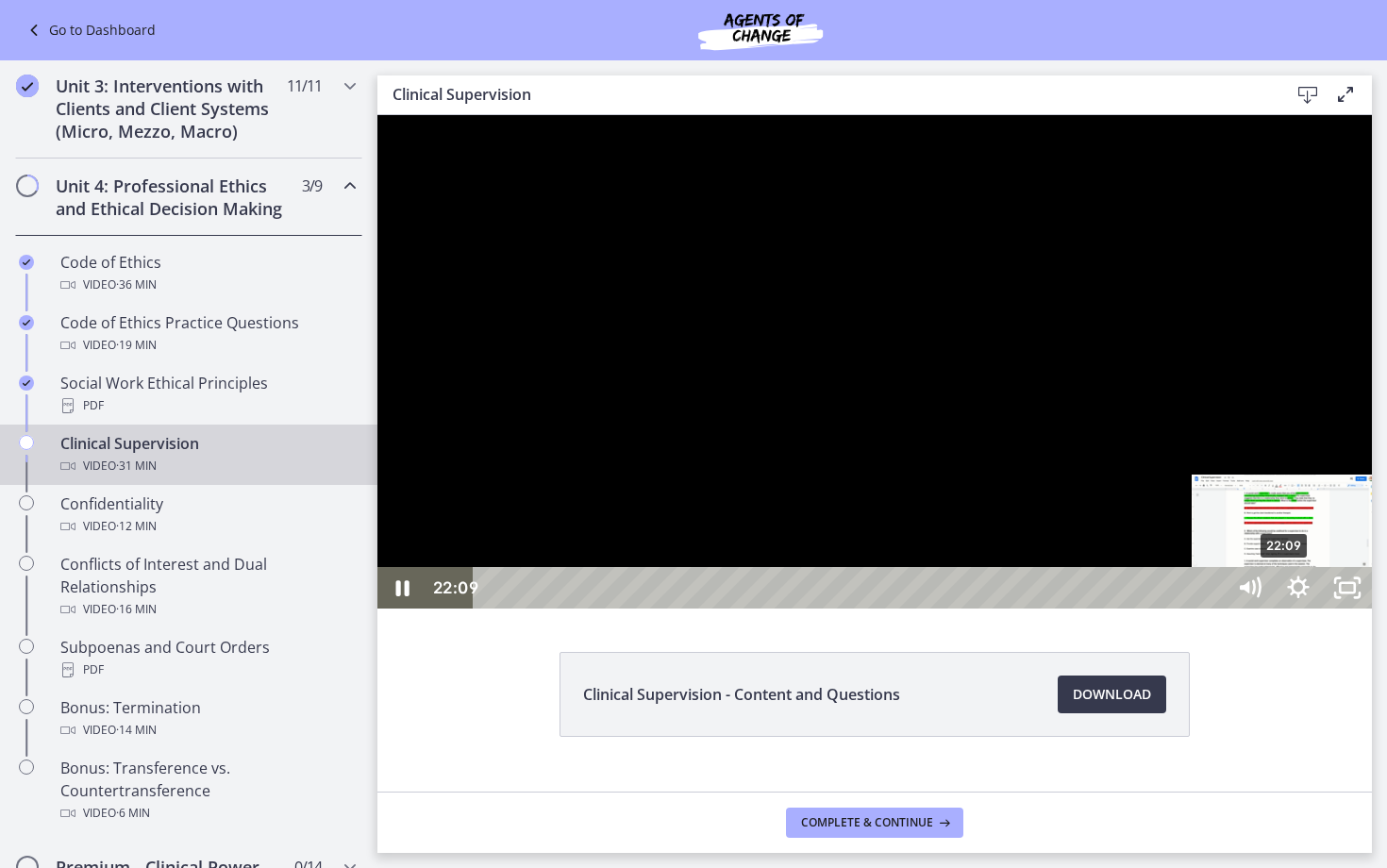 click on "22:09" at bounding box center (852, 588) 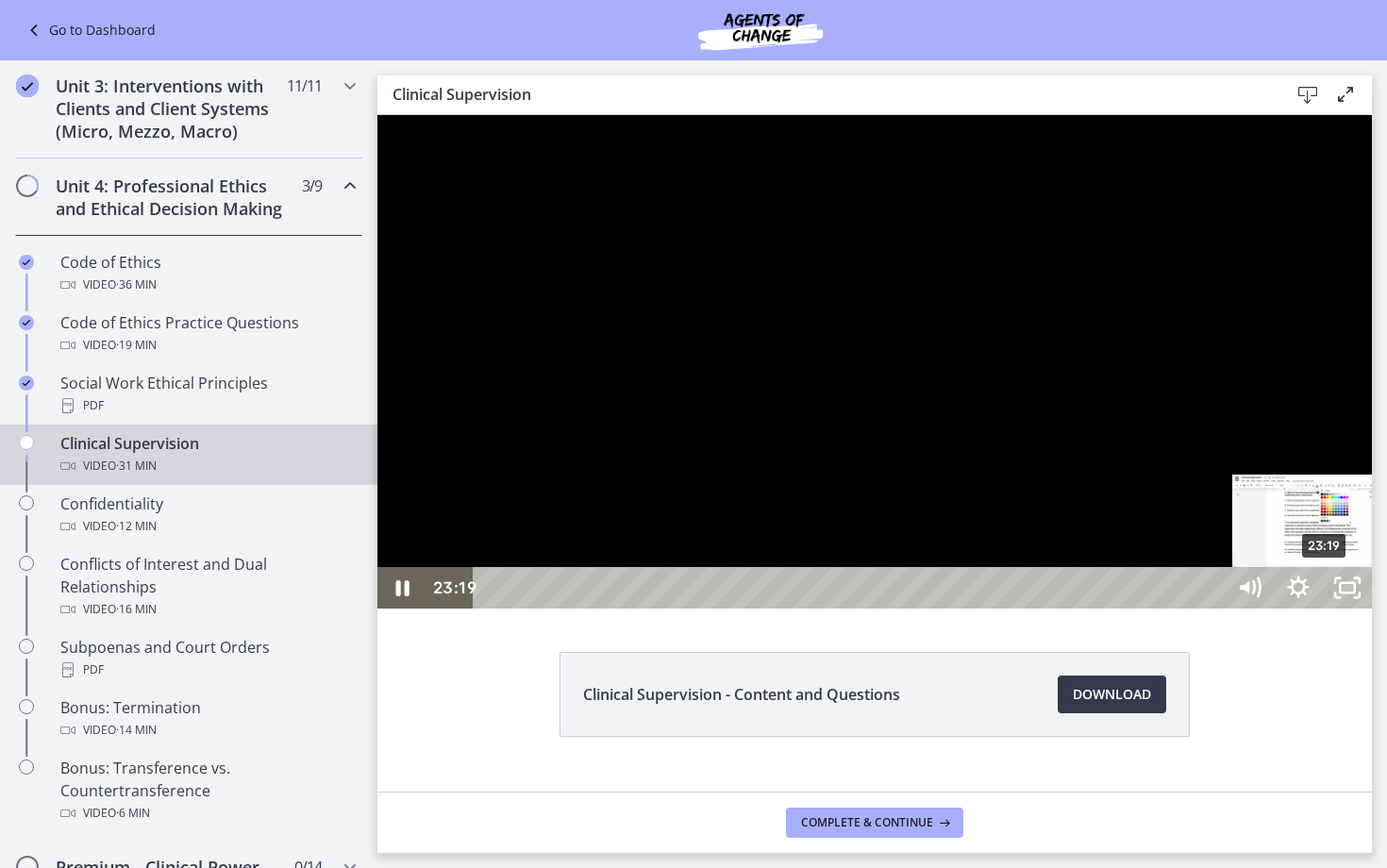 click on "23:19" at bounding box center (852, 588) 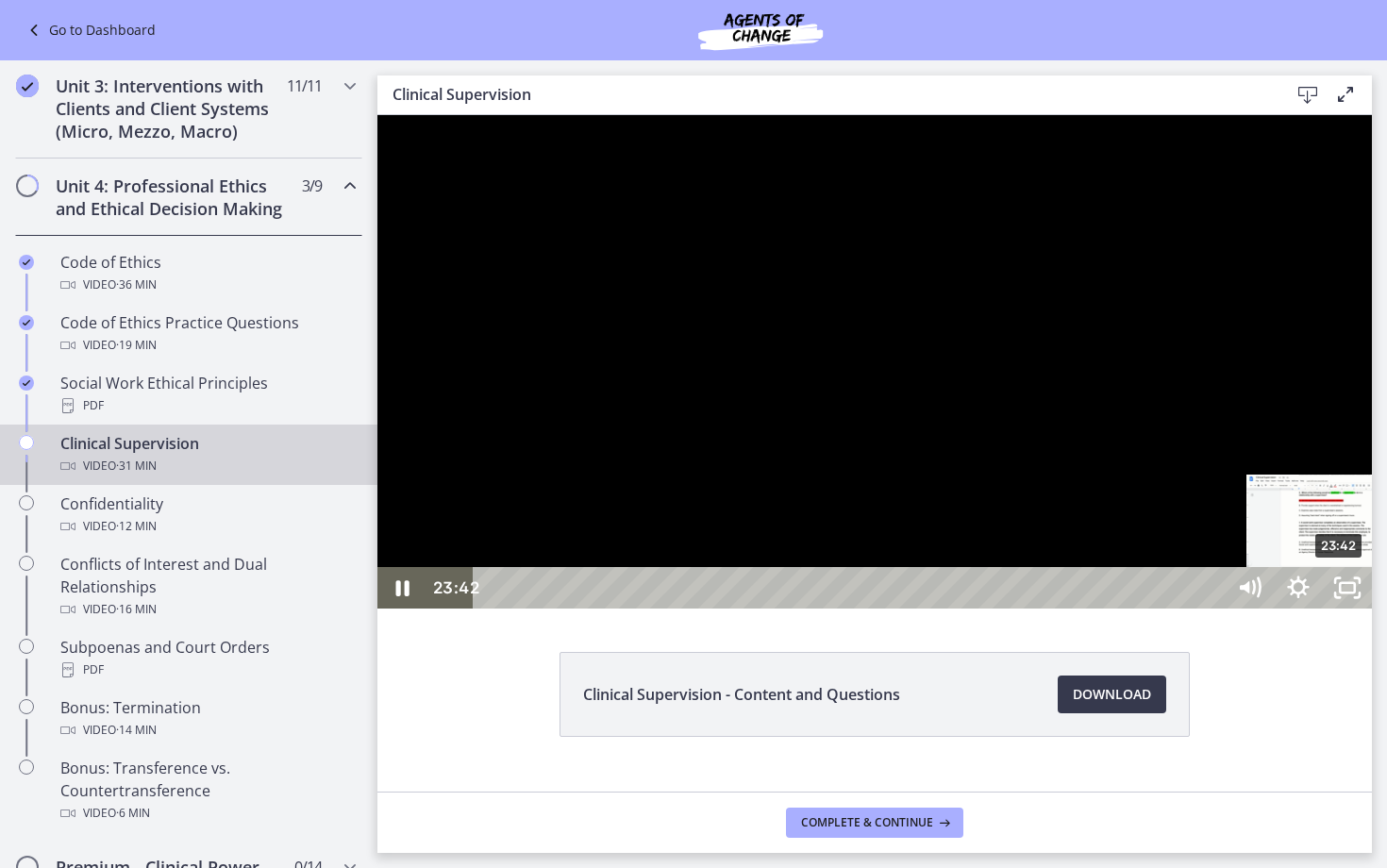 click on "23:42" at bounding box center [852, 588] 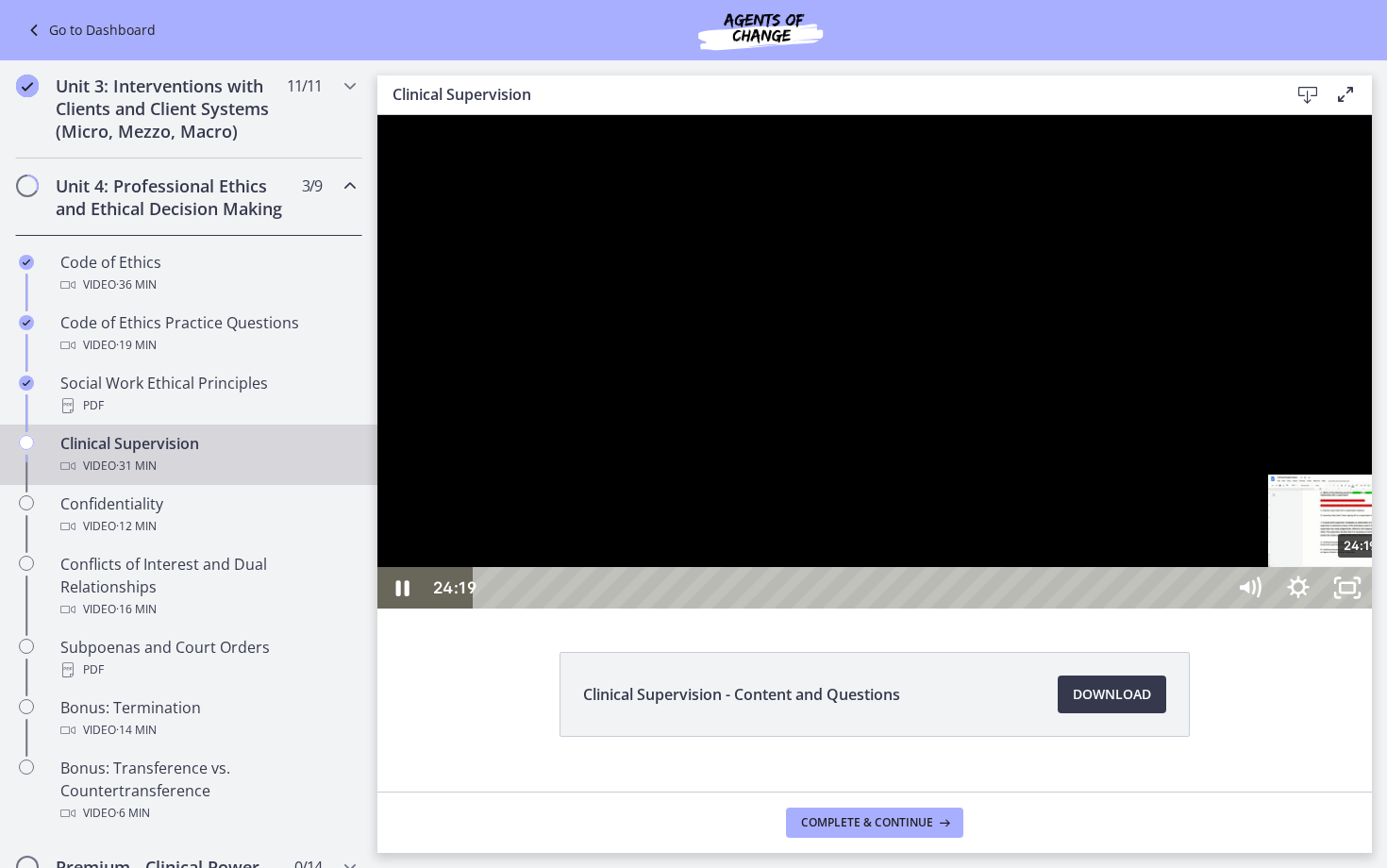 click on "24:19" at bounding box center [852, 588] 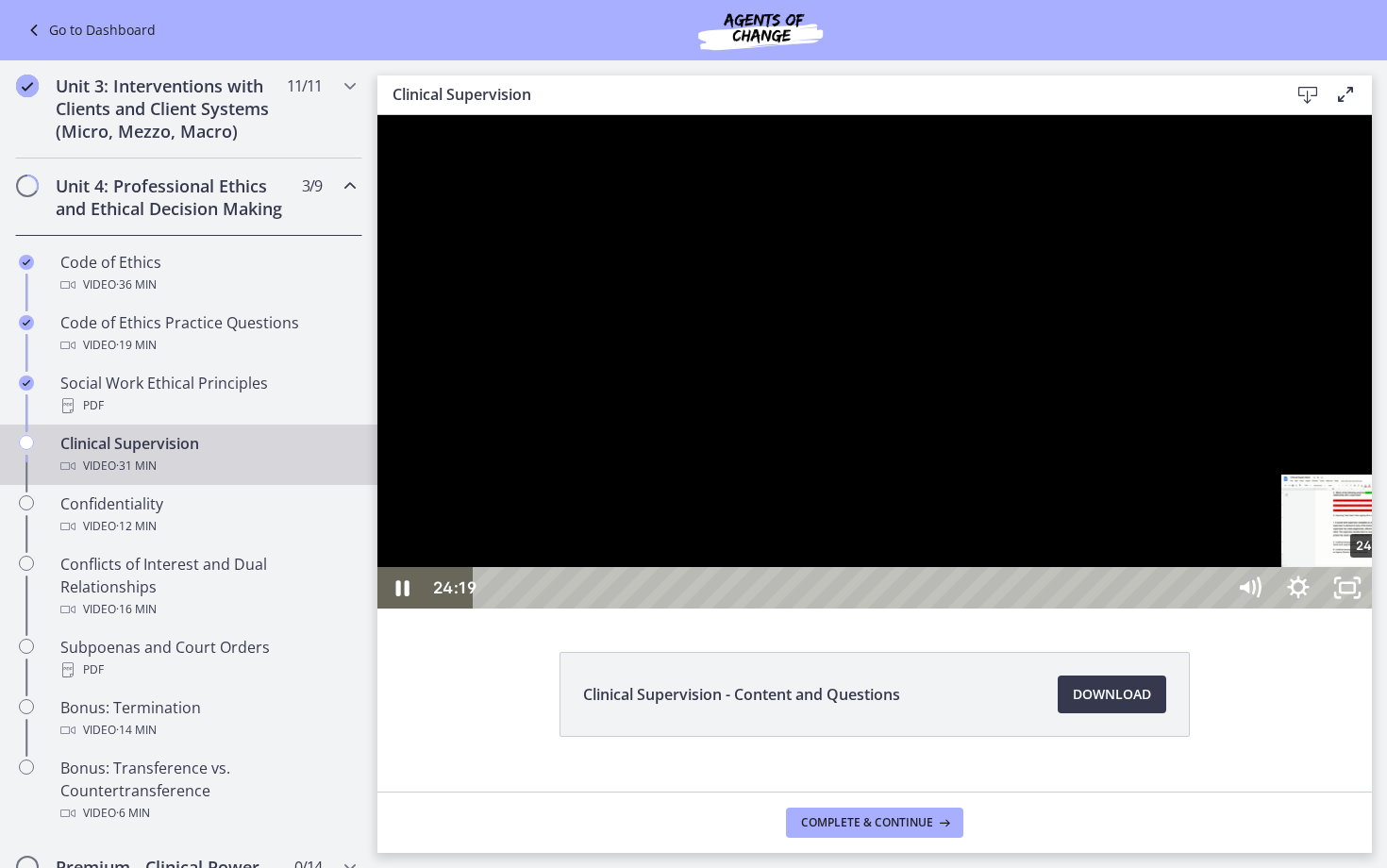 click on "24:41" at bounding box center [852, 588] 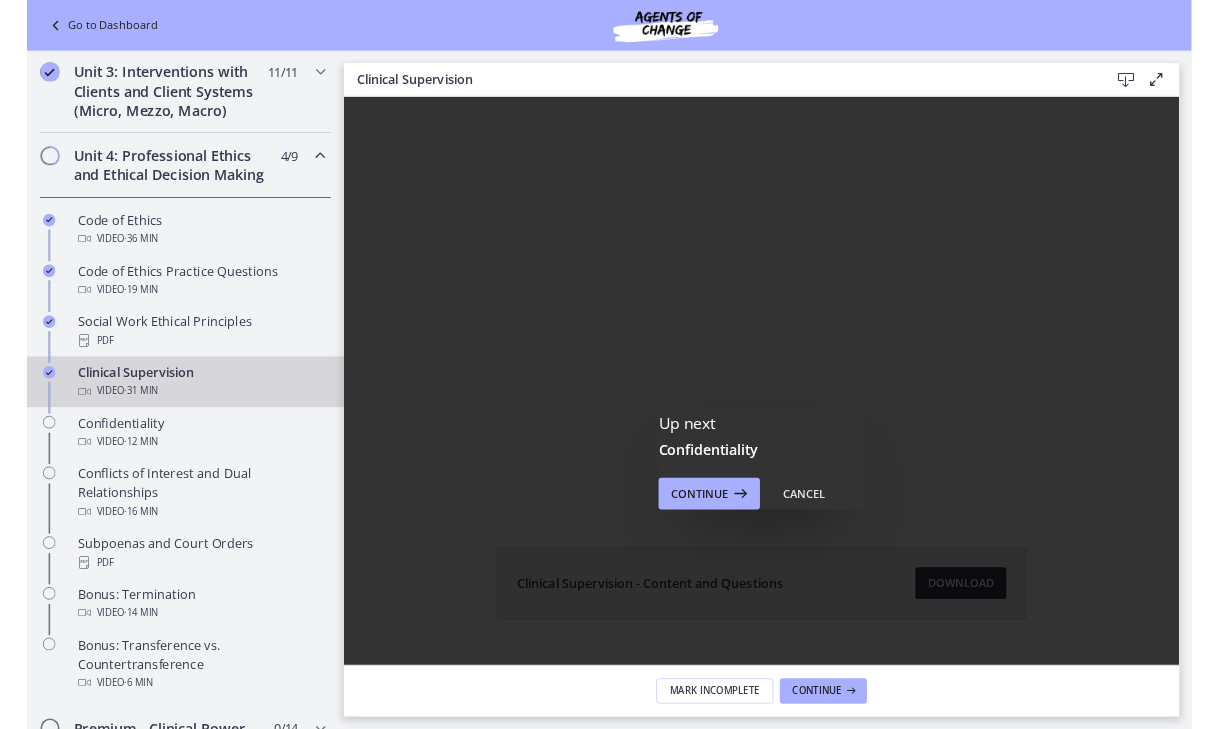 scroll, scrollTop: 0, scrollLeft: 0, axis: both 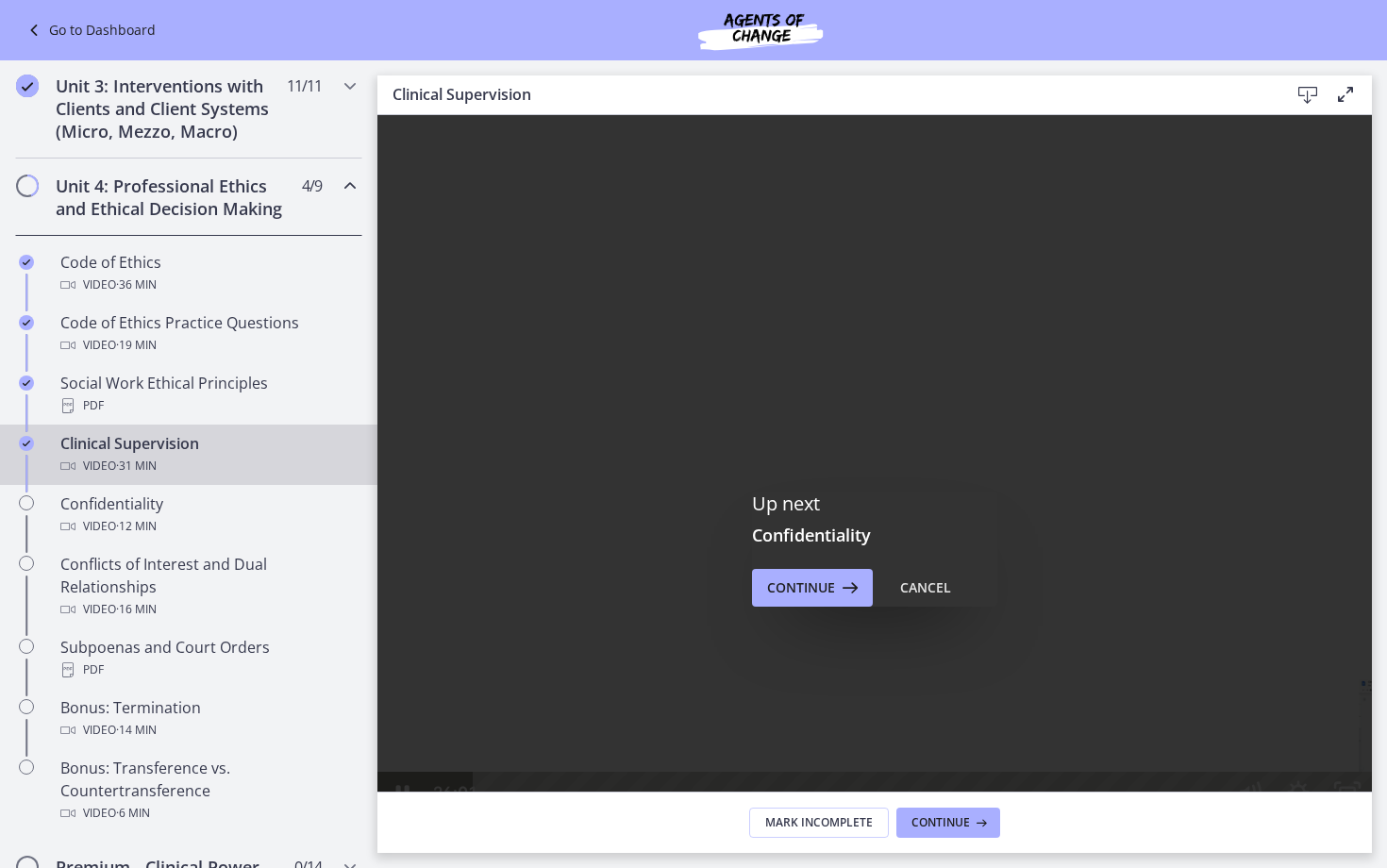 click on "26:51" at bounding box center [852, 793] 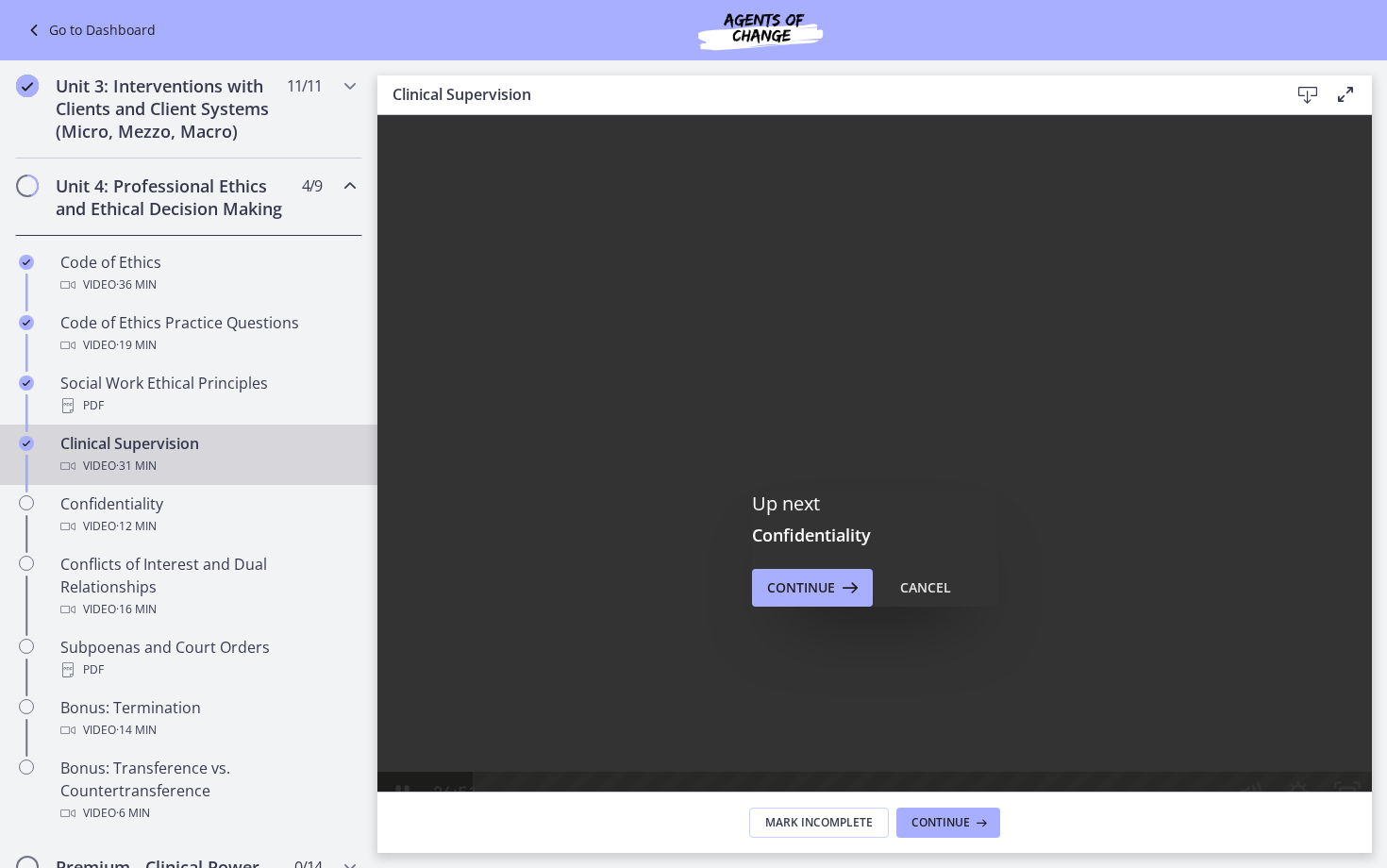 click on "27:59" at bounding box center [852, 793] 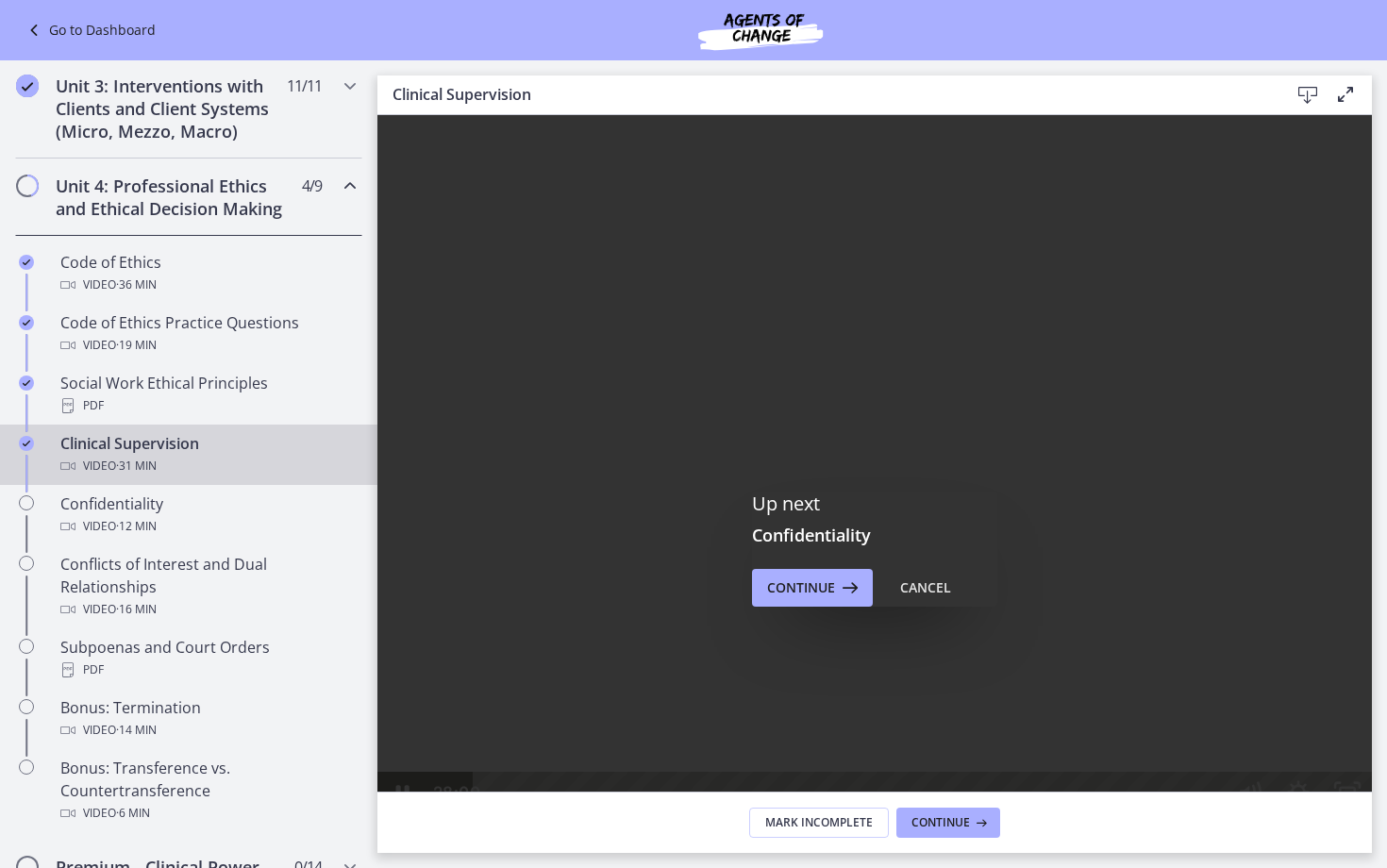 click on "28:49" at bounding box center (852, 793) 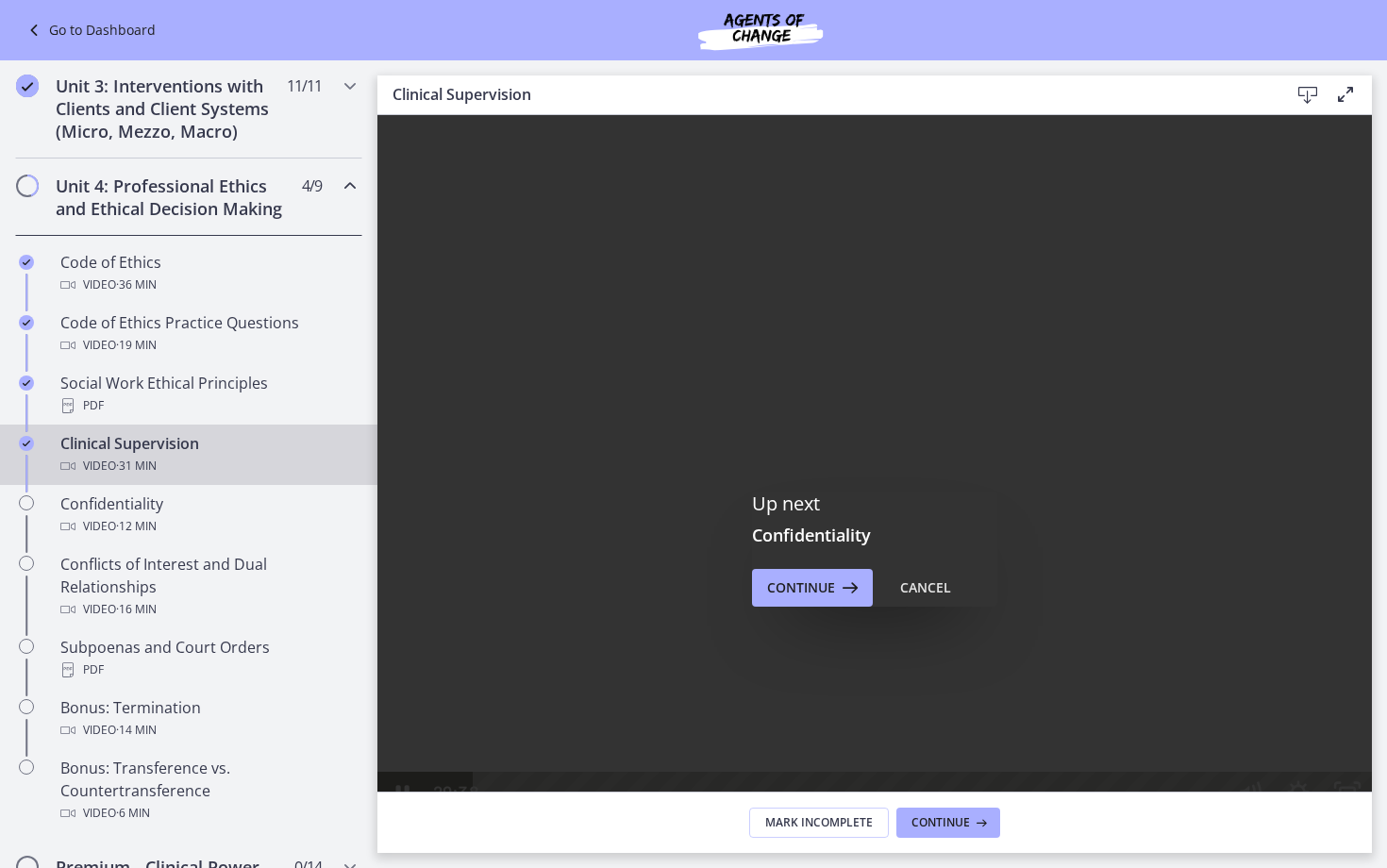click on "29:38" at bounding box center [852, 793] 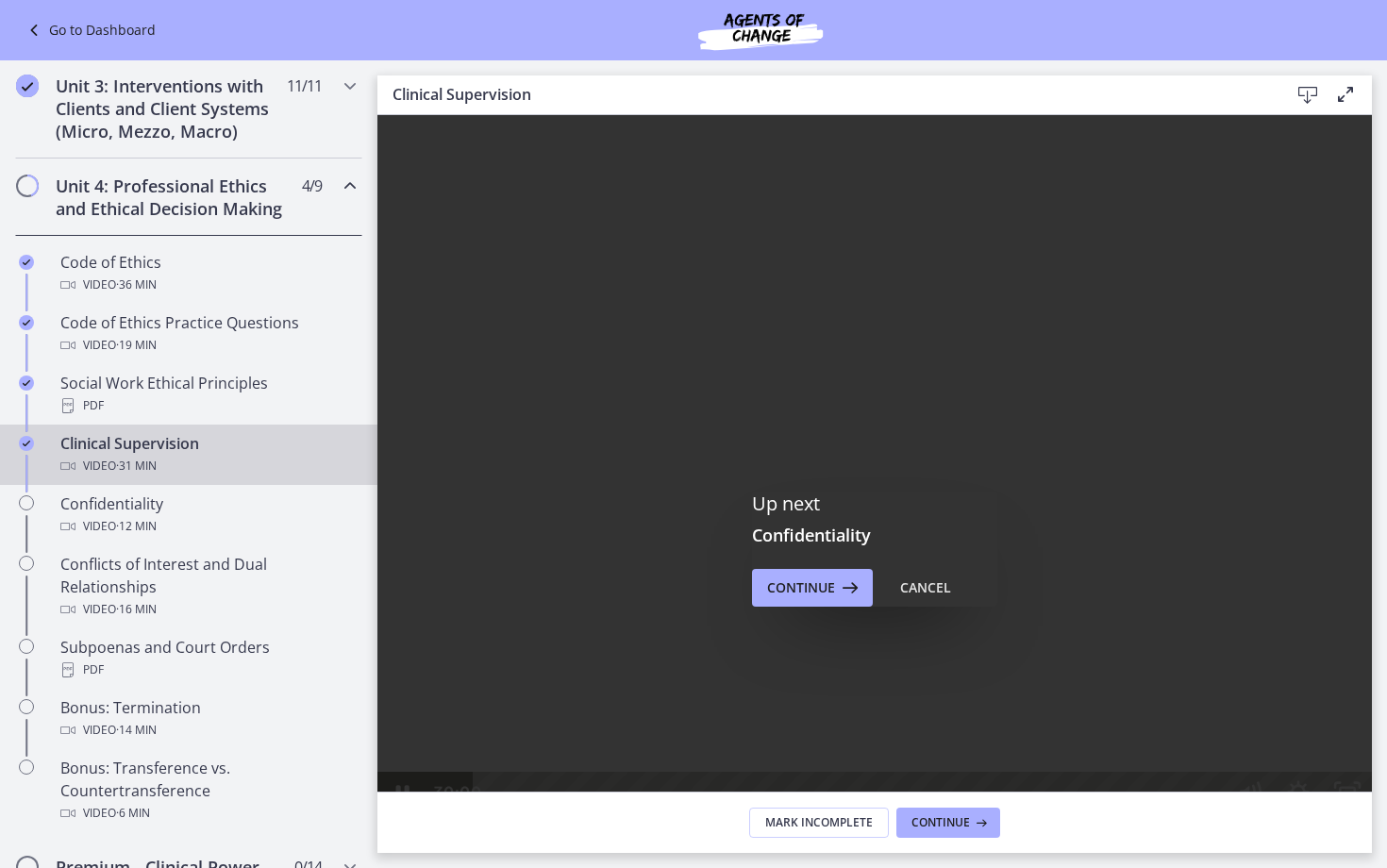 click on "30:00" at bounding box center [852, 793] 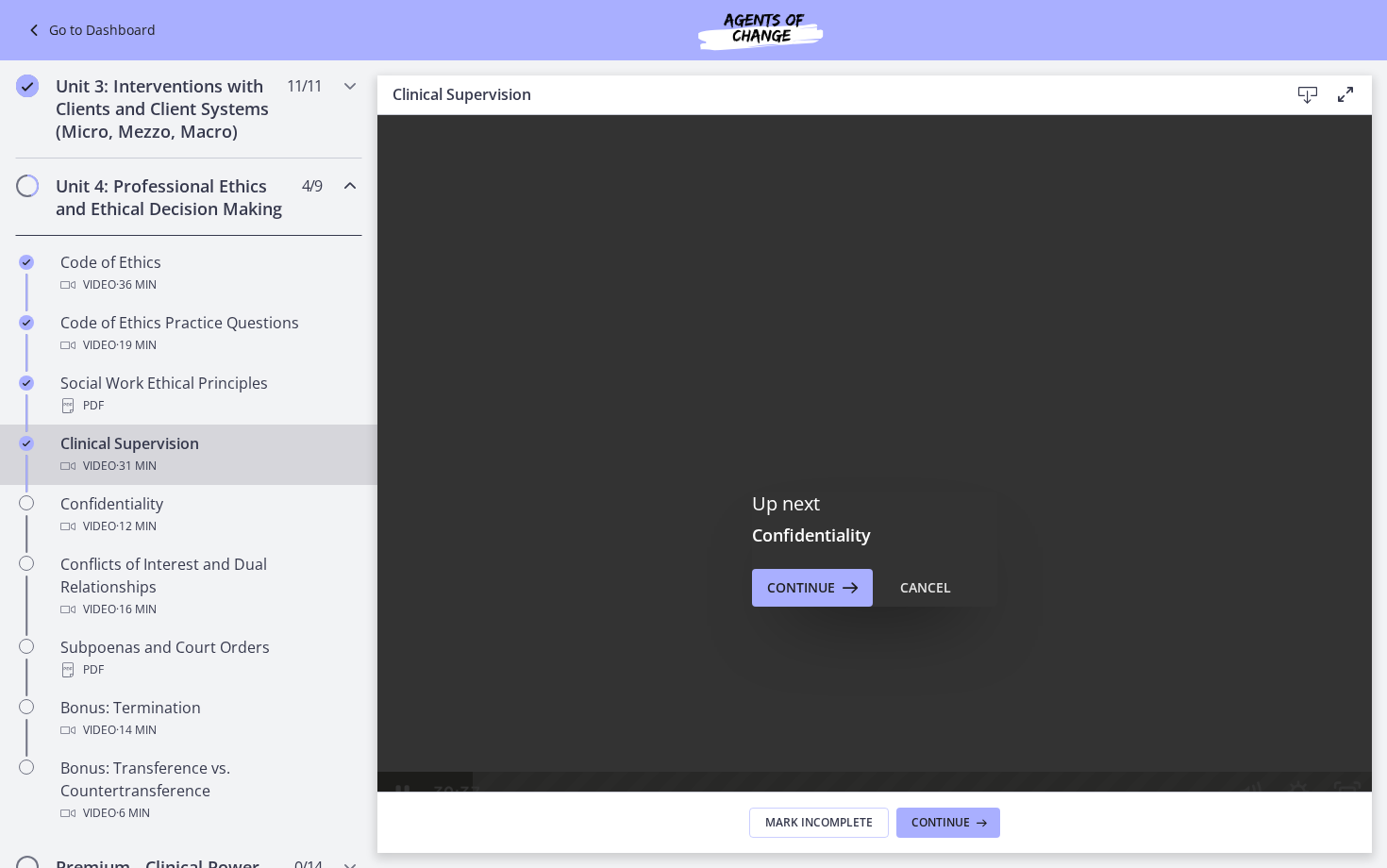 click on "30:37" at bounding box center (852, 793) 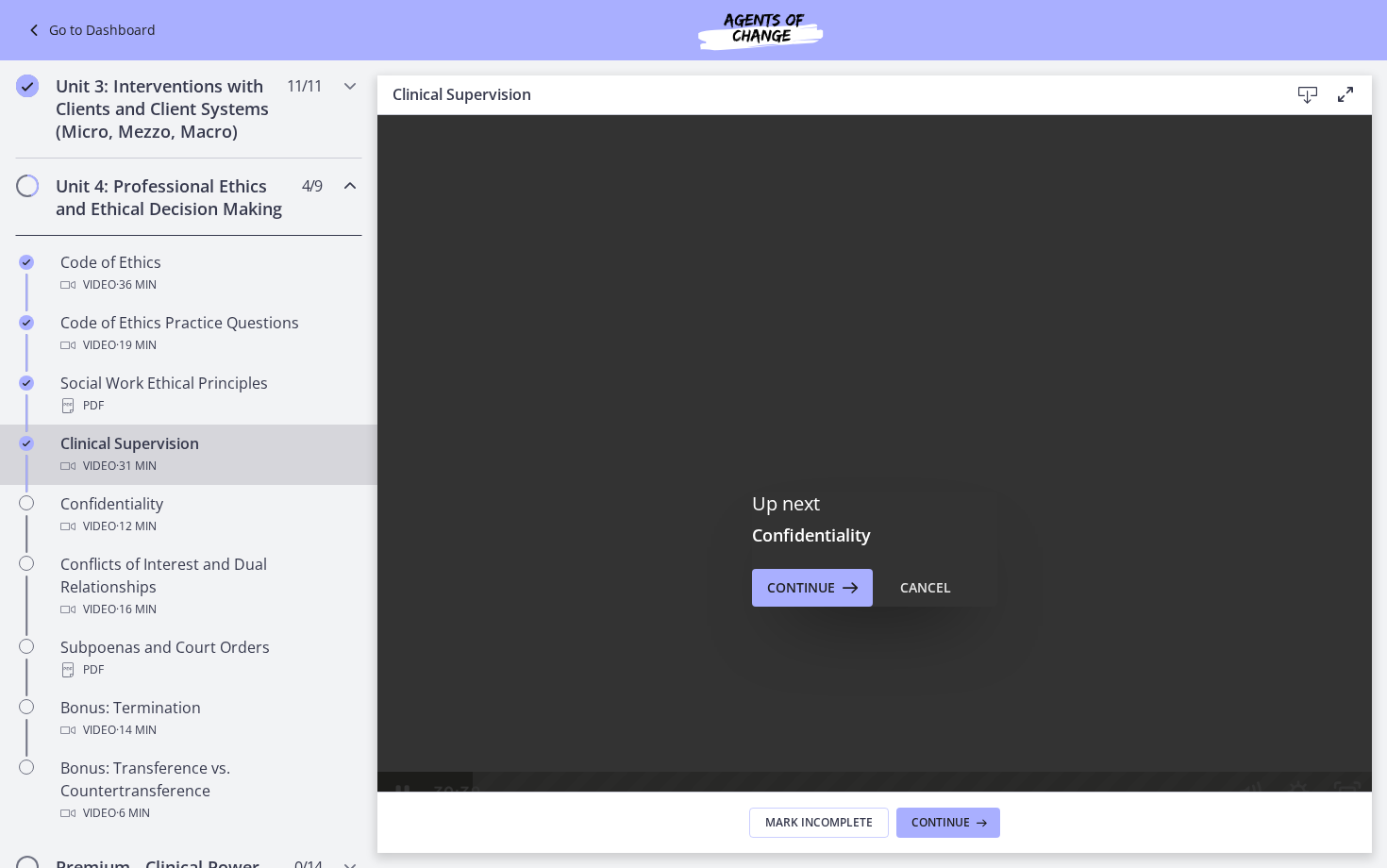 click on "31:02" at bounding box center (852, 793) 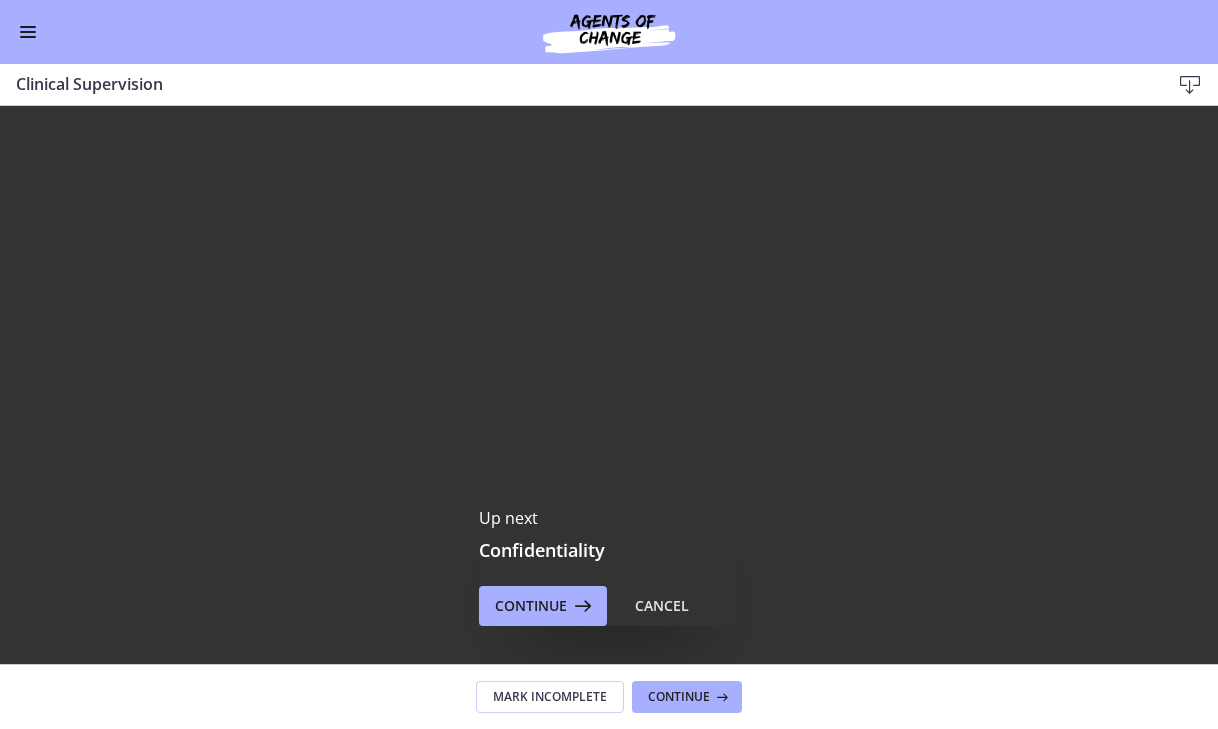 scroll, scrollTop: 779, scrollLeft: 0, axis: vertical 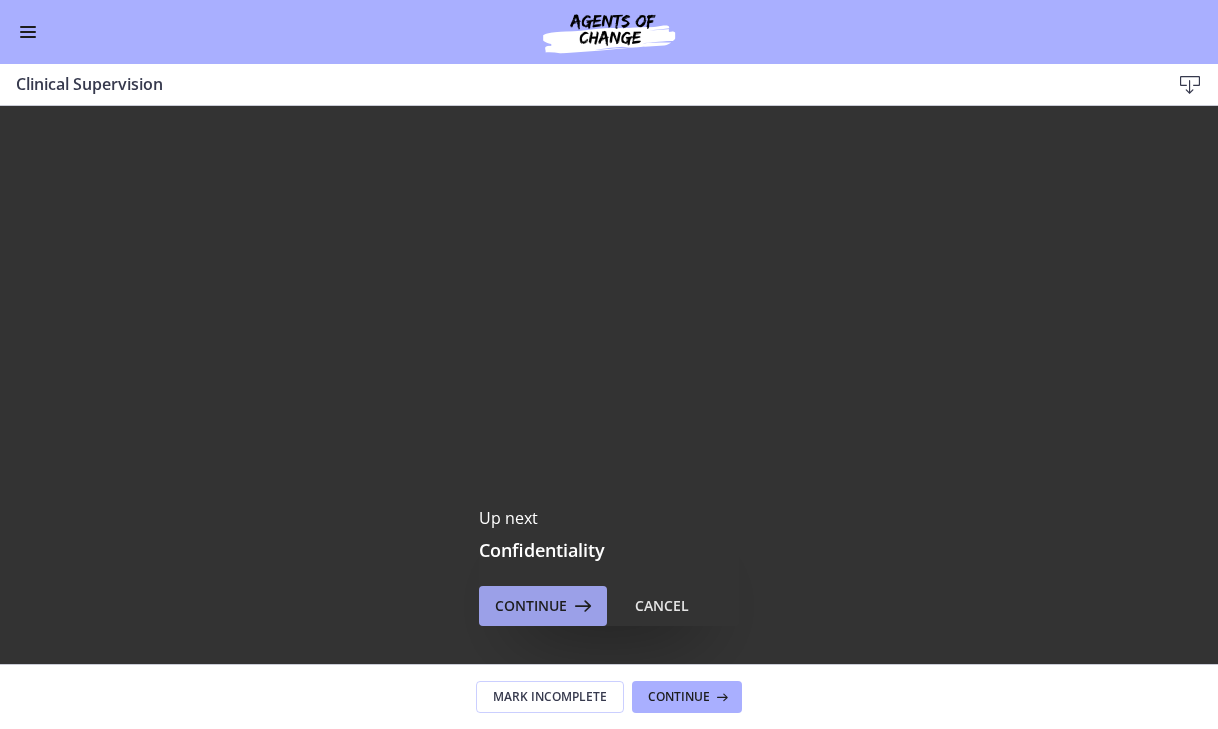 click on "Continue" at bounding box center [543, 606] 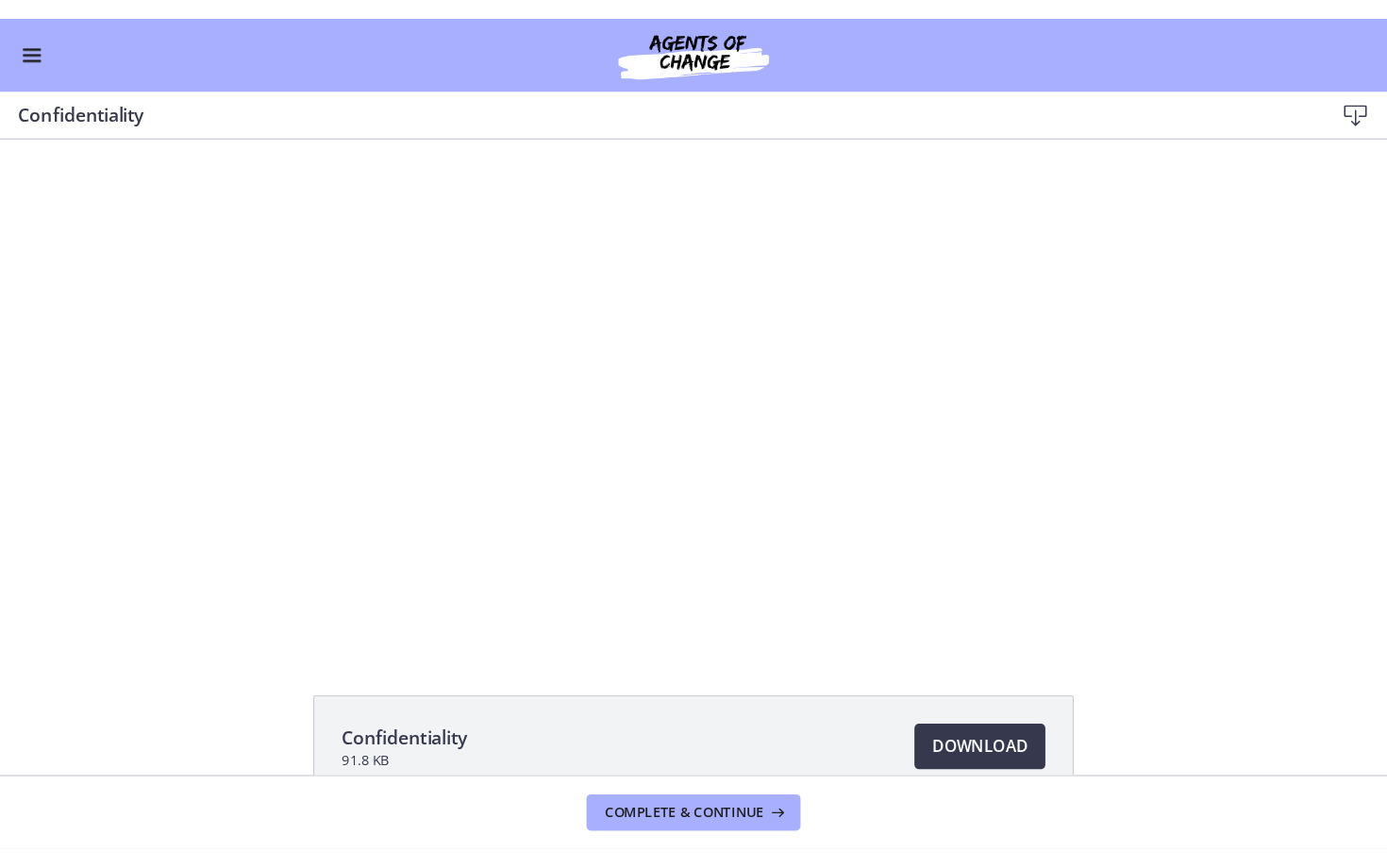 scroll, scrollTop: 0, scrollLeft: 0, axis: both 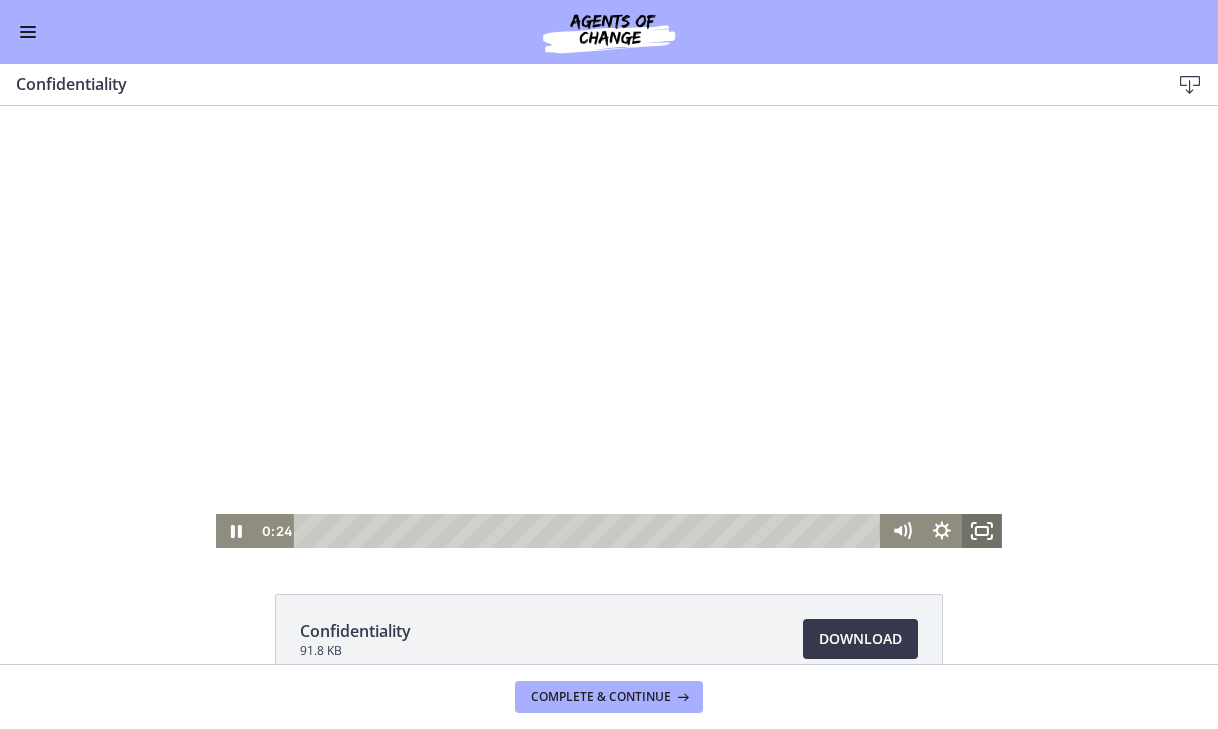 click 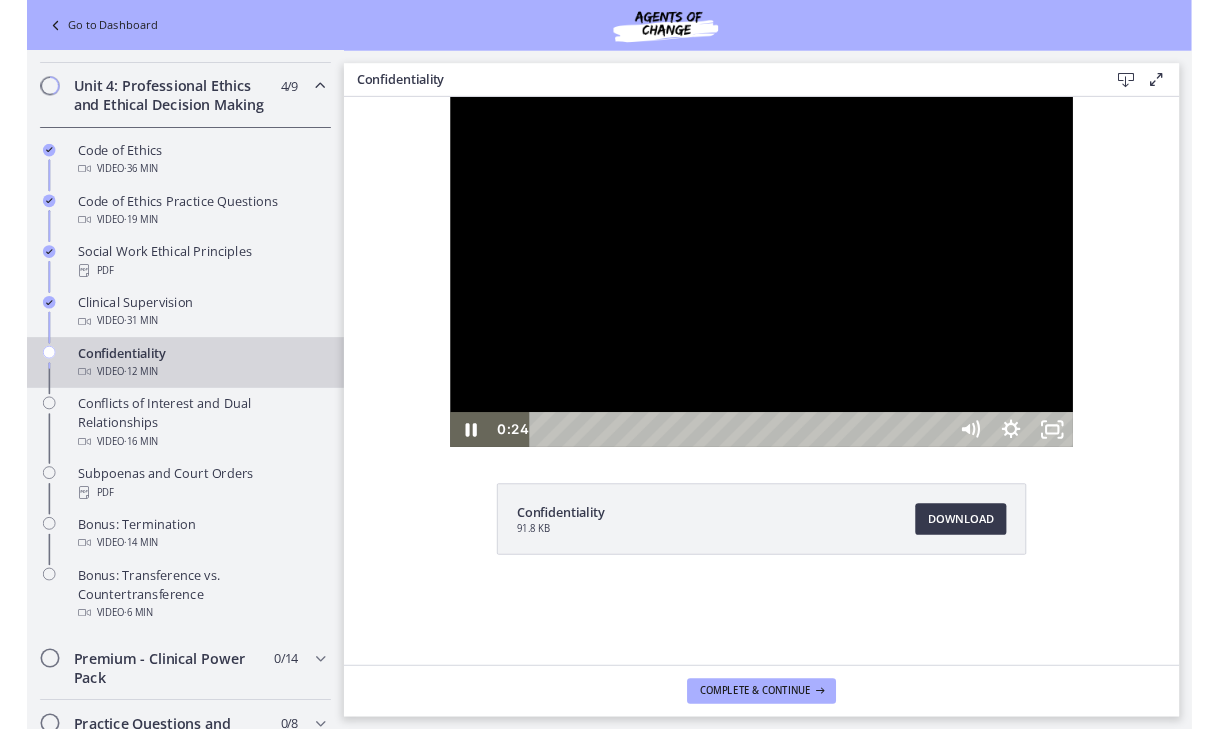 scroll, scrollTop: 784, scrollLeft: 0, axis: vertical 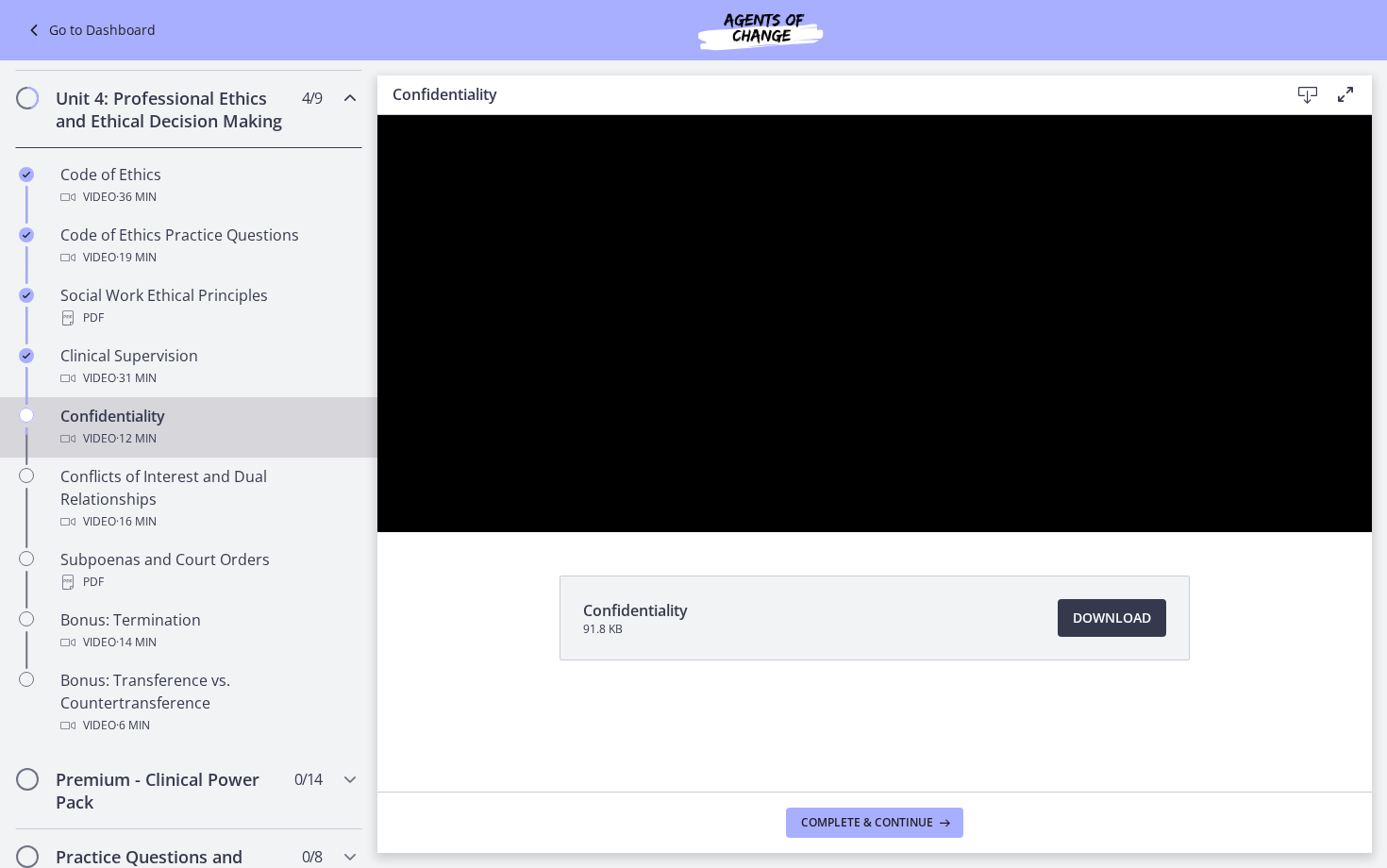 type 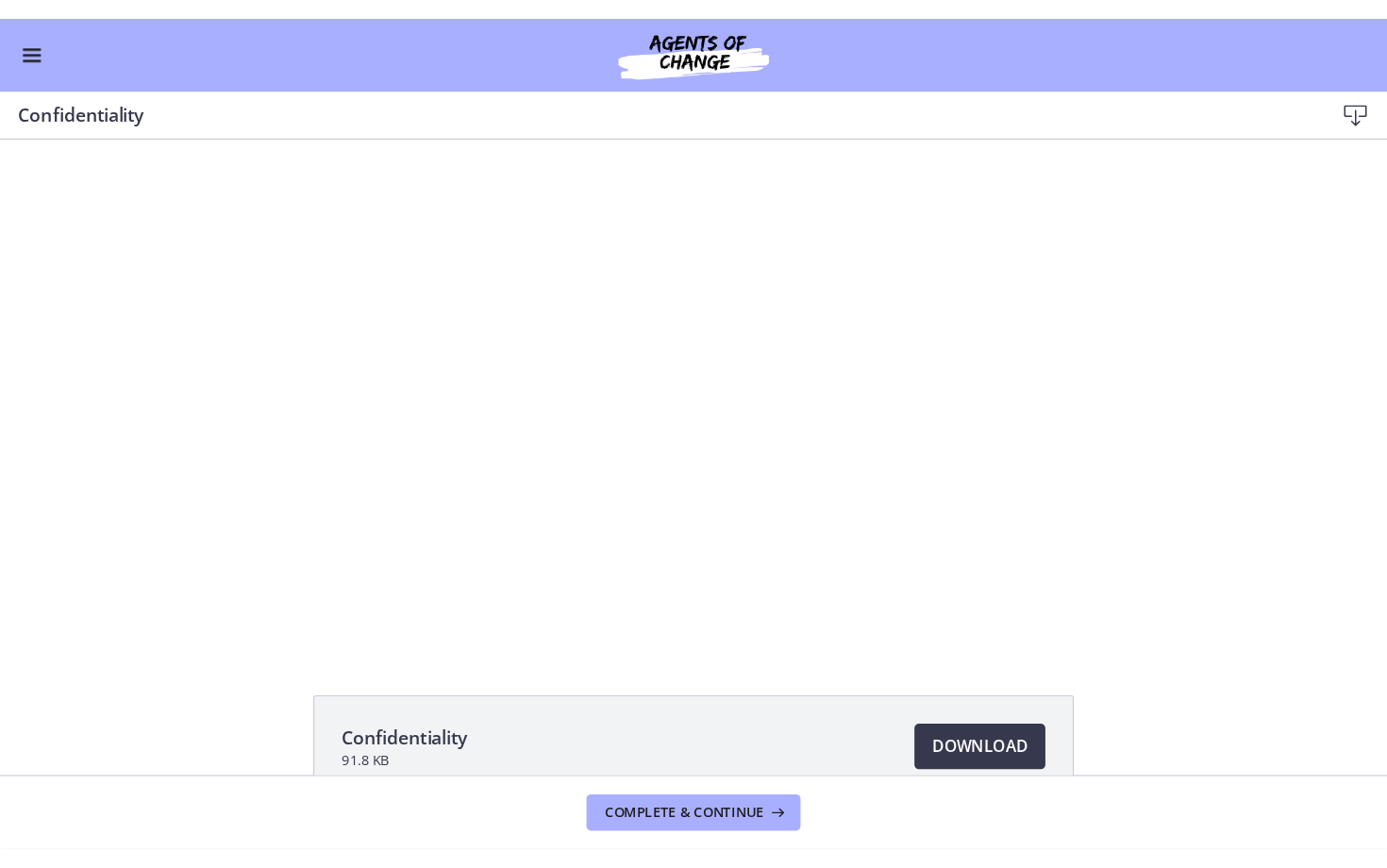 scroll, scrollTop: 824, scrollLeft: 0, axis: vertical 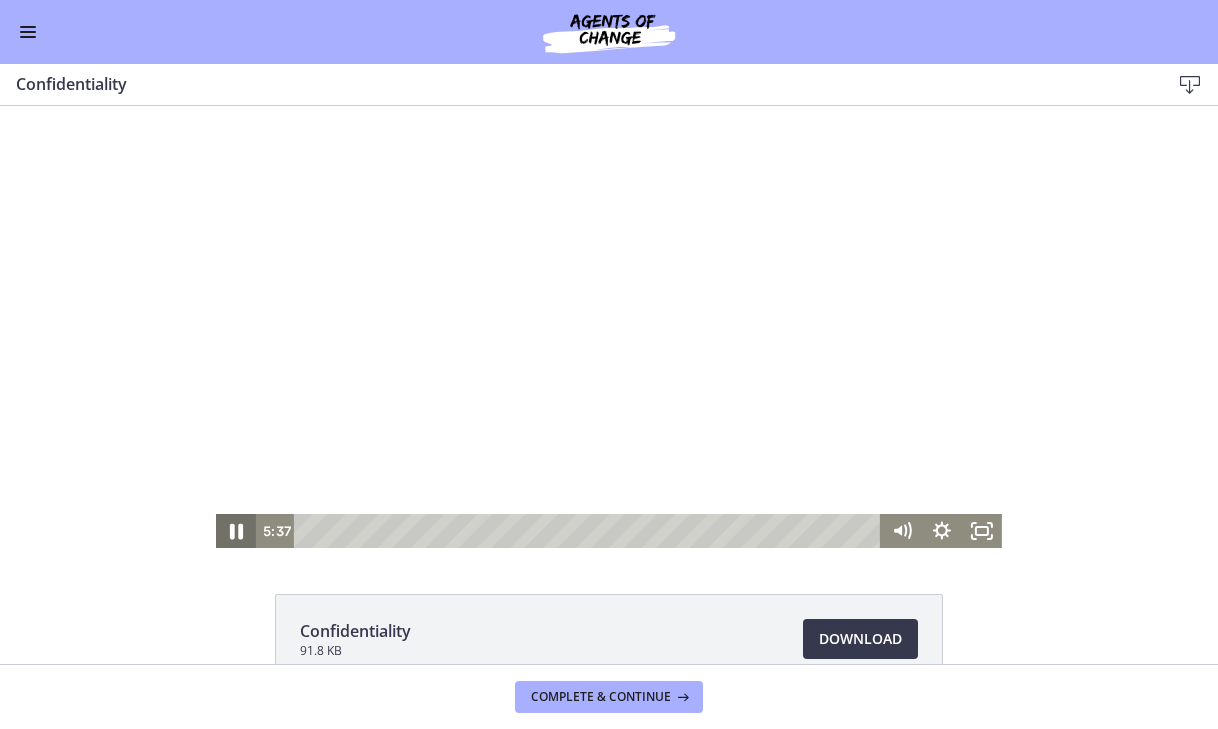 click 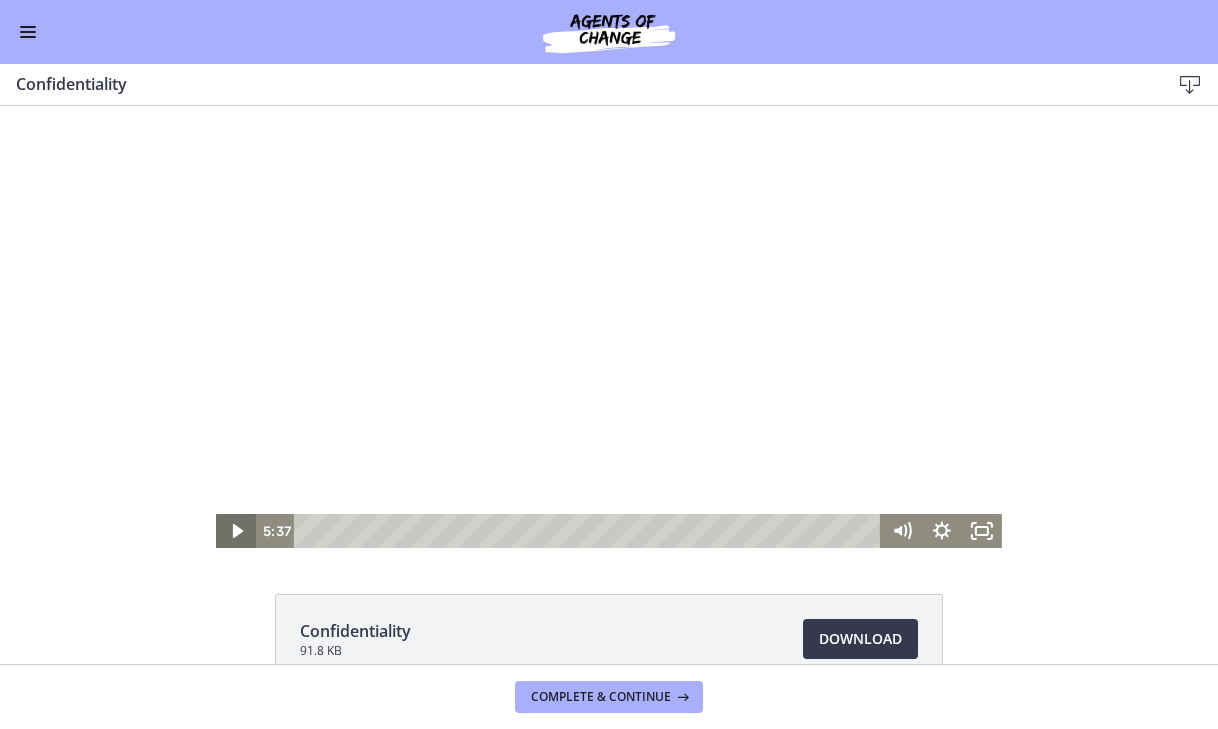 click 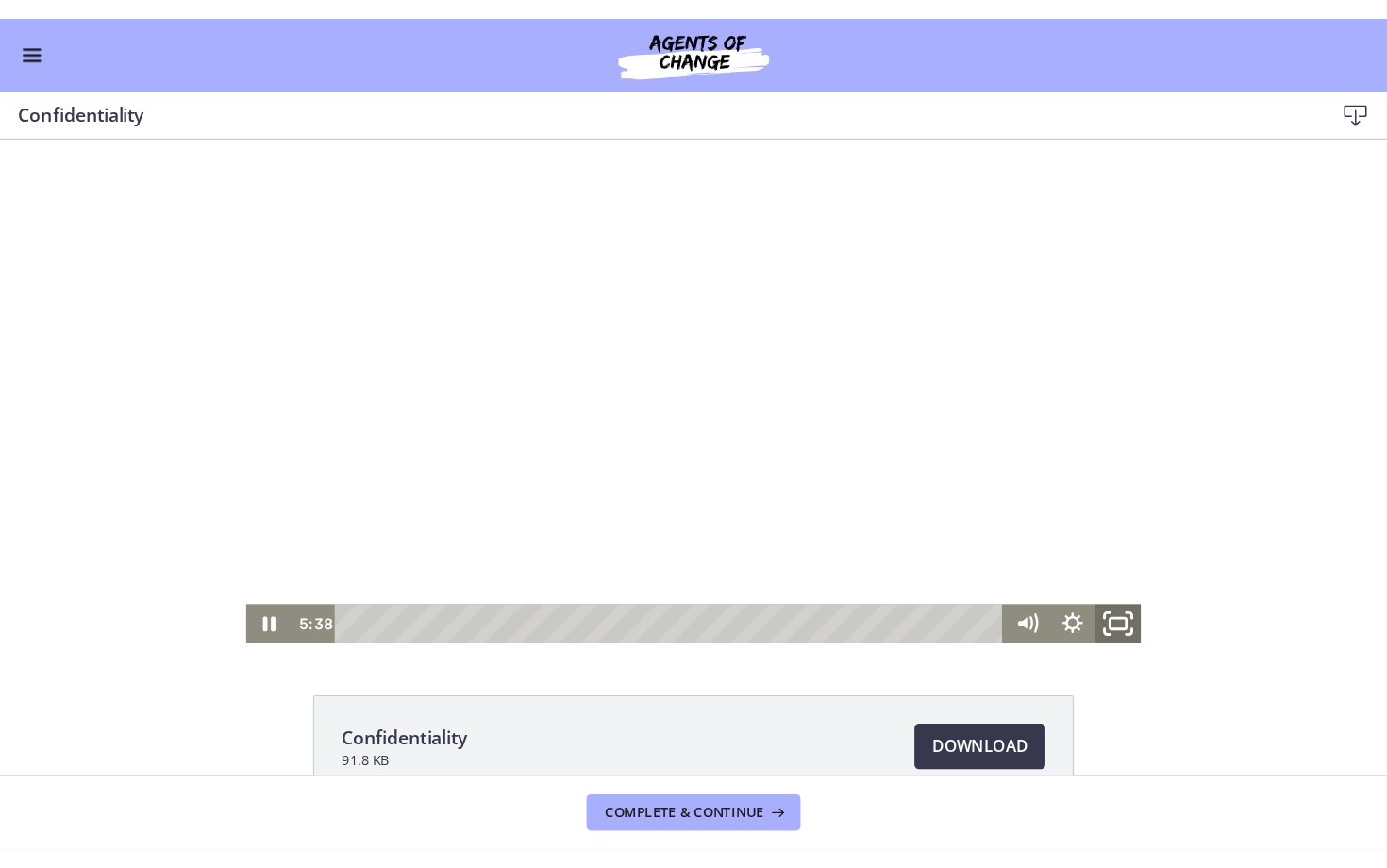 click 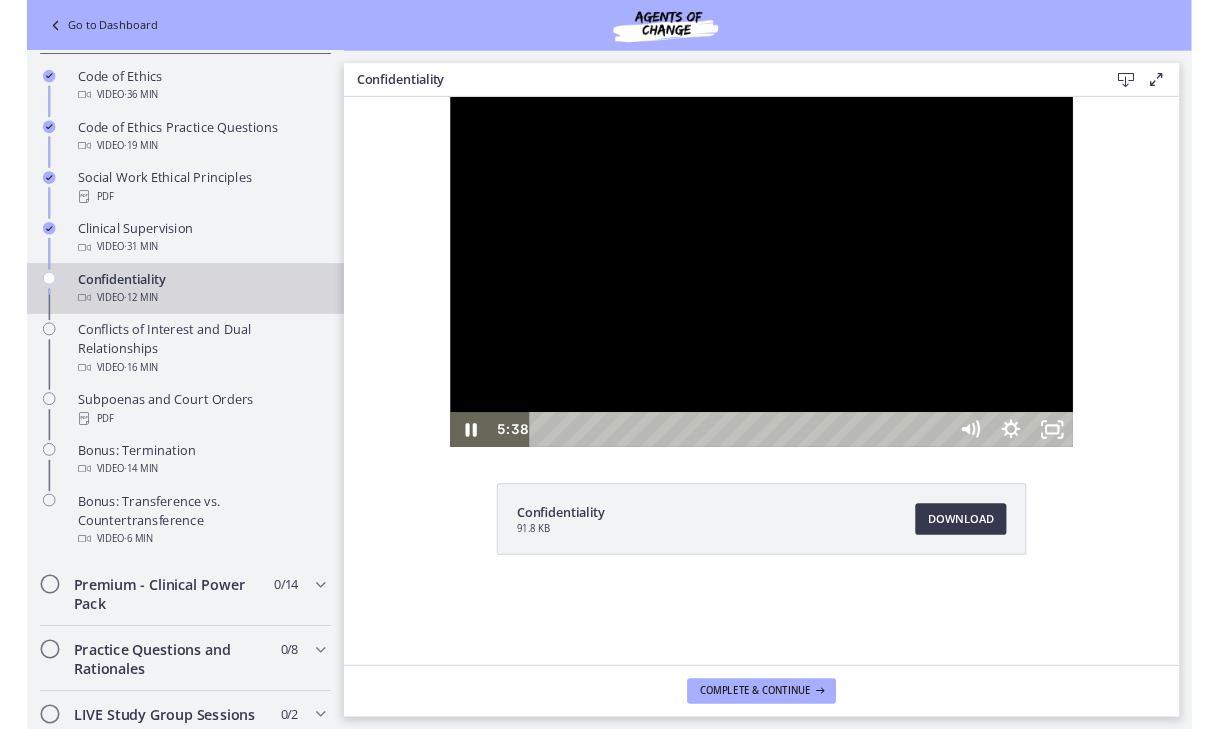 scroll, scrollTop: 878, scrollLeft: 0, axis: vertical 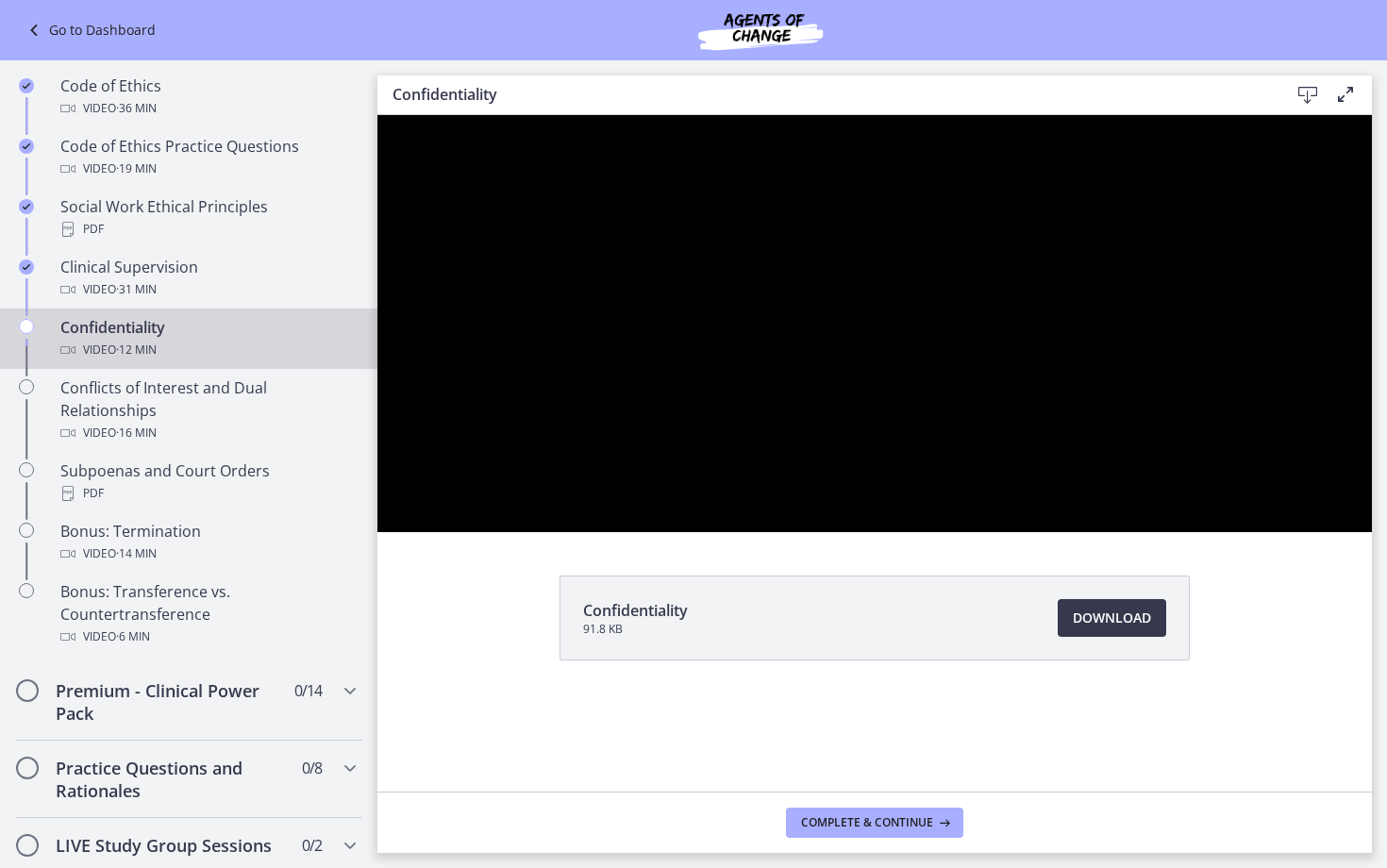 click at bounding box center [1347, 511] 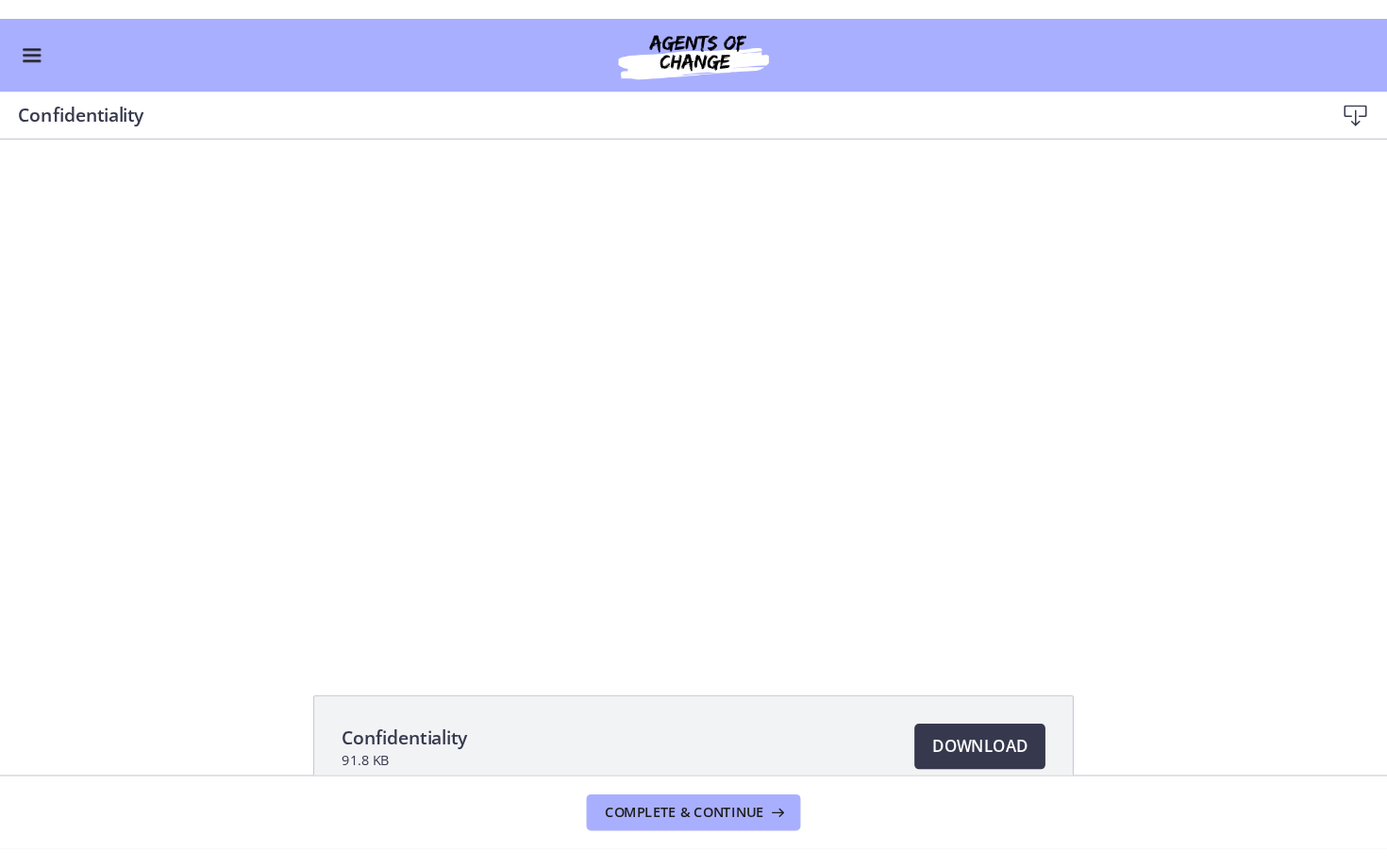 scroll, scrollTop: 910, scrollLeft: 0, axis: vertical 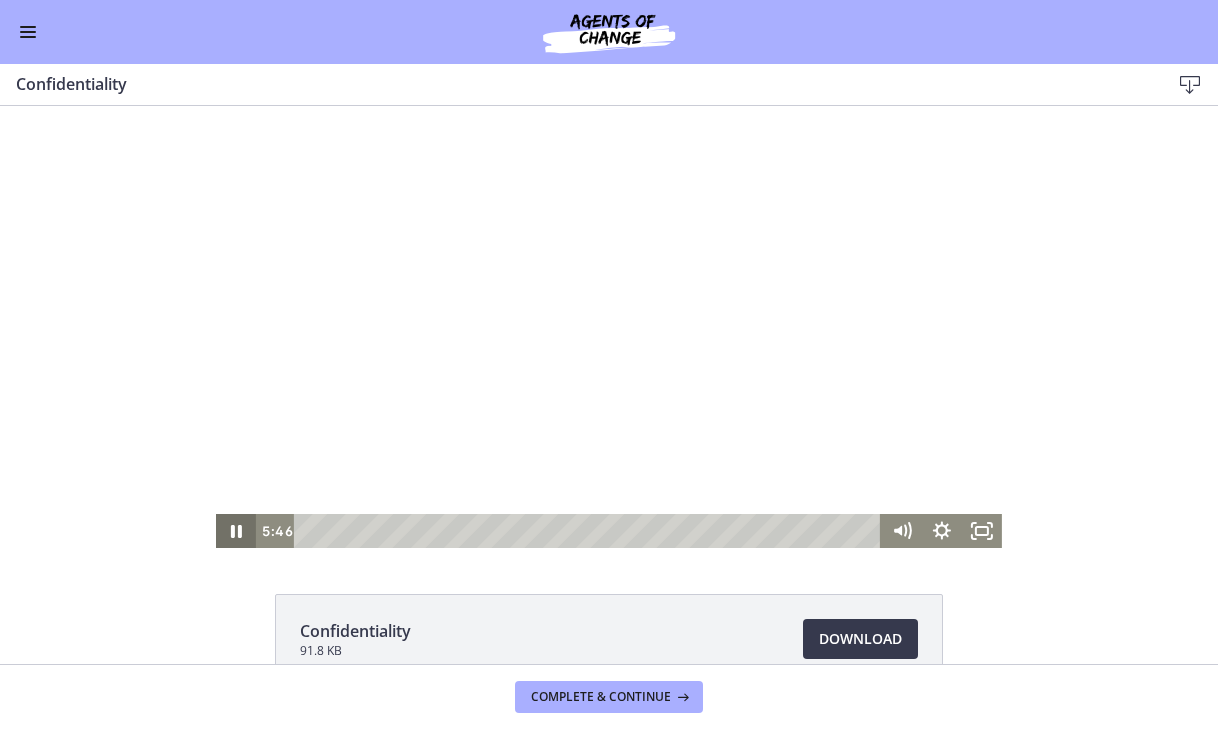 click 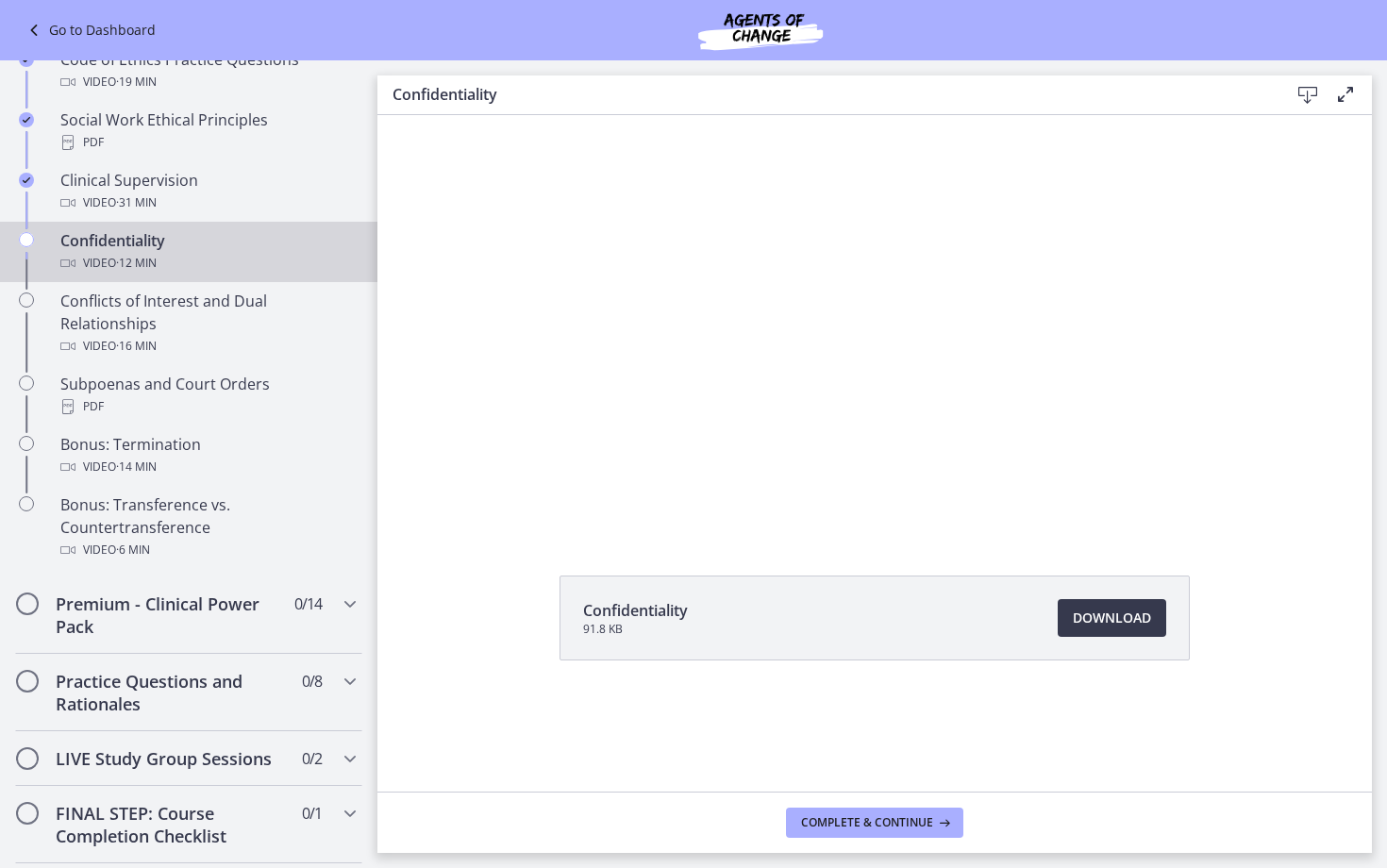 scroll, scrollTop: 1002, scrollLeft: 0, axis: vertical 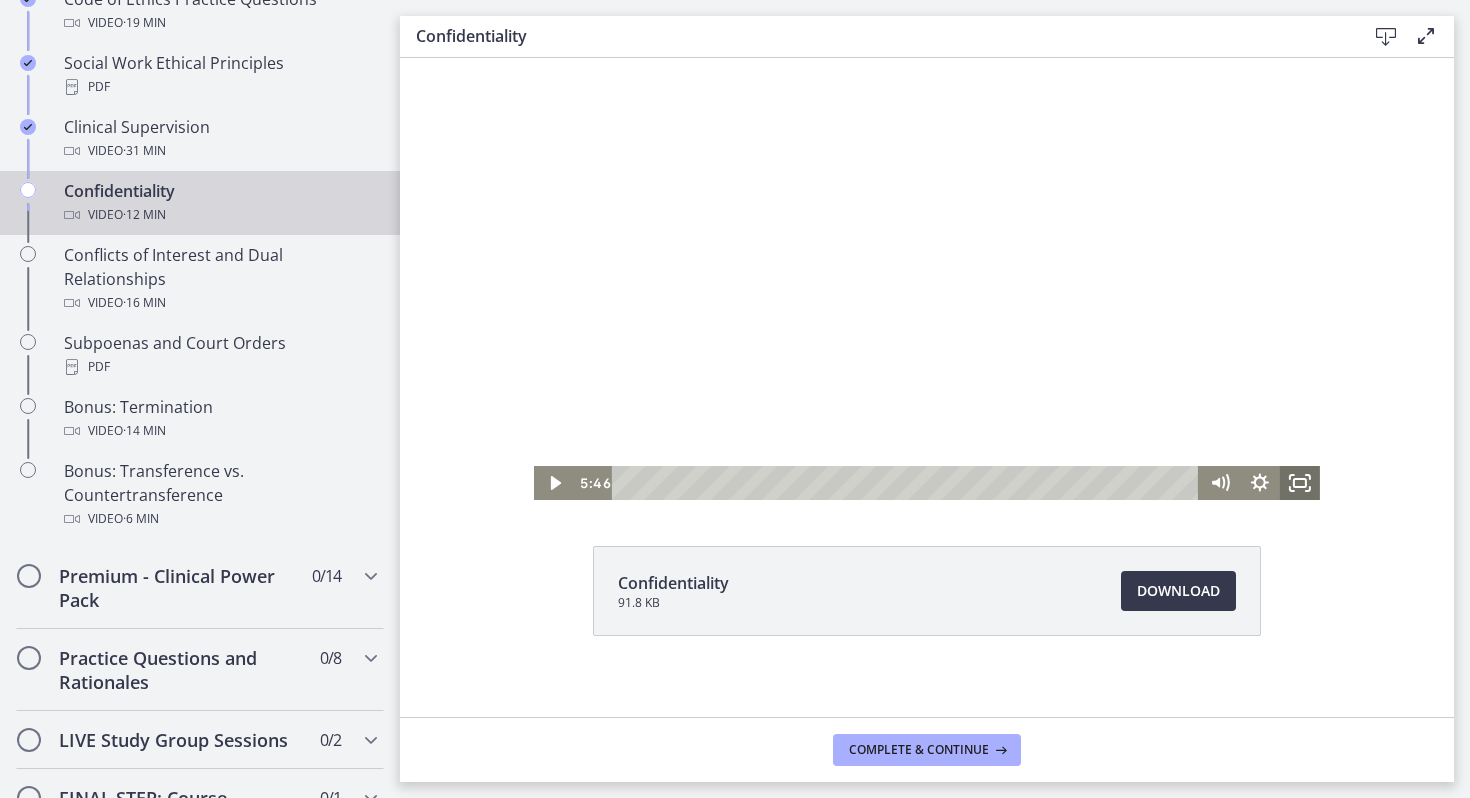 click 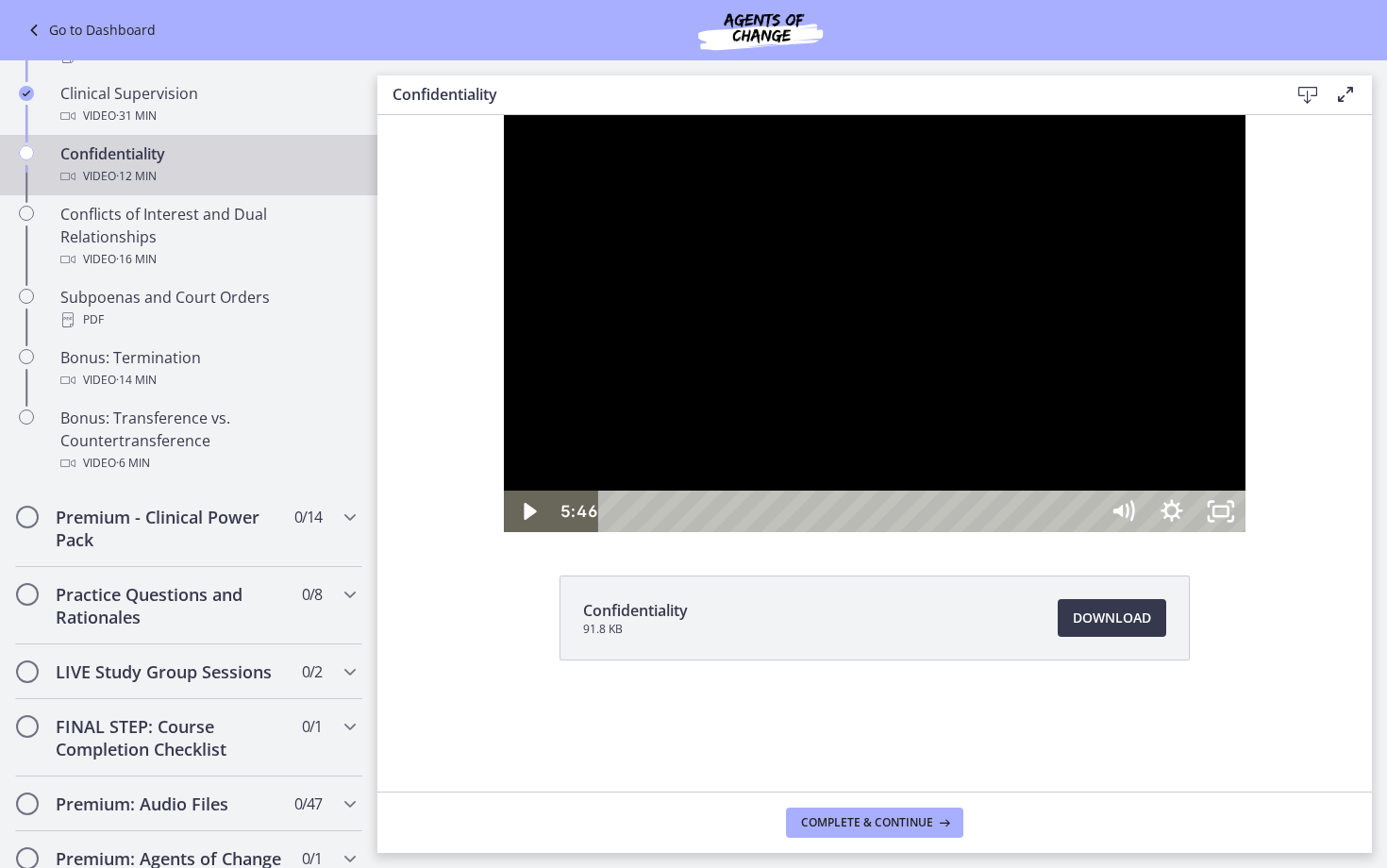 scroll, scrollTop: 915, scrollLeft: 0, axis: vertical 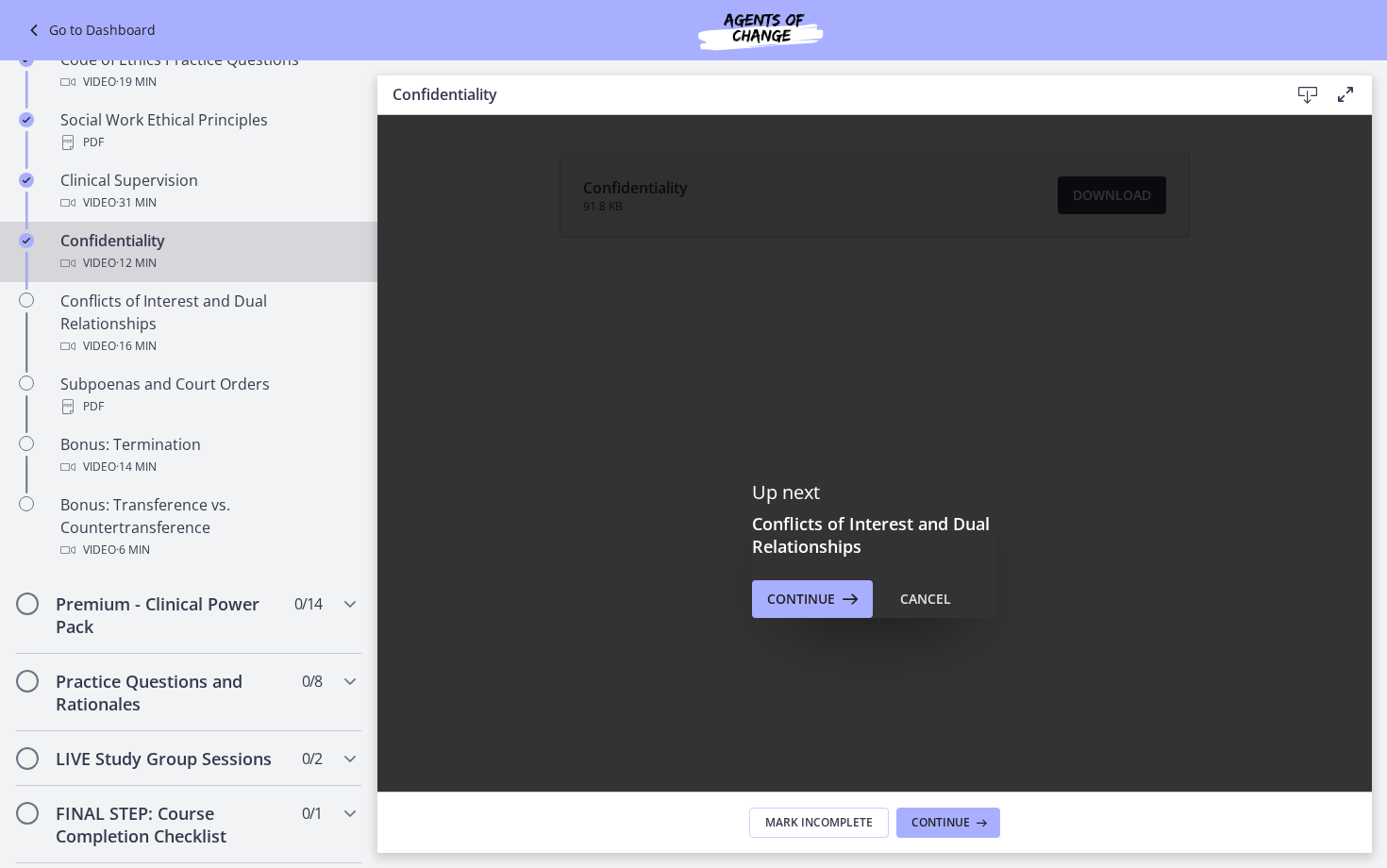 click on "Click for sound
@keyframes VOLUME_SMALL_WAVE_FLASH {
0% { opacity: 0; }
33% { opacity: 1; }
66% { opacity: 1; }
100% { opacity: 0; }
}
@keyframes VOLUME_LARGE_WAVE_FLASH {
0% { opacity: 0; }
33% { opacity: 1; }
66% { opacity: 1; }
100% { opacity: 0; }
}
.volume__small-wave {
animation: VOLUME_SMALL_WAVE_FLASH 2s infinite;
opacity: 0;
}
.volume__large-wave {
animation: VOLUME_LARGE_WAVE_FLASH 2s infinite .3s;
opacity: 0;
}
11:41" at bounding box center (694, 434) 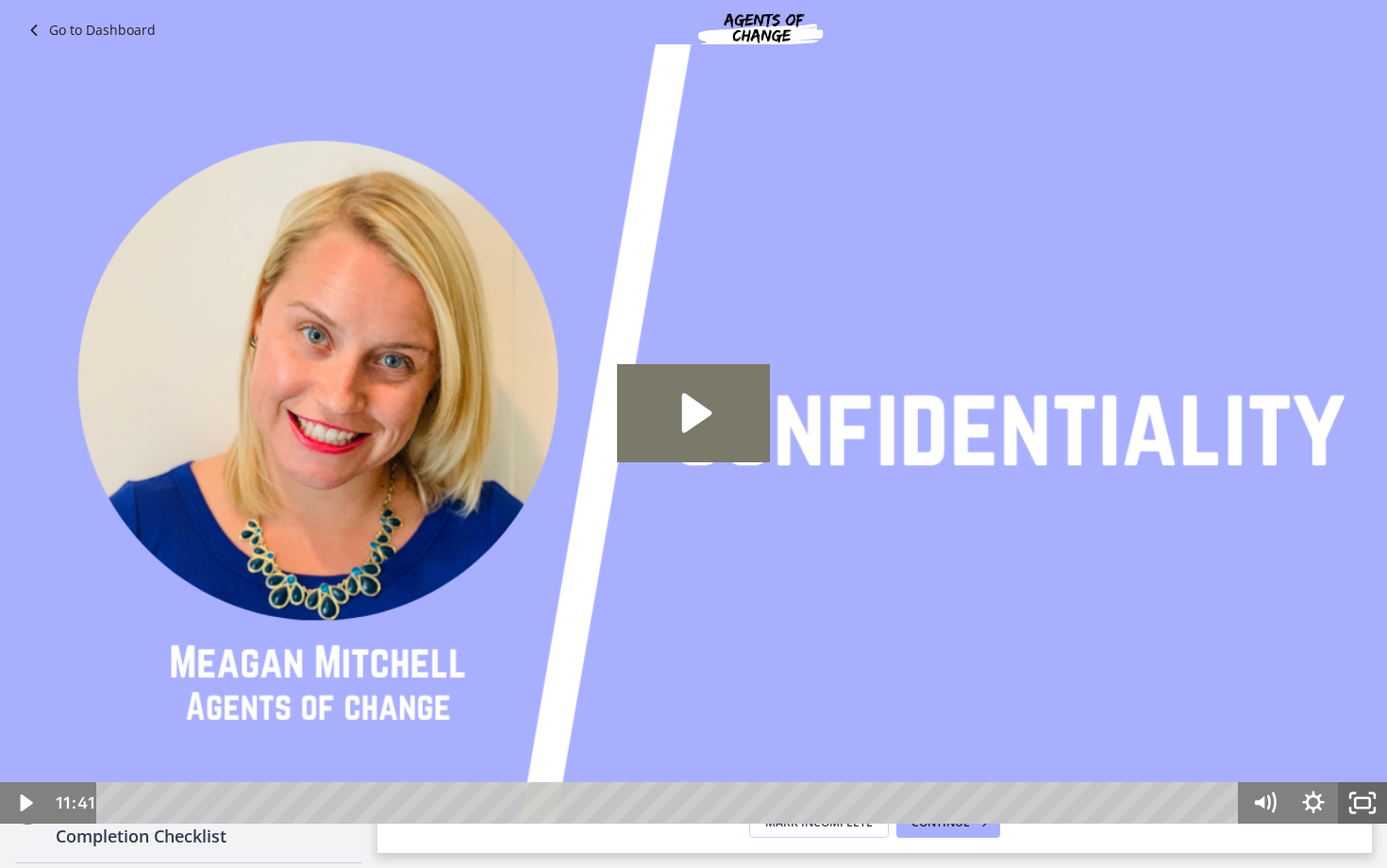 click 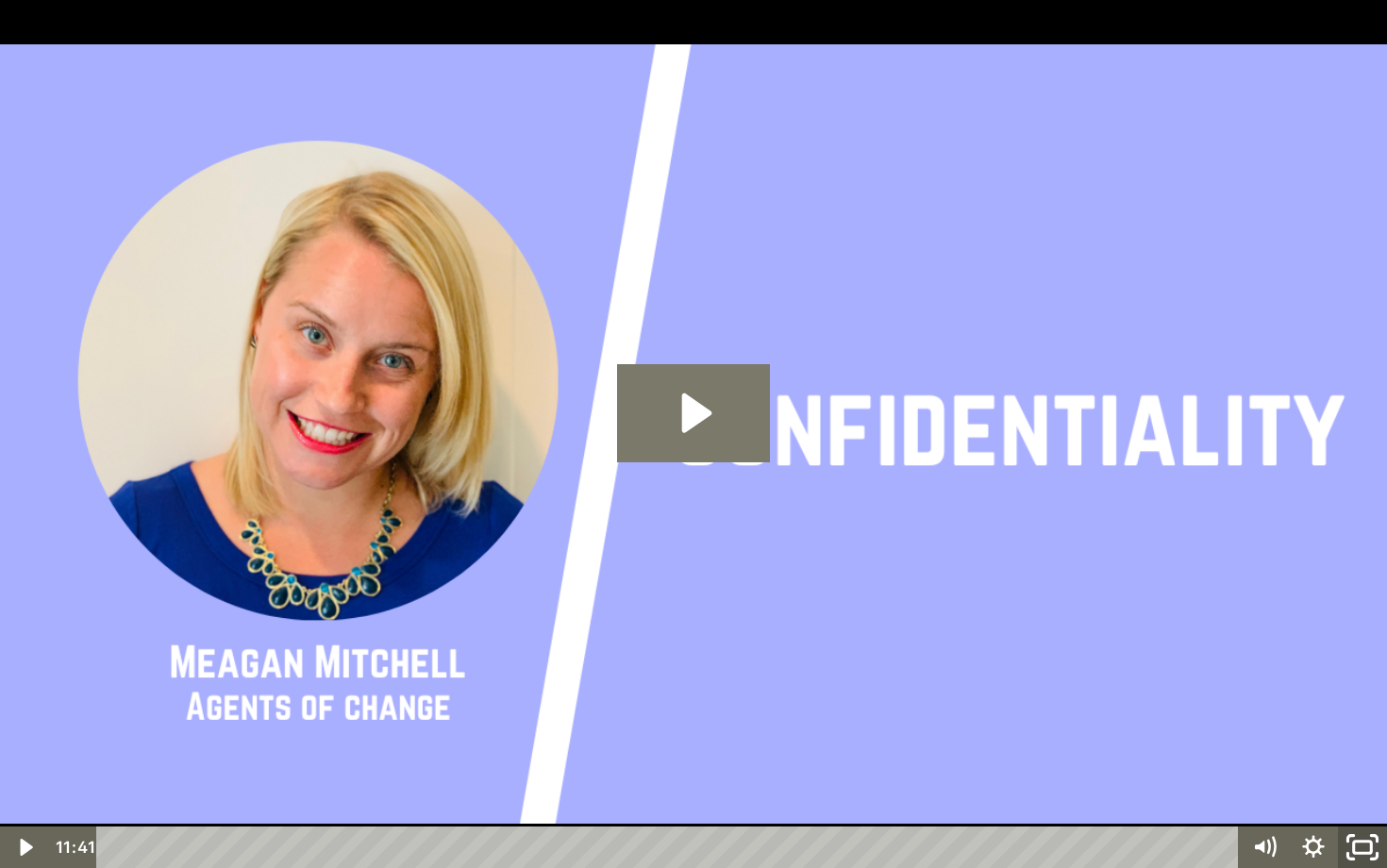 click 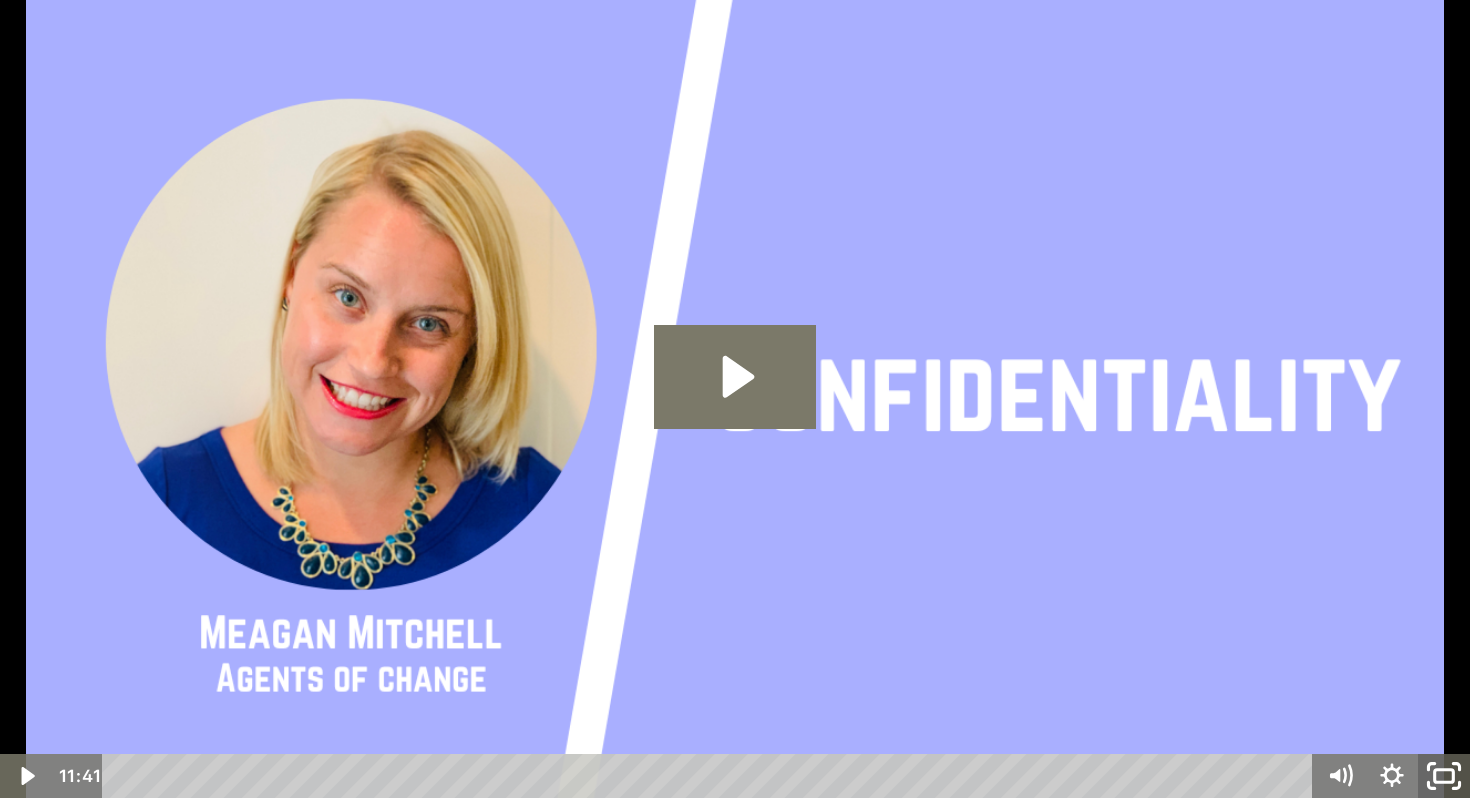 scroll, scrollTop: 1062, scrollLeft: 0, axis: vertical 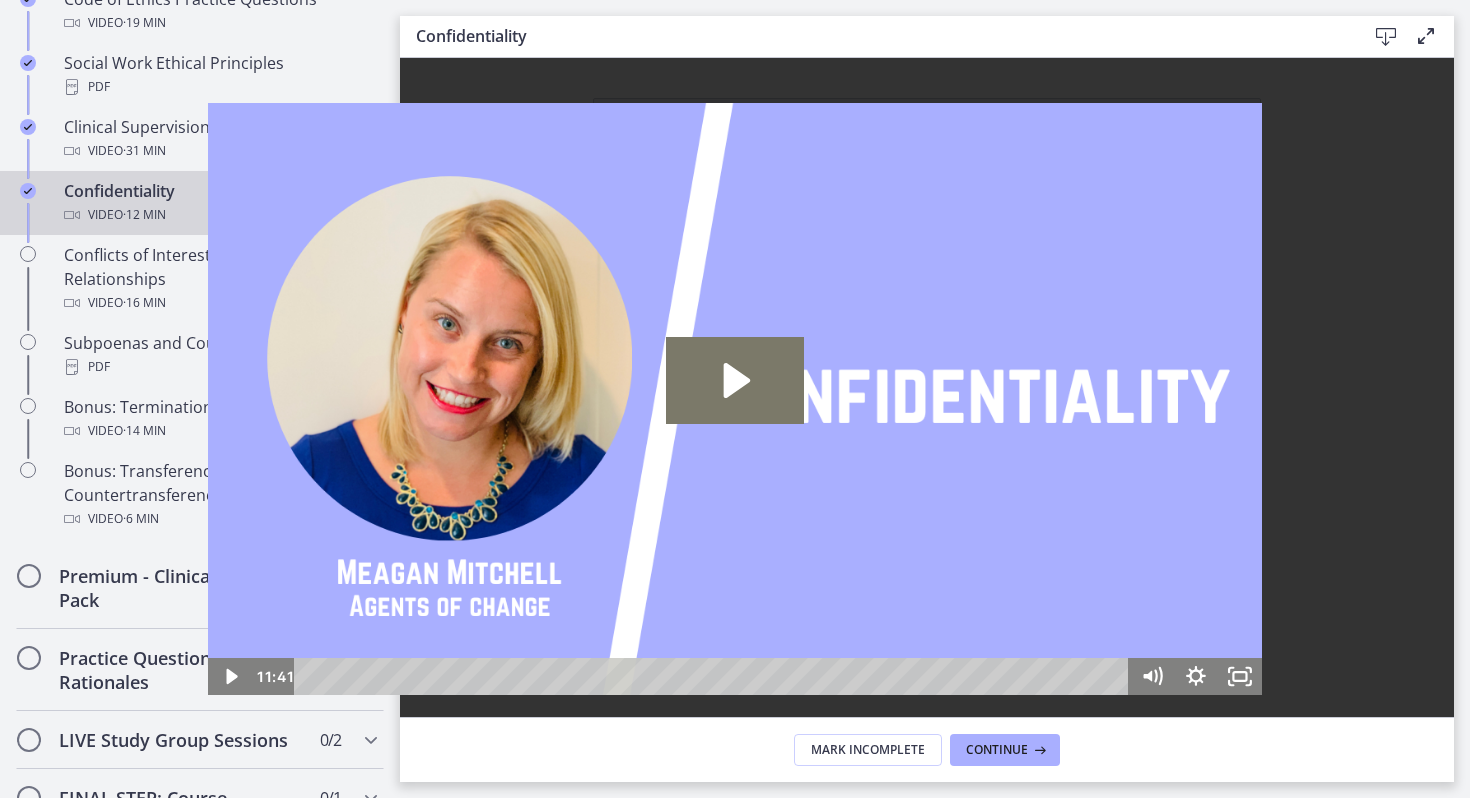 click on "Continue" at bounding box center [849, 571] 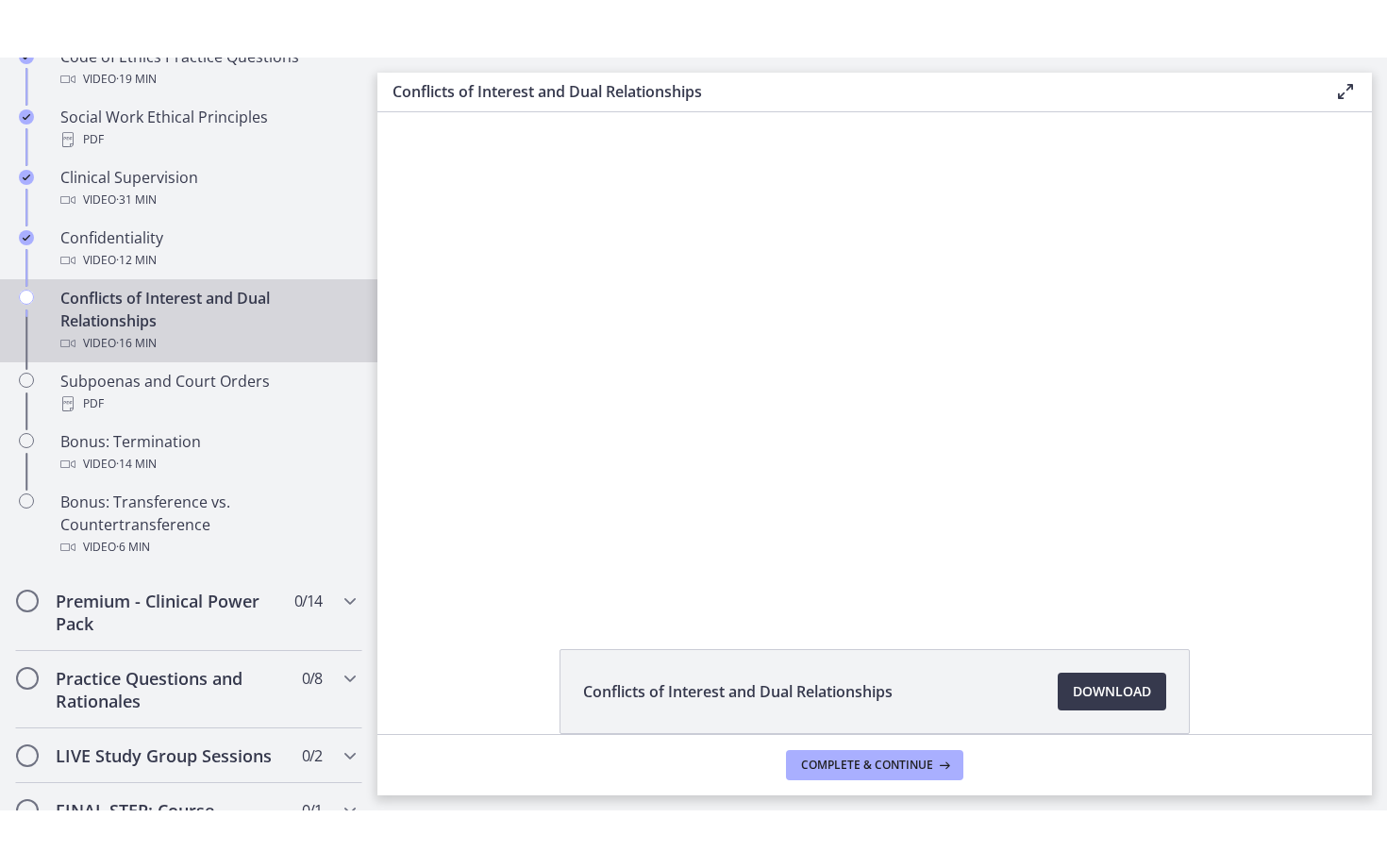 scroll, scrollTop: 0, scrollLeft: 0, axis: both 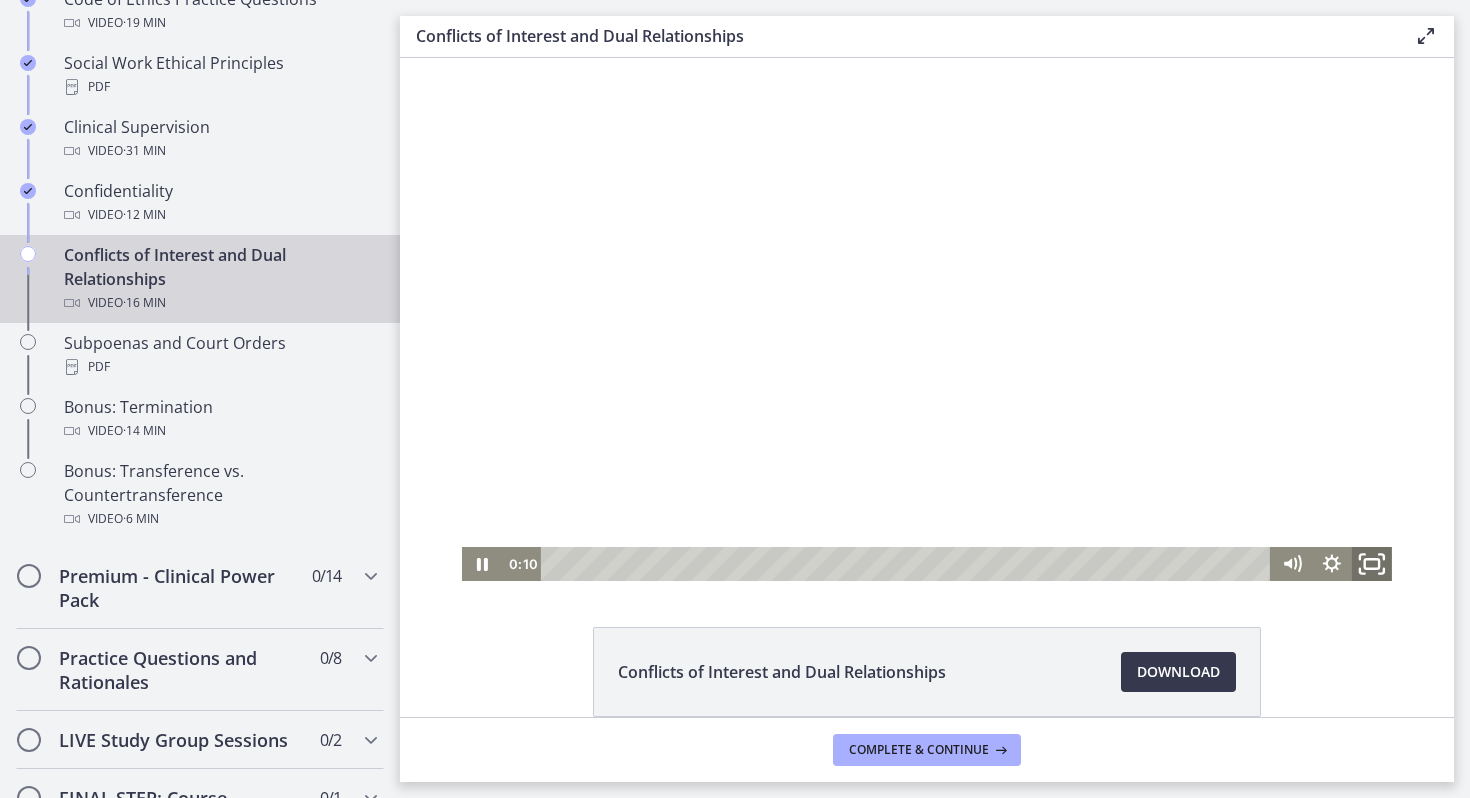 click 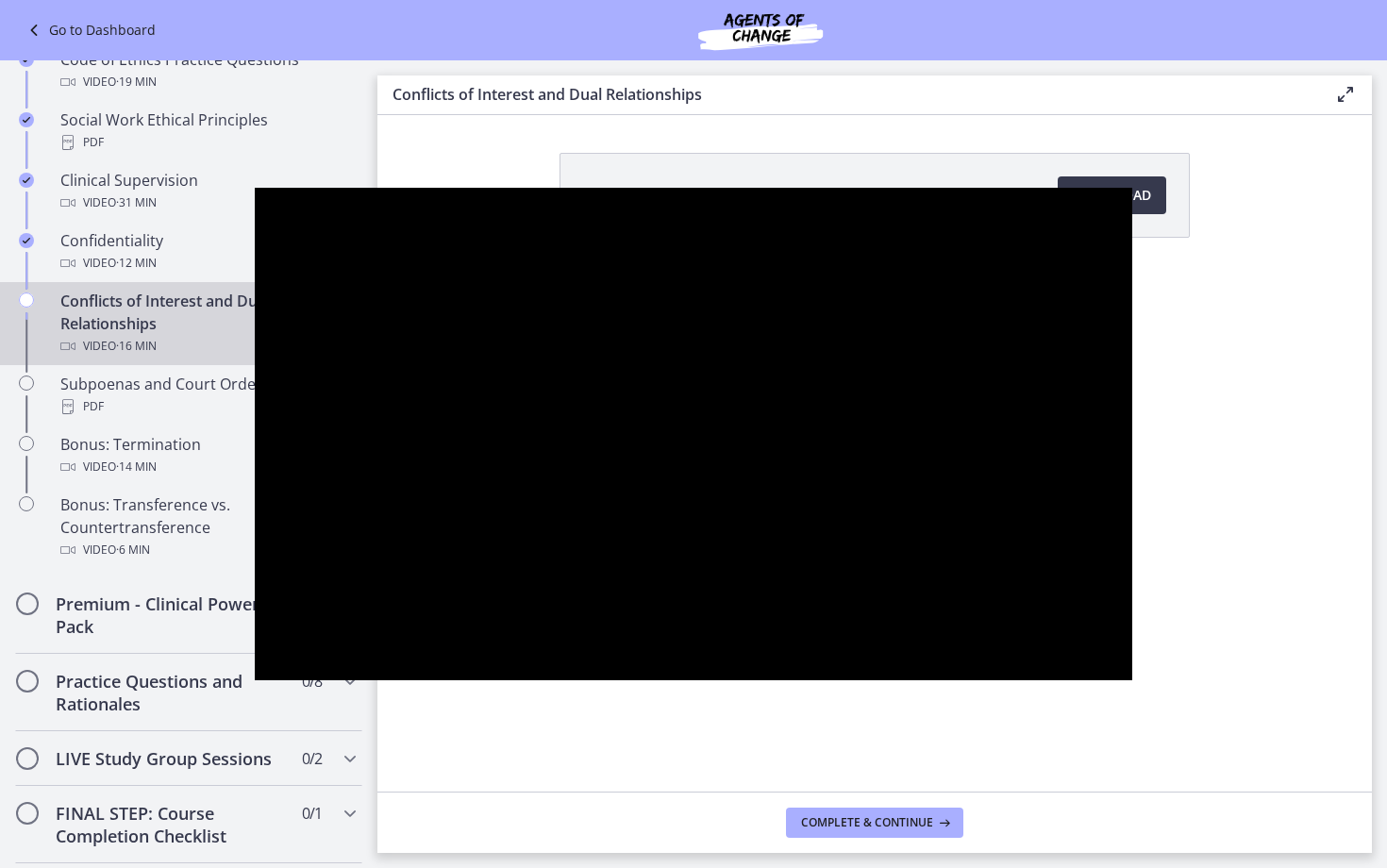 type 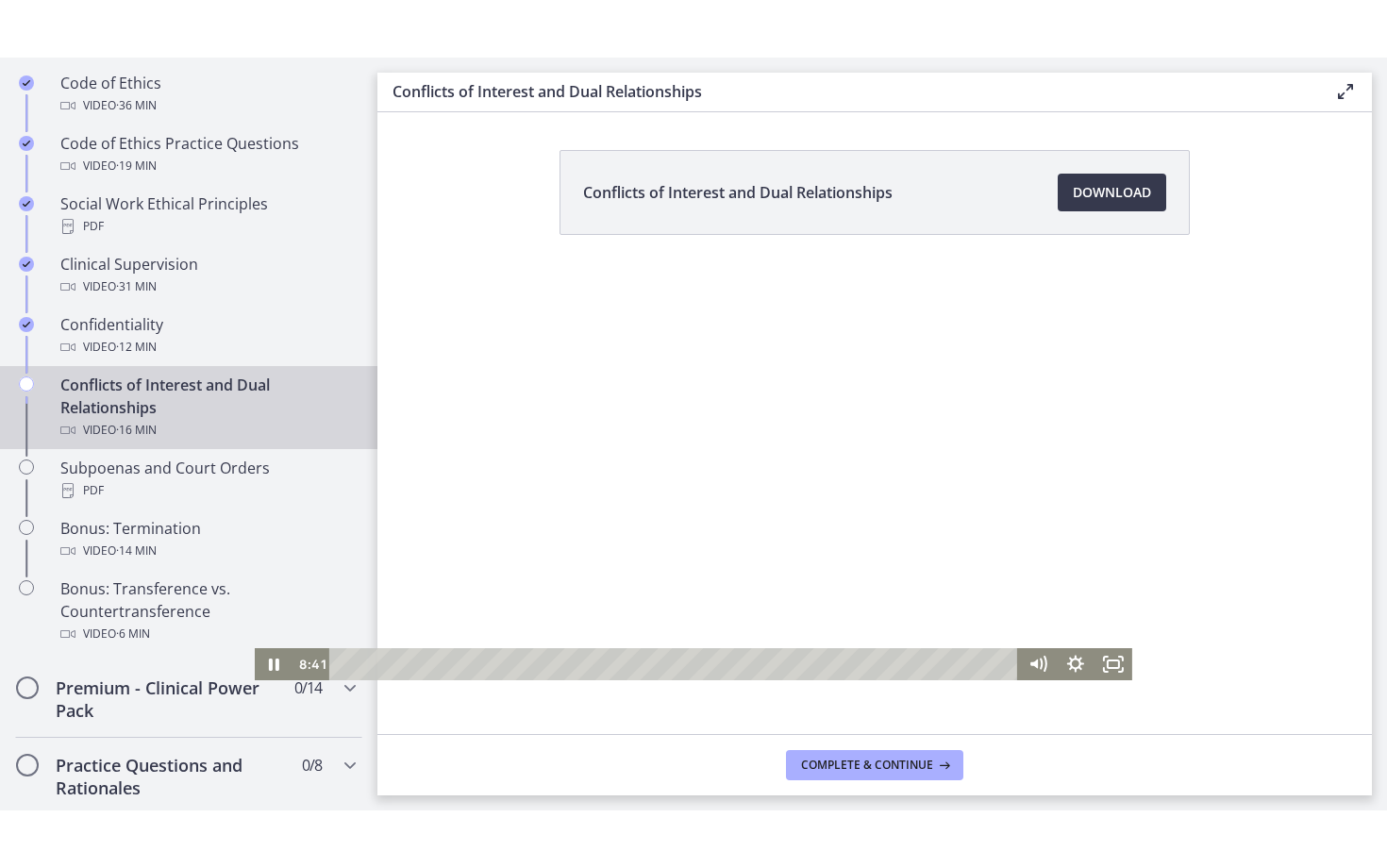 scroll, scrollTop: 1002, scrollLeft: 0, axis: vertical 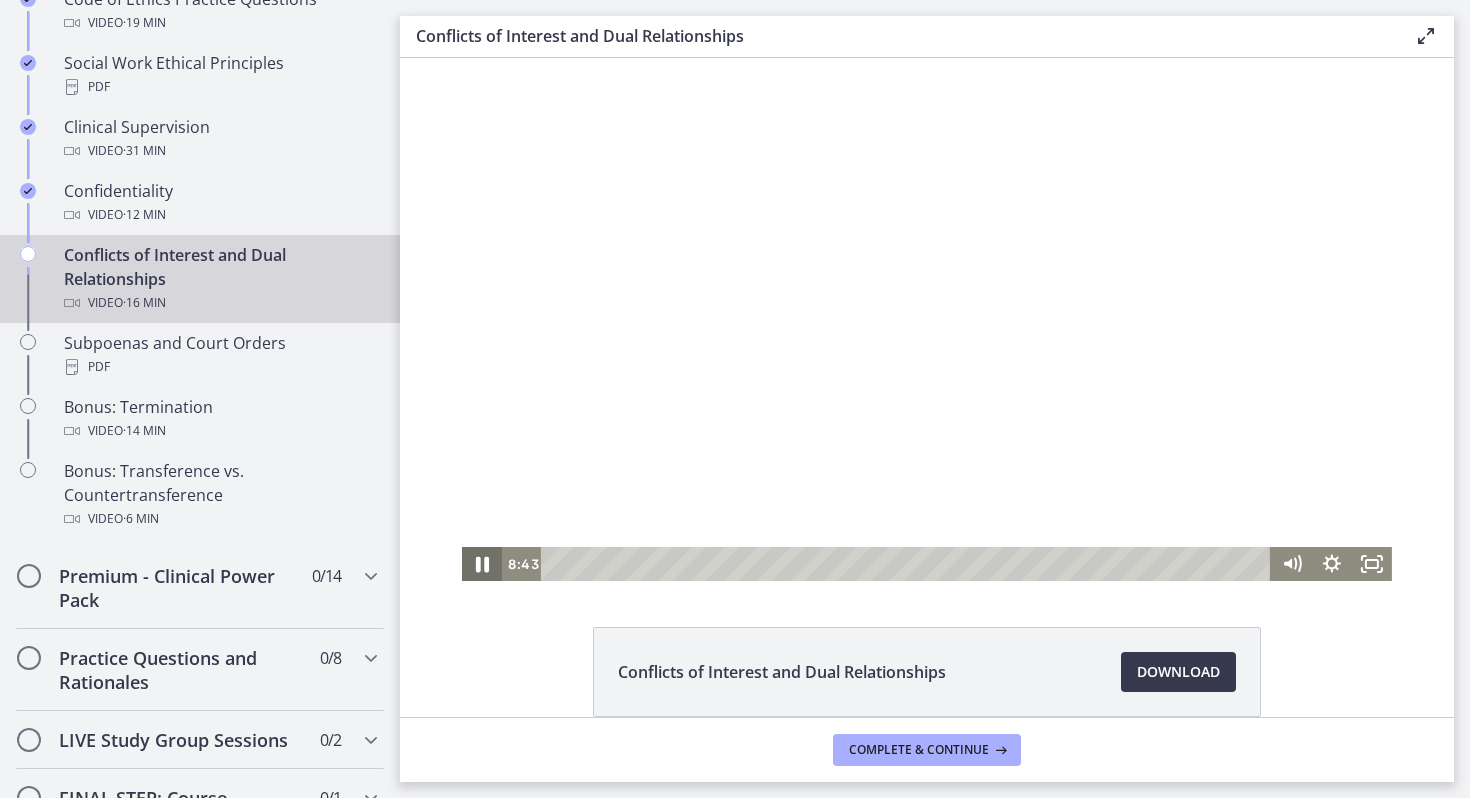 click 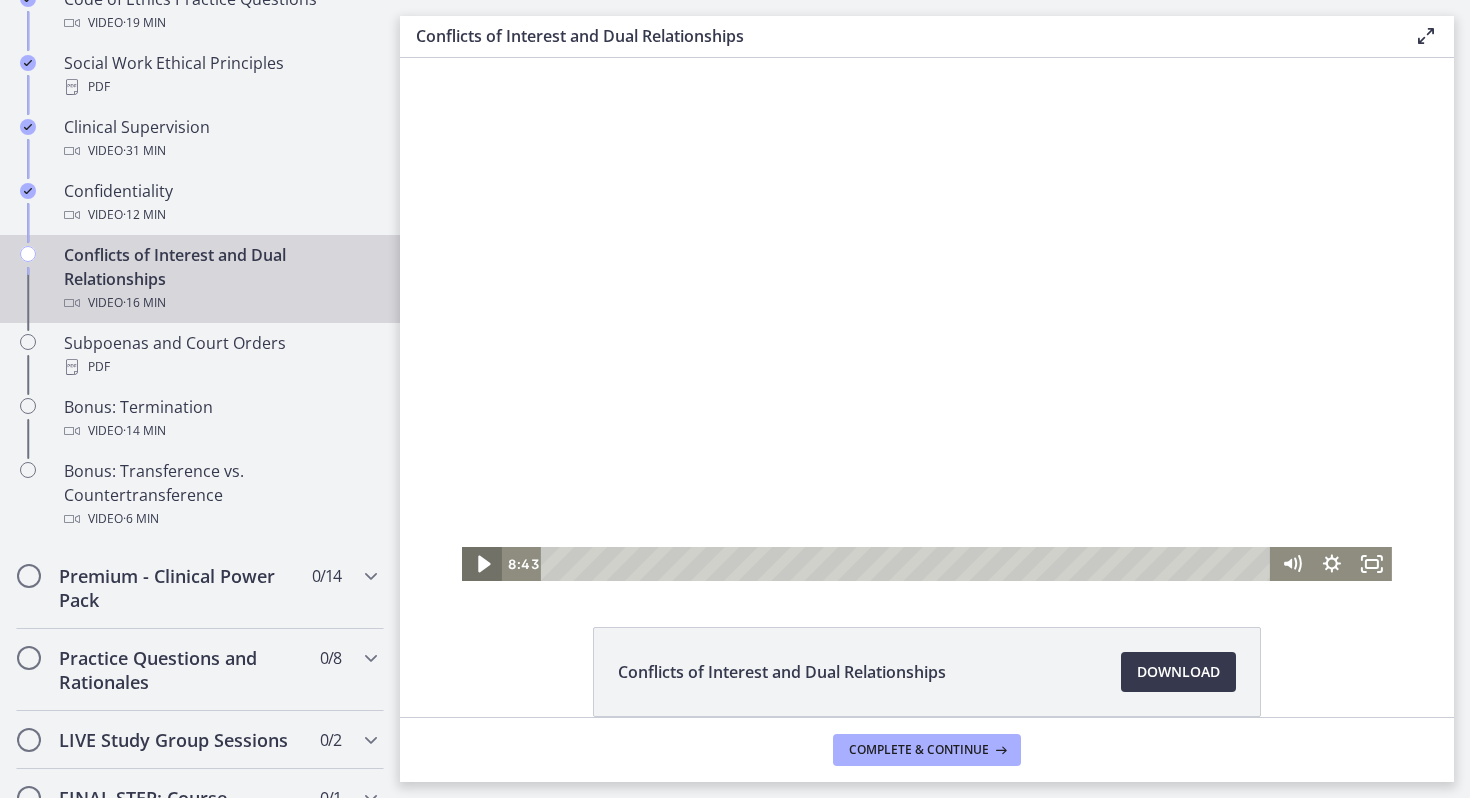 click 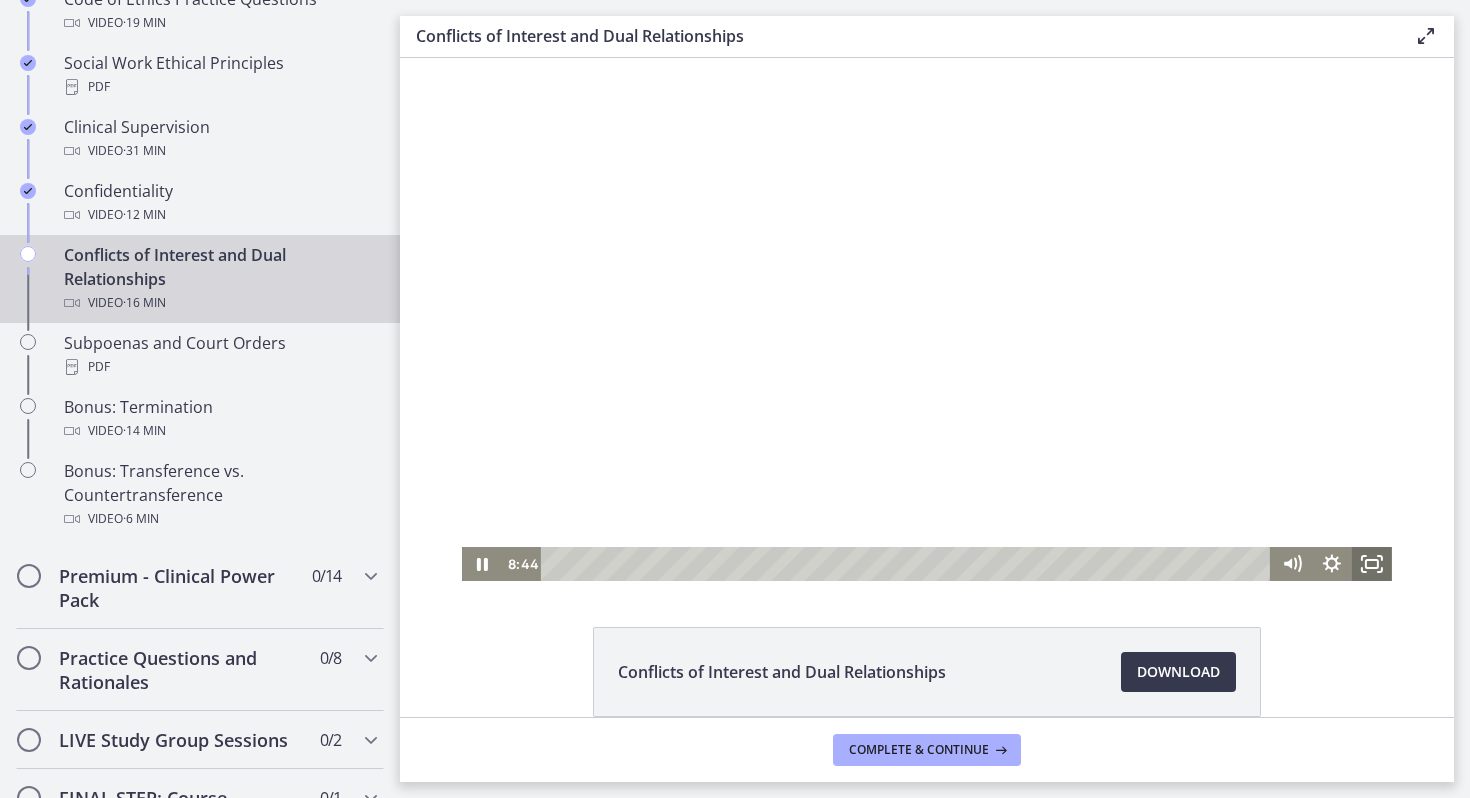 click 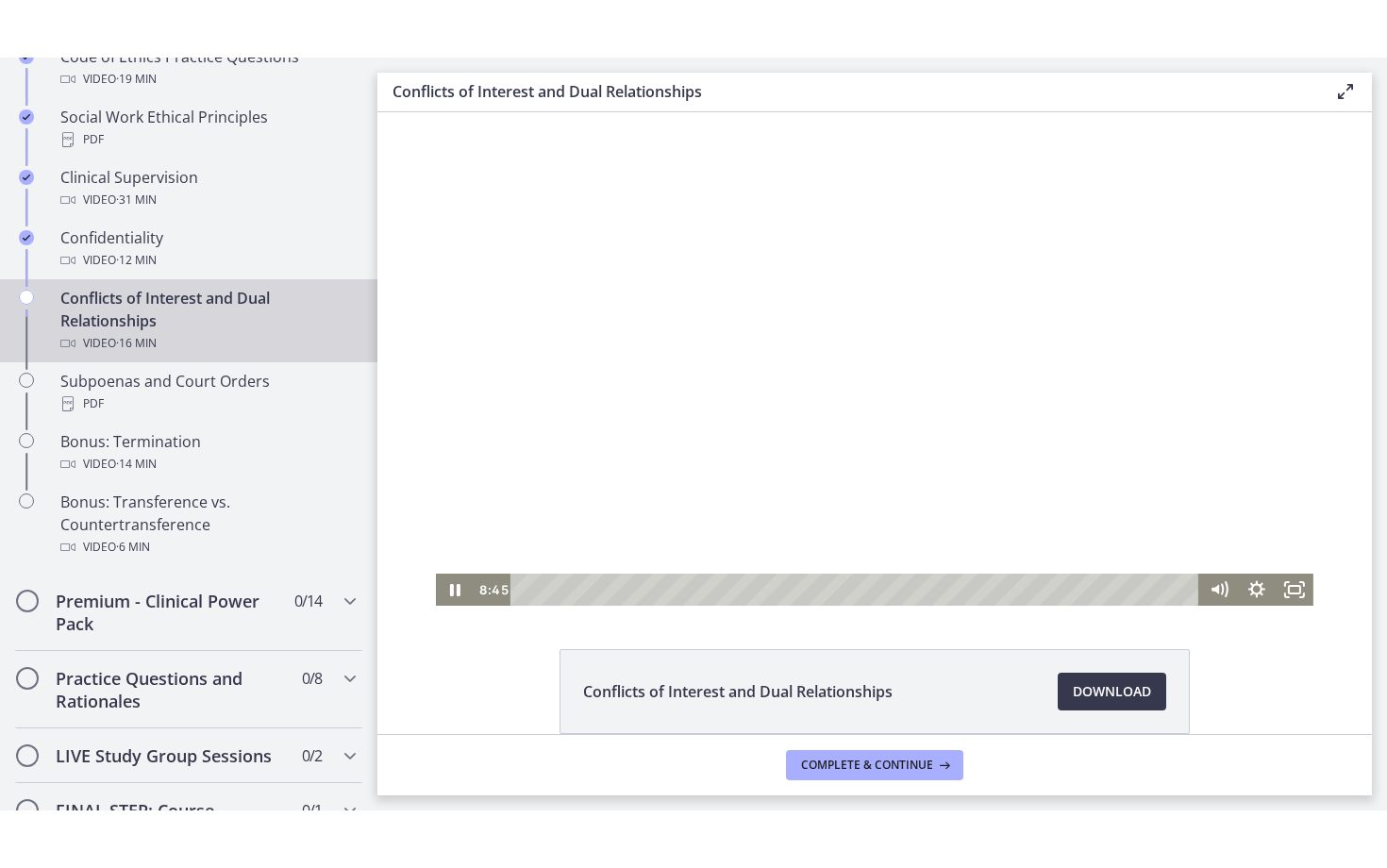 scroll, scrollTop: 915, scrollLeft: 0, axis: vertical 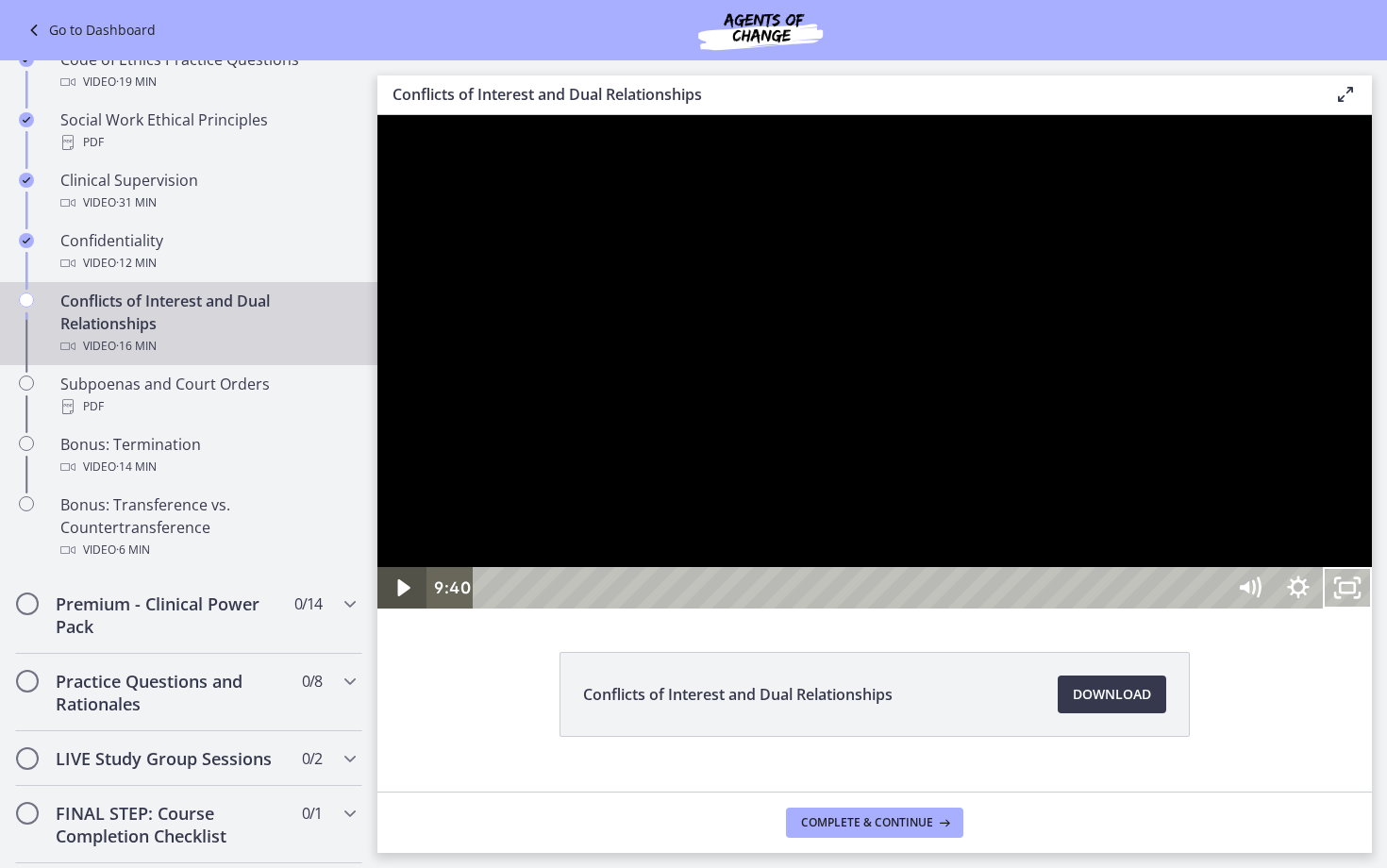 click 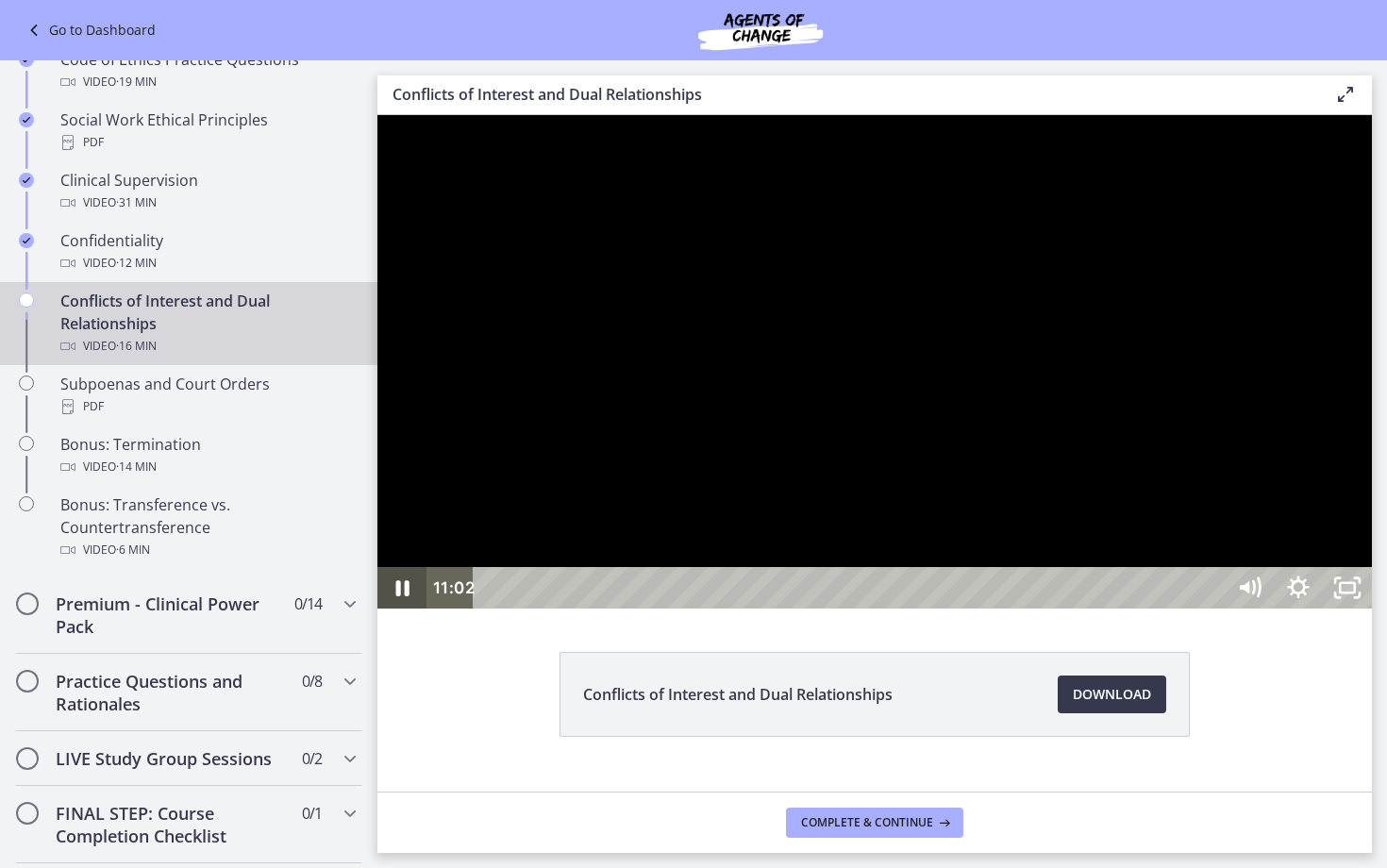 click 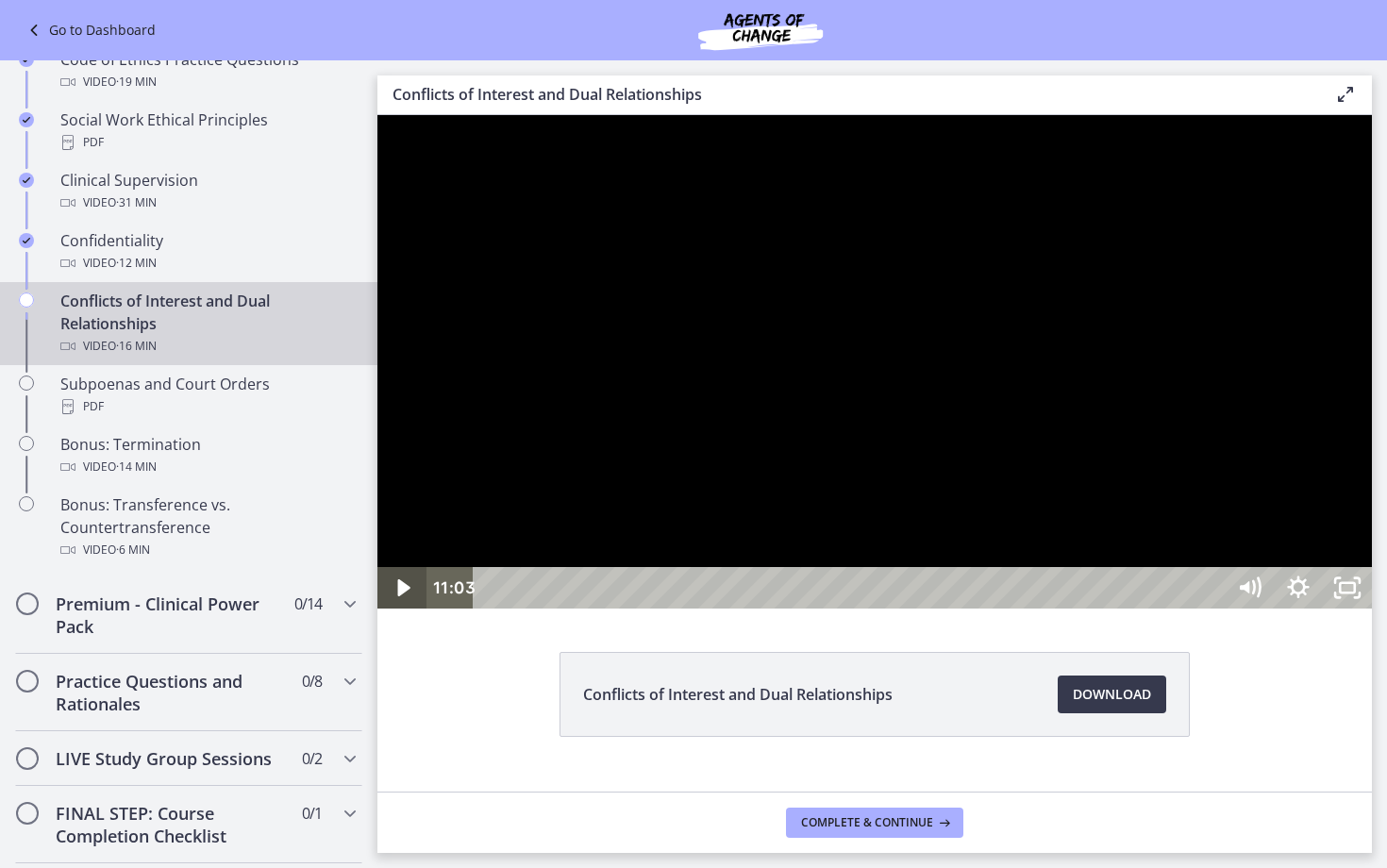 click 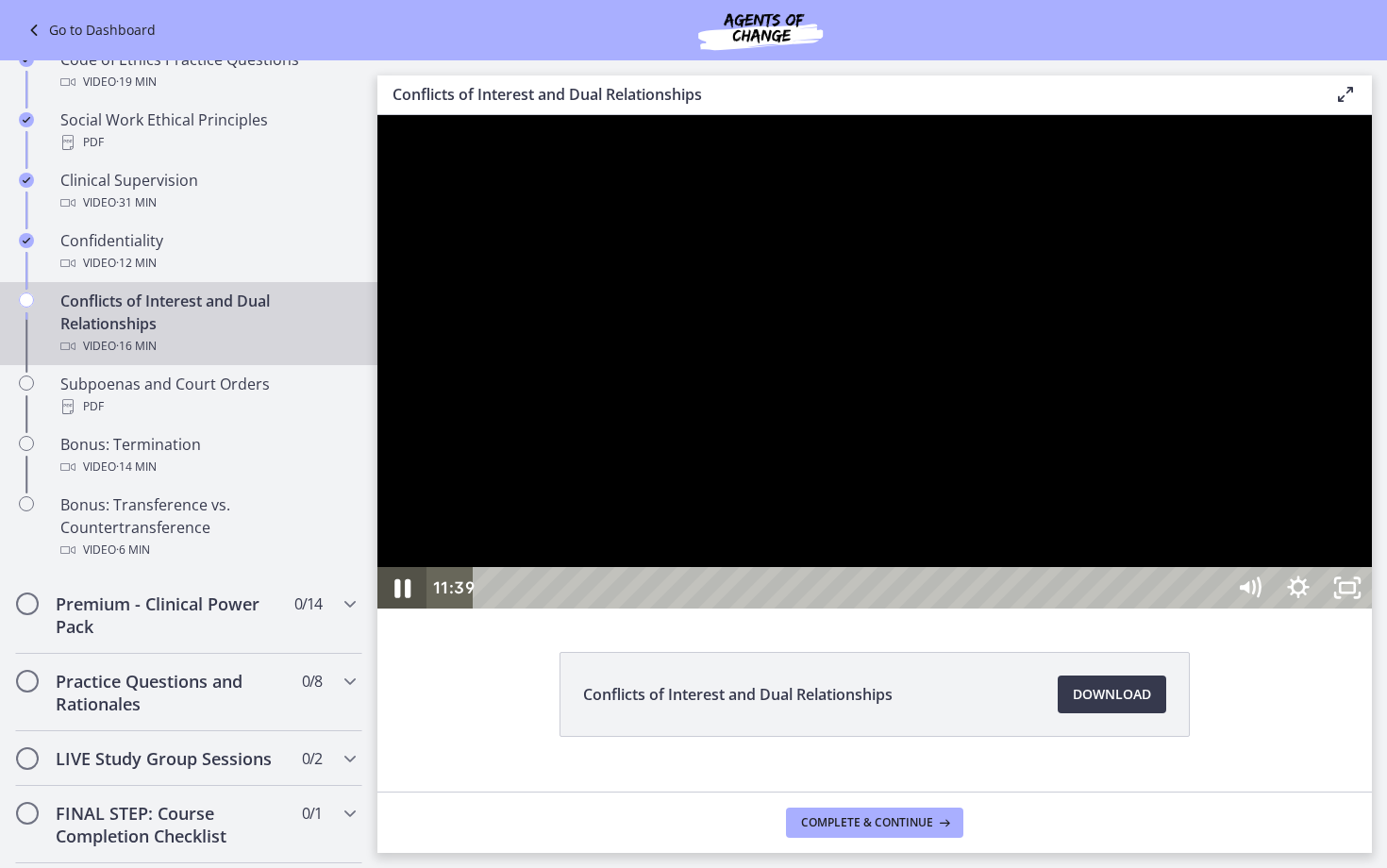 click 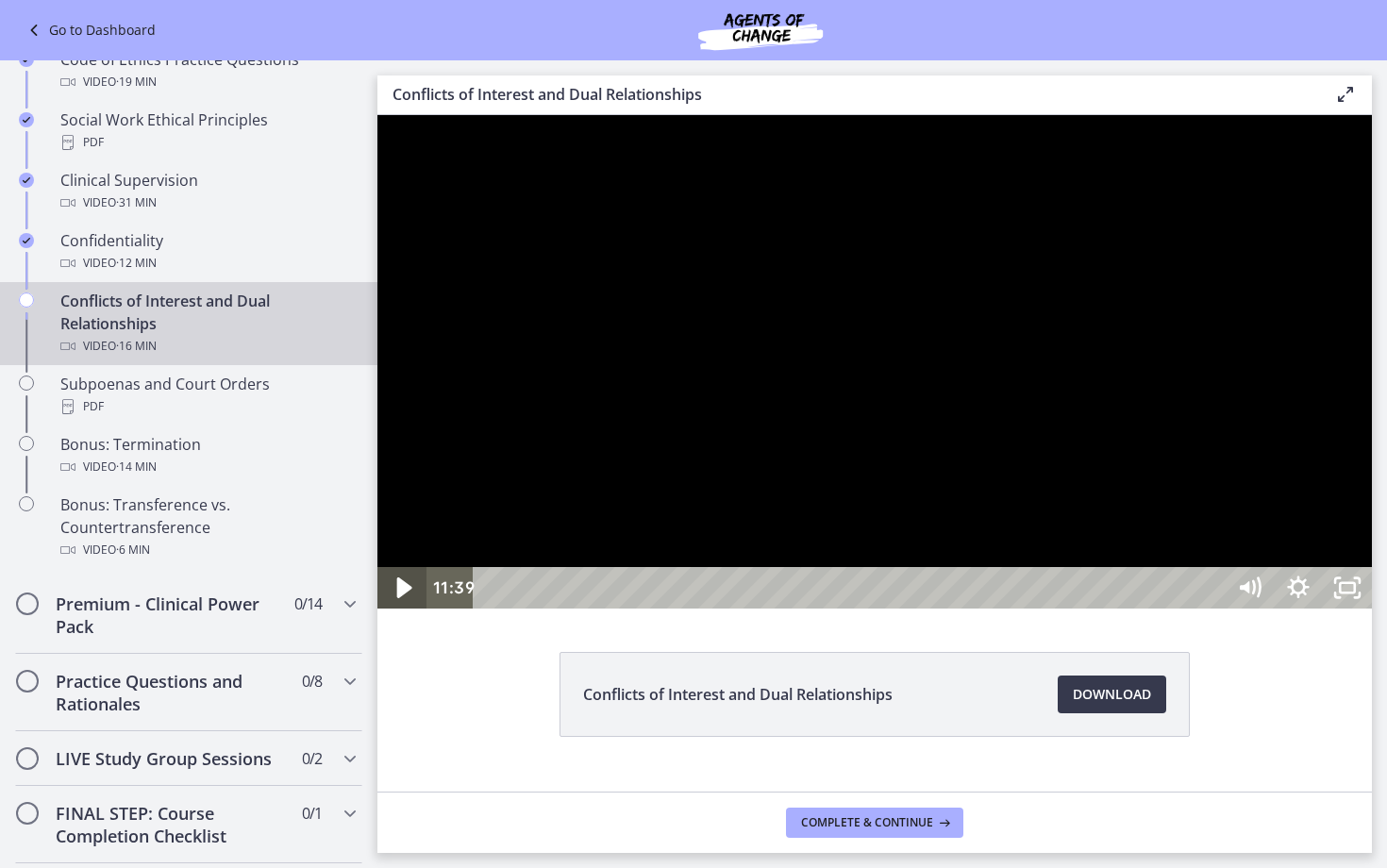 click 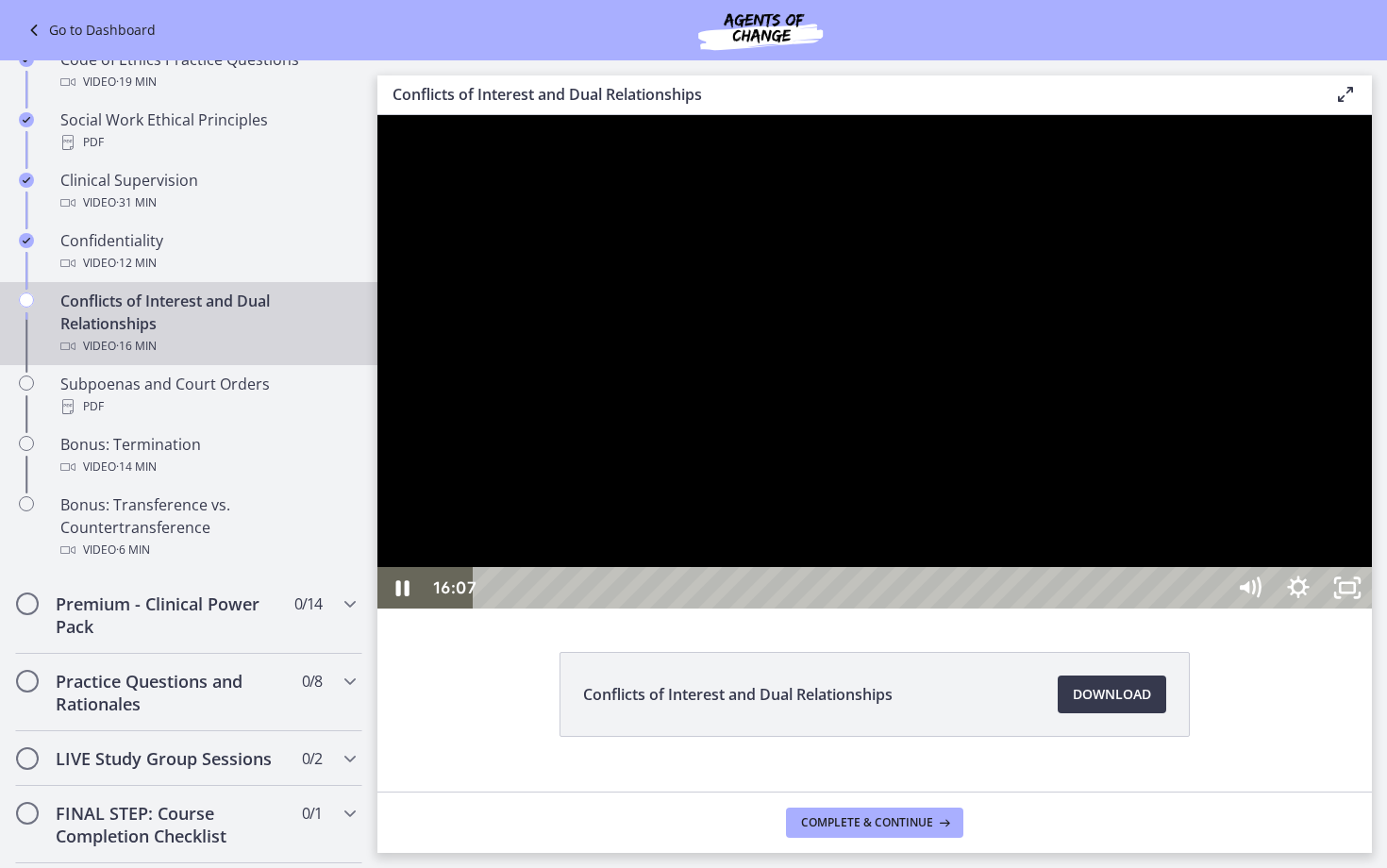 click on "16:07" at bounding box center [852, 588] 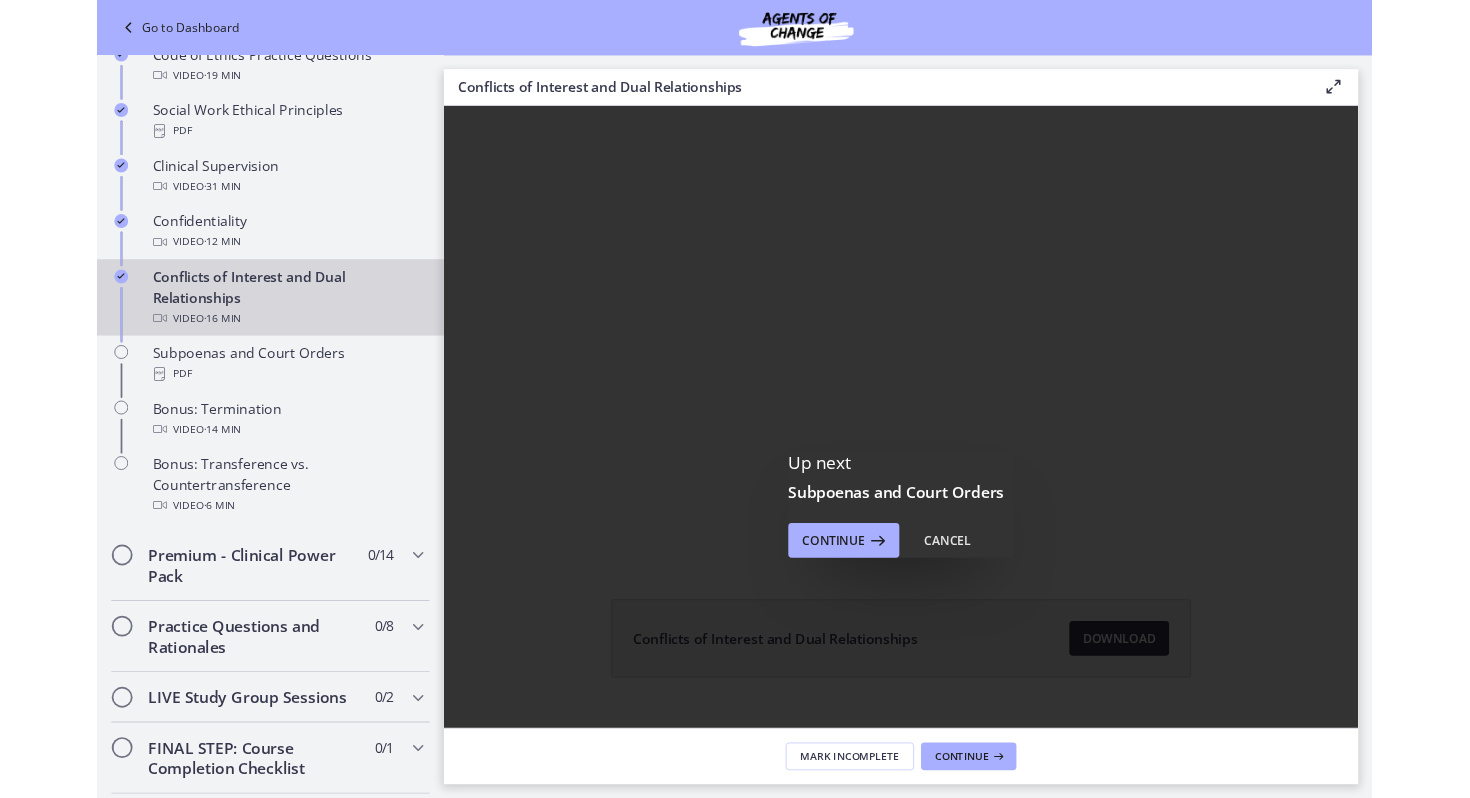 scroll, scrollTop: 0, scrollLeft: 0, axis: both 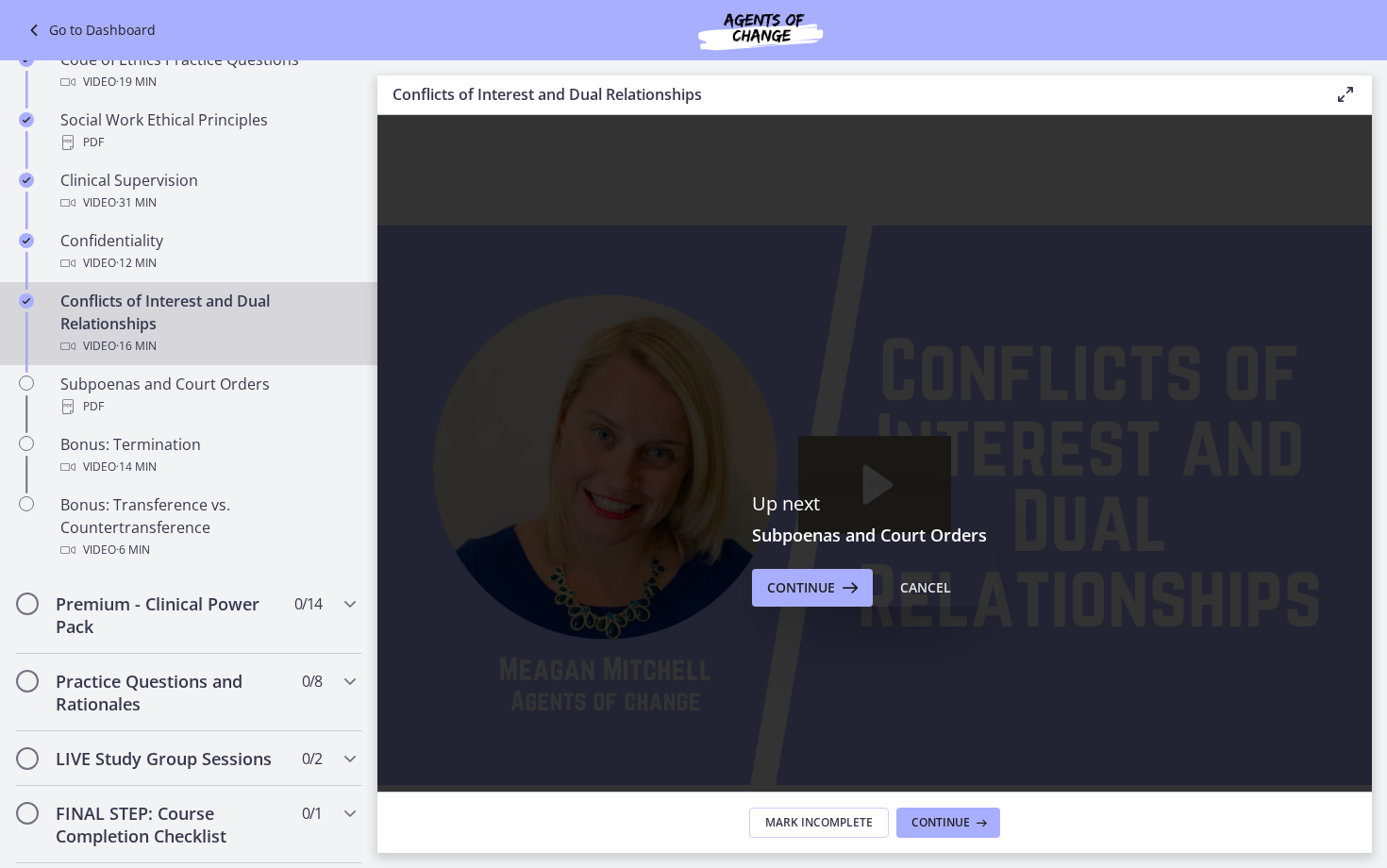 click 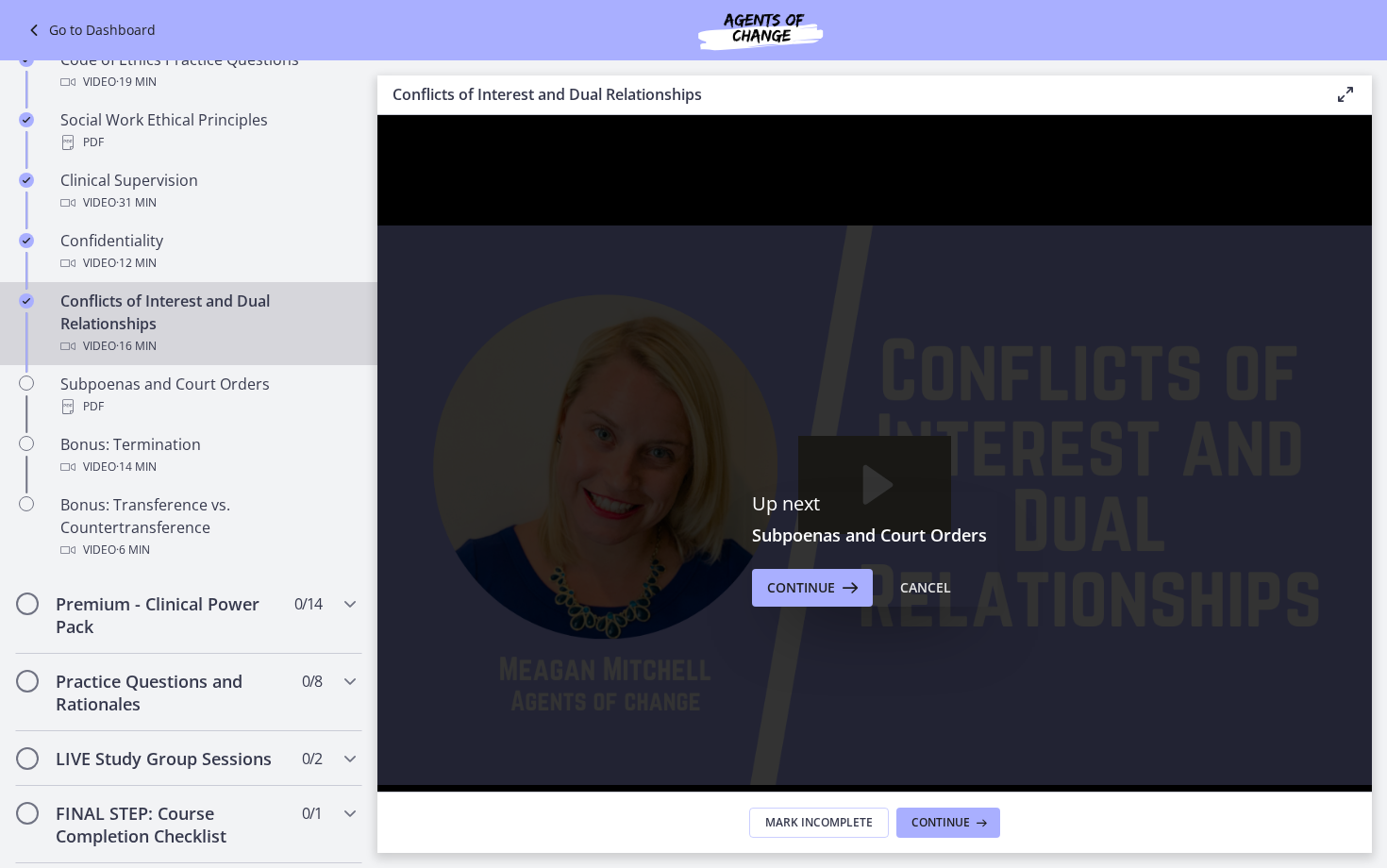 click 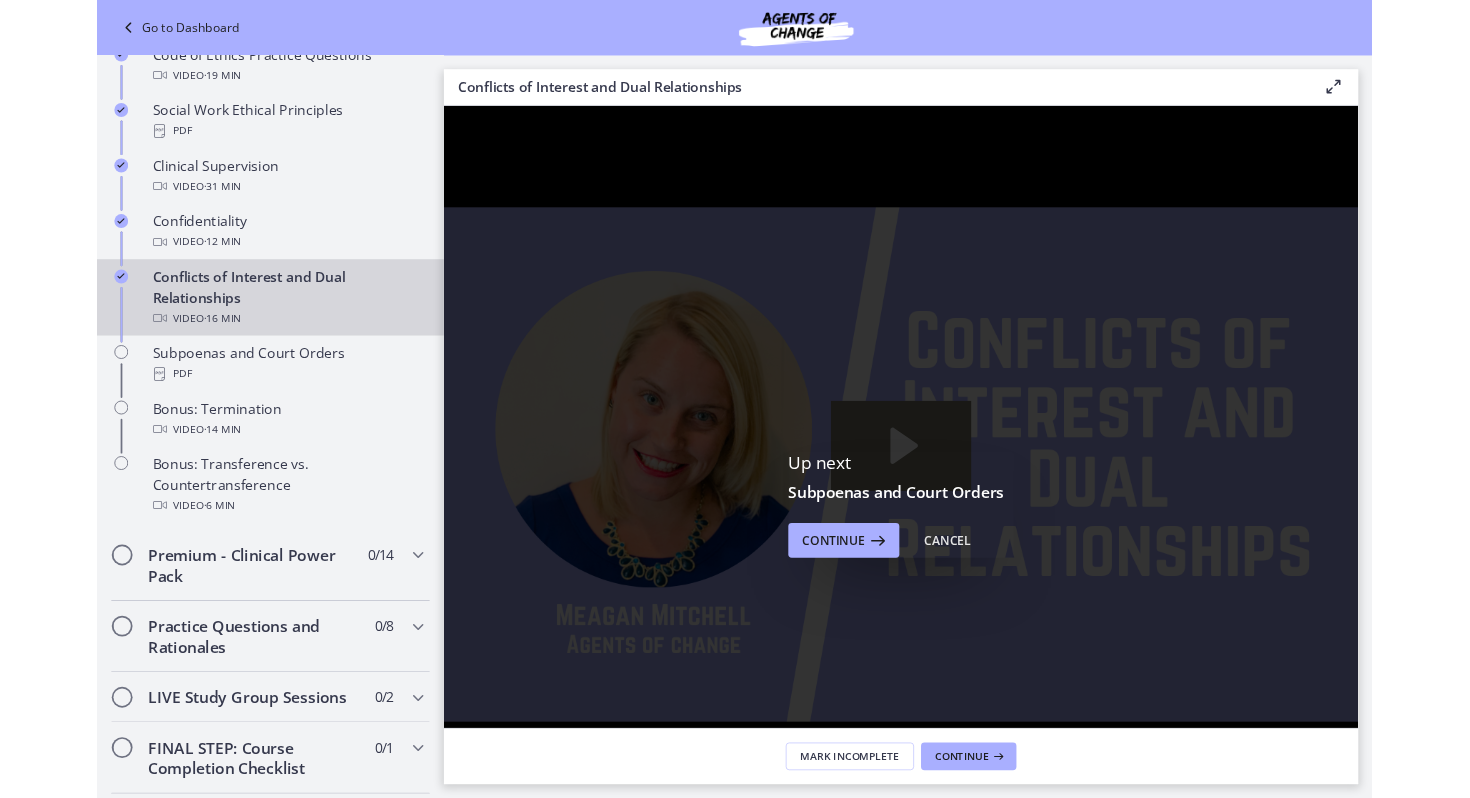 scroll, scrollTop: 1062, scrollLeft: 0, axis: vertical 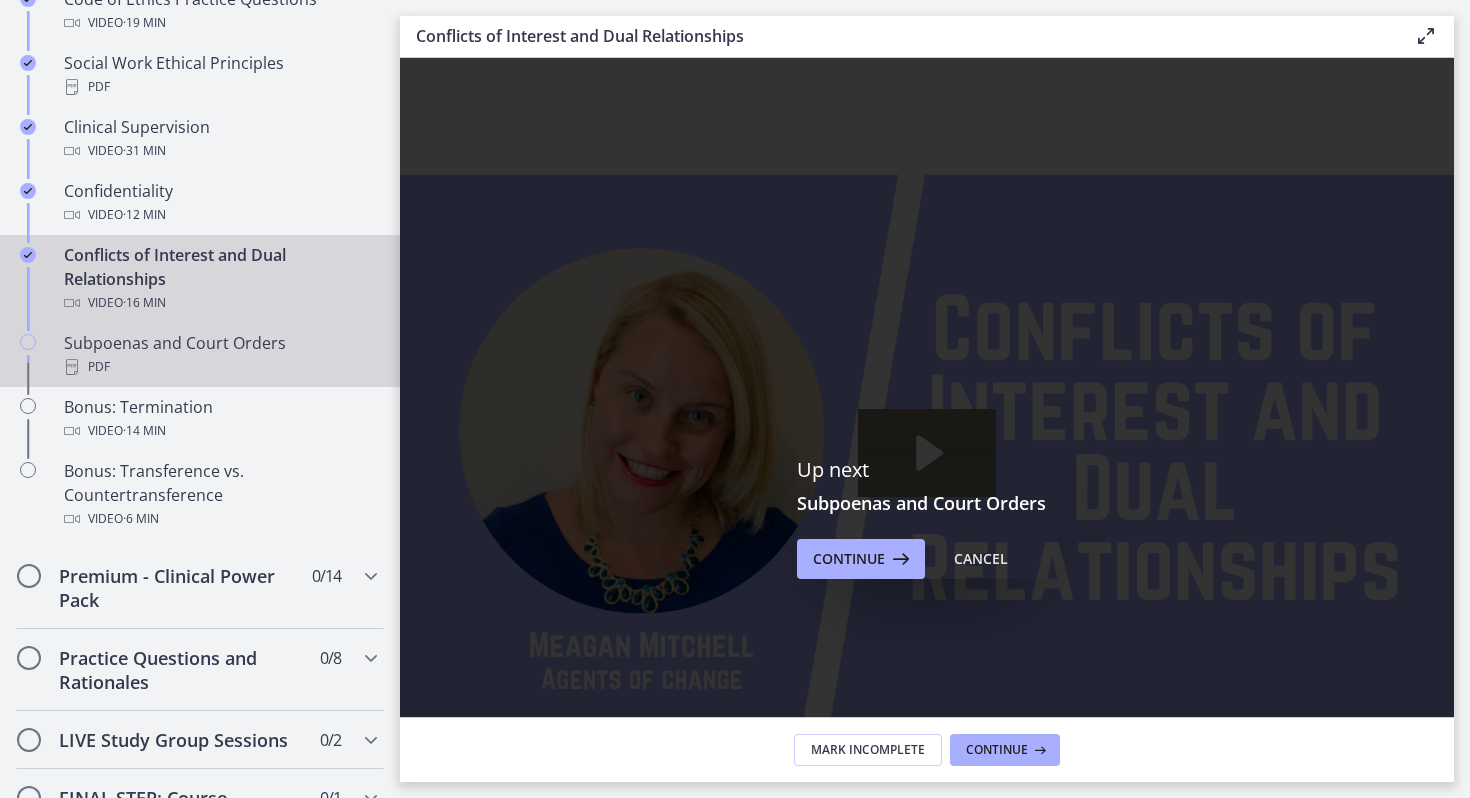 click on "Subpoenas and Court Orders
PDF" at bounding box center (220, 355) 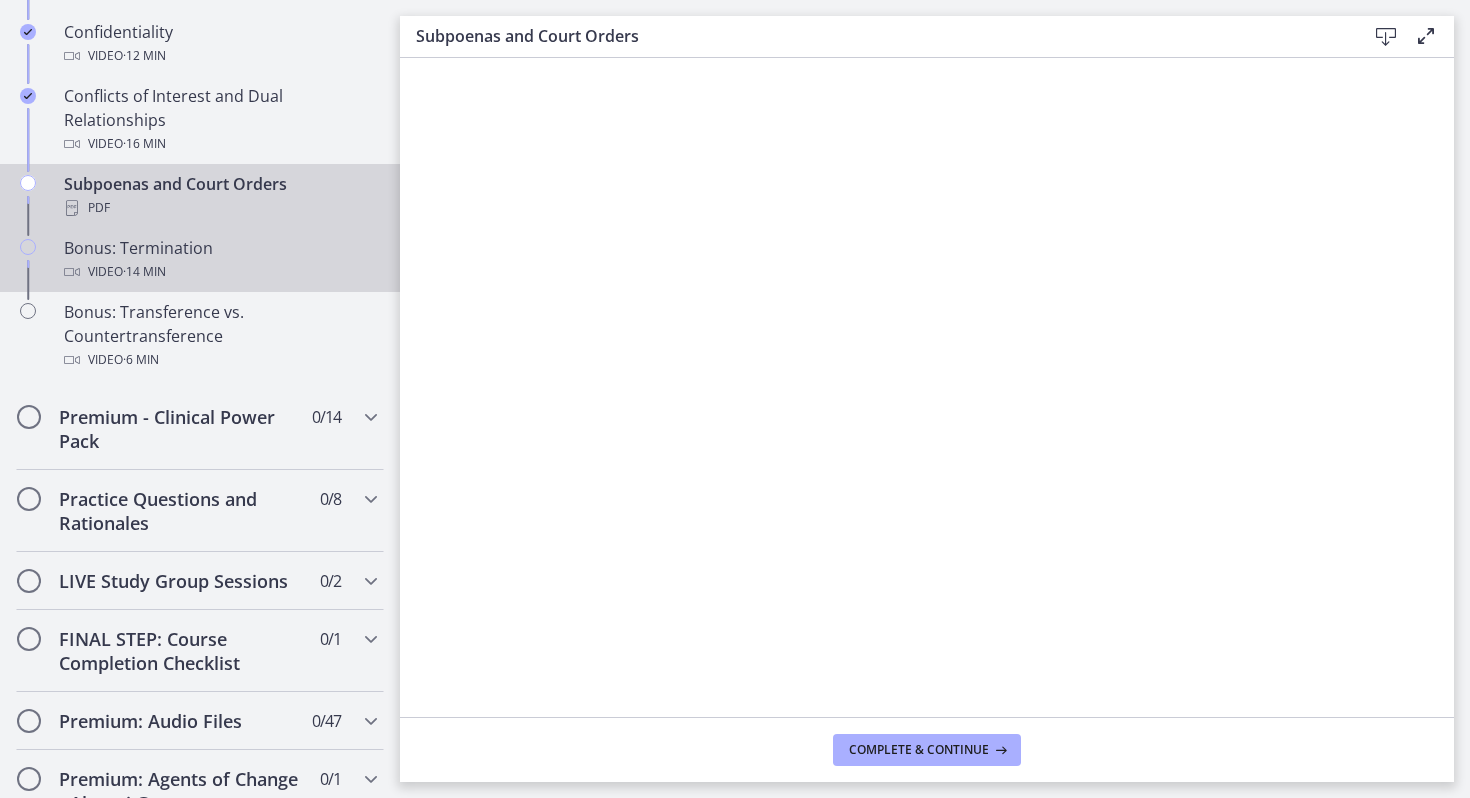 scroll, scrollTop: 1268, scrollLeft: 0, axis: vertical 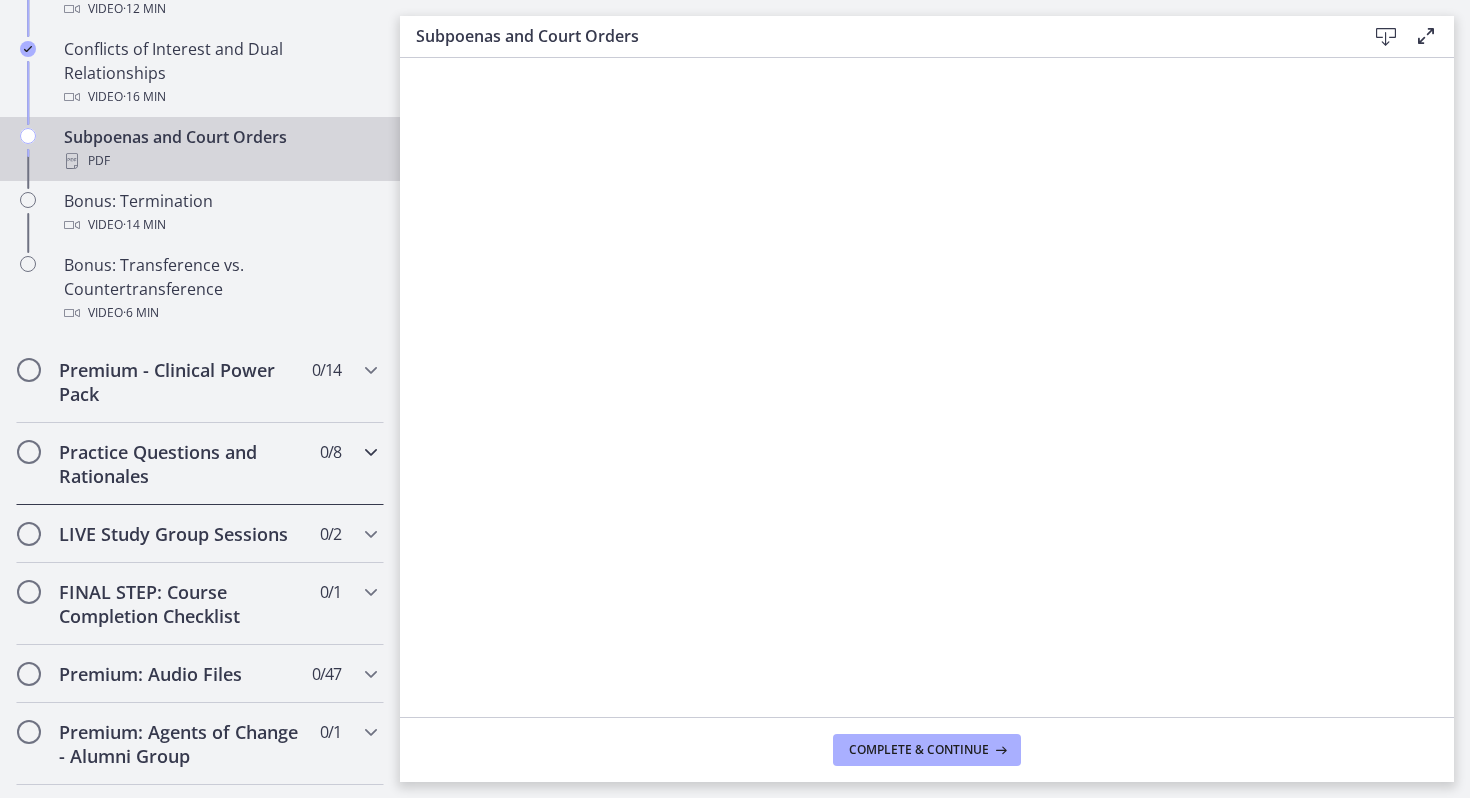 click on "Practice Questions and Rationales" at bounding box center [181, 464] 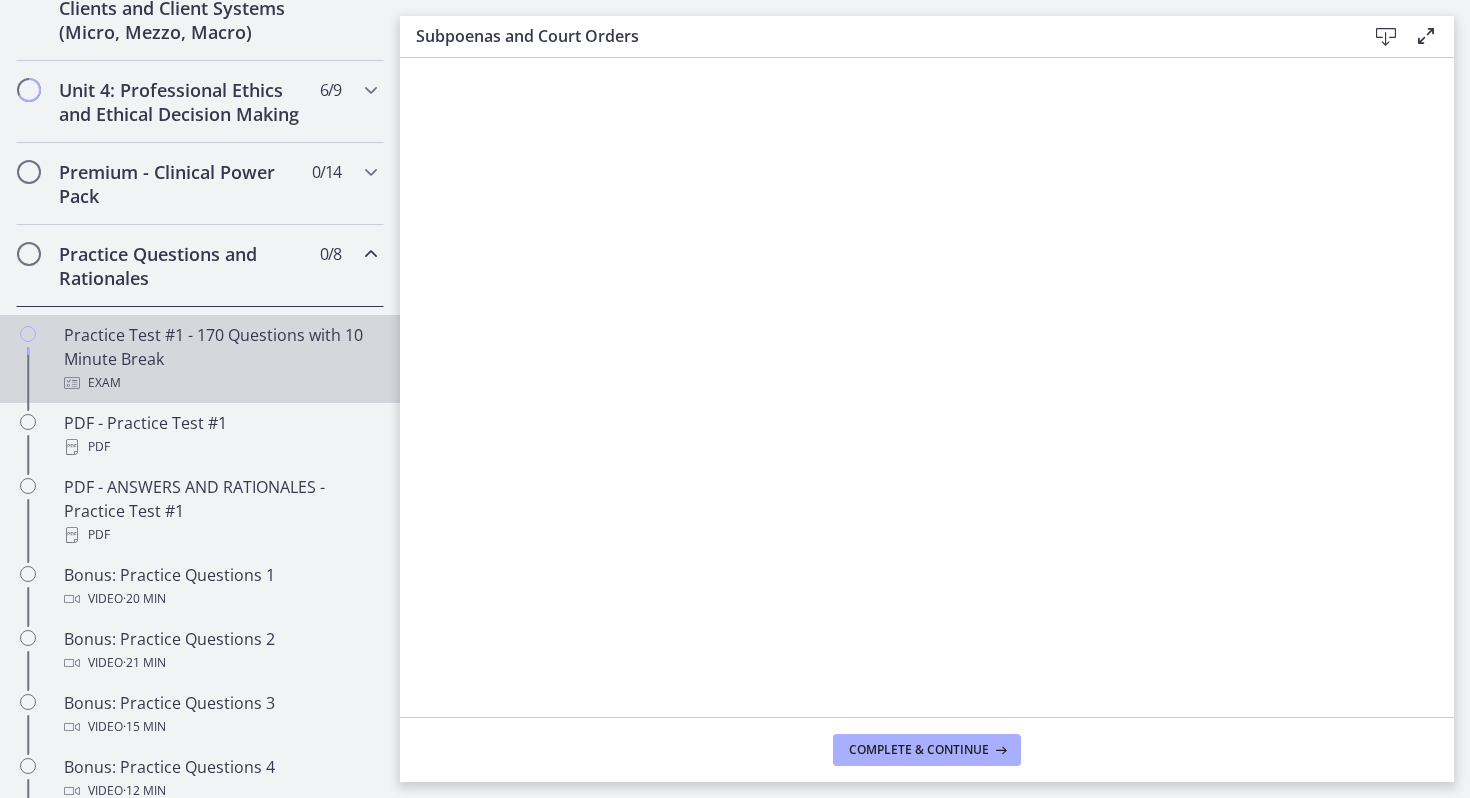 scroll, scrollTop: 814, scrollLeft: 0, axis: vertical 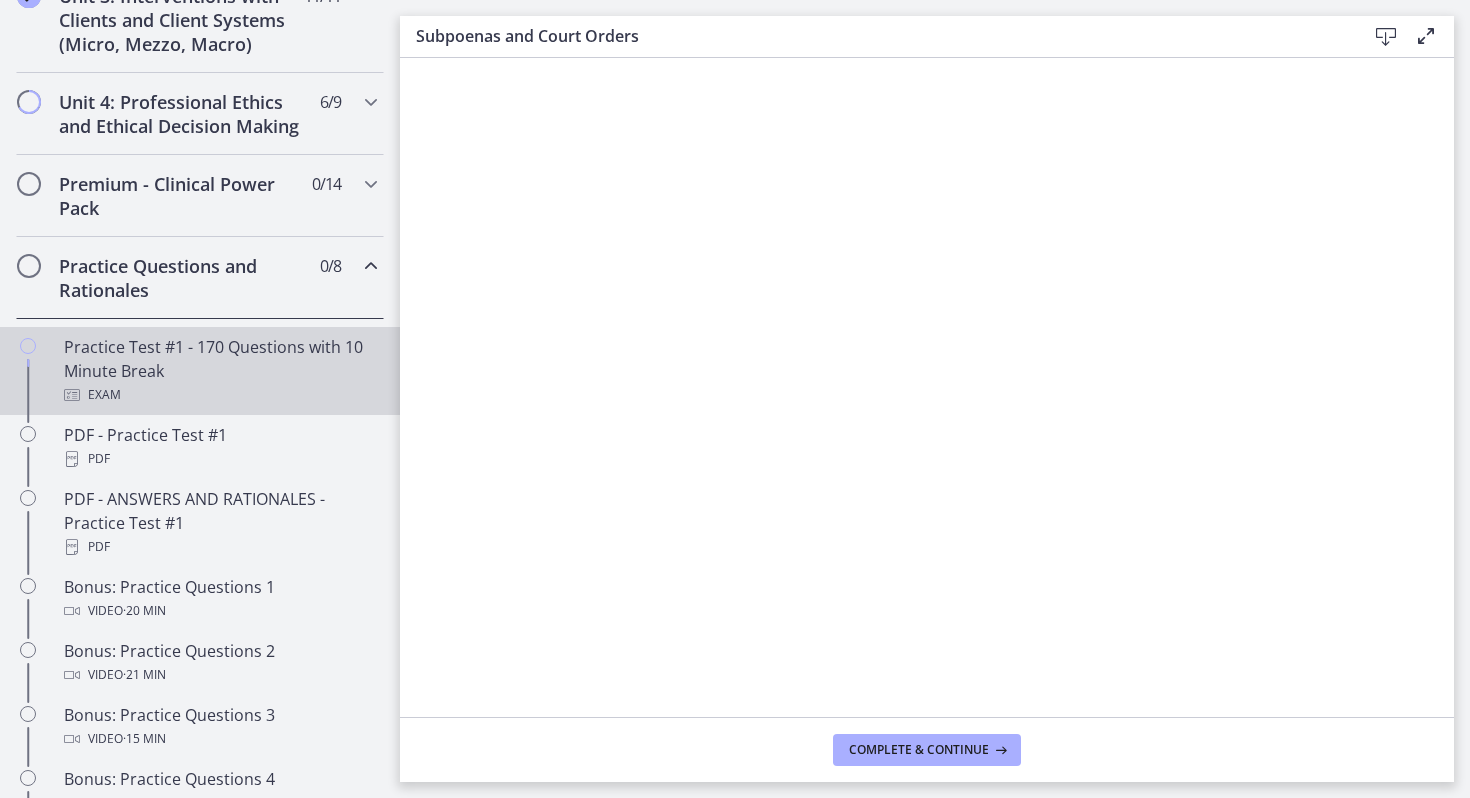 click on "Practice Test #1 - 170 Questions with 10 Minute Break
Exam" at bounding box center (220, 371) 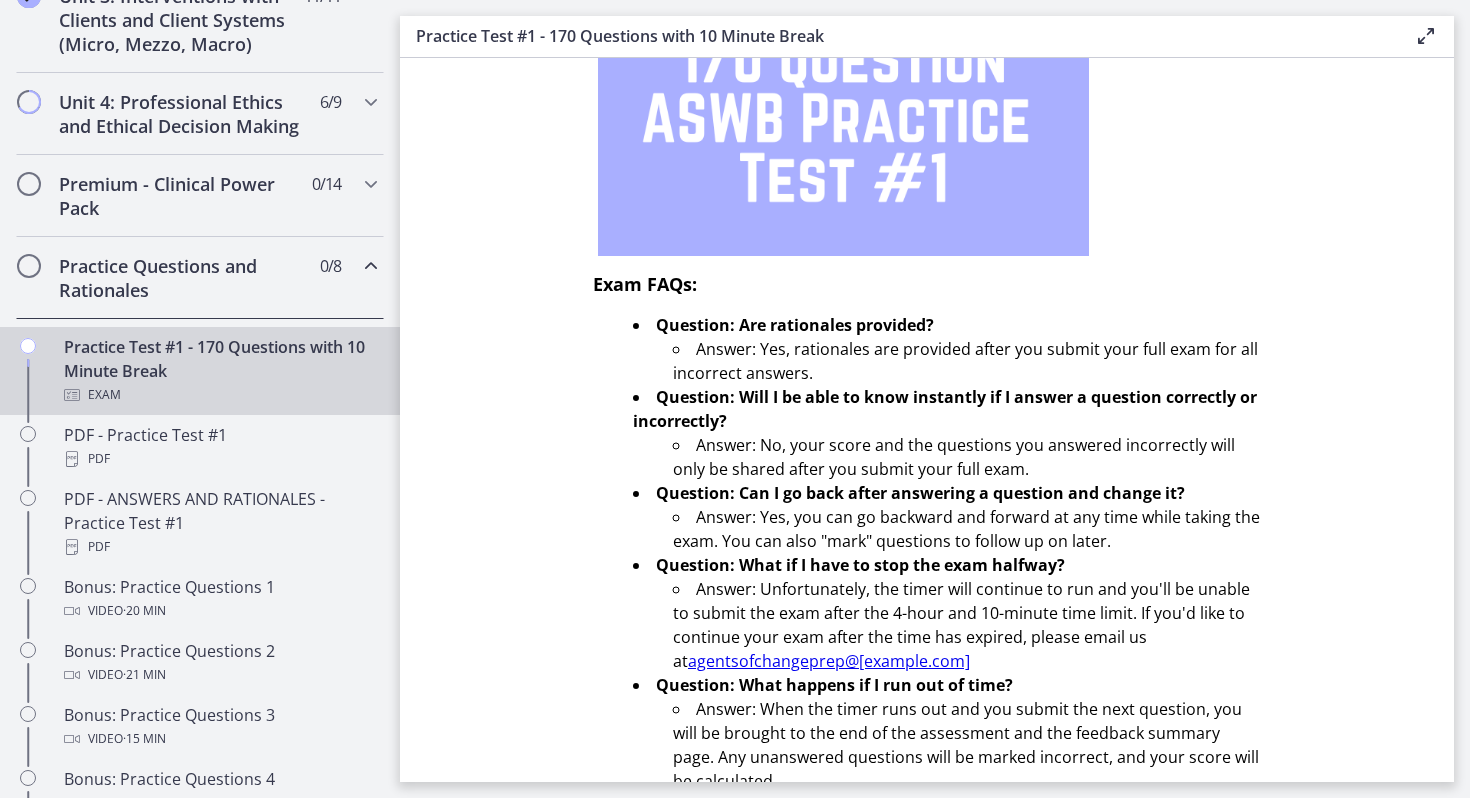 scroll, scrollTop: 0, scrollLeft: 0, axis: both 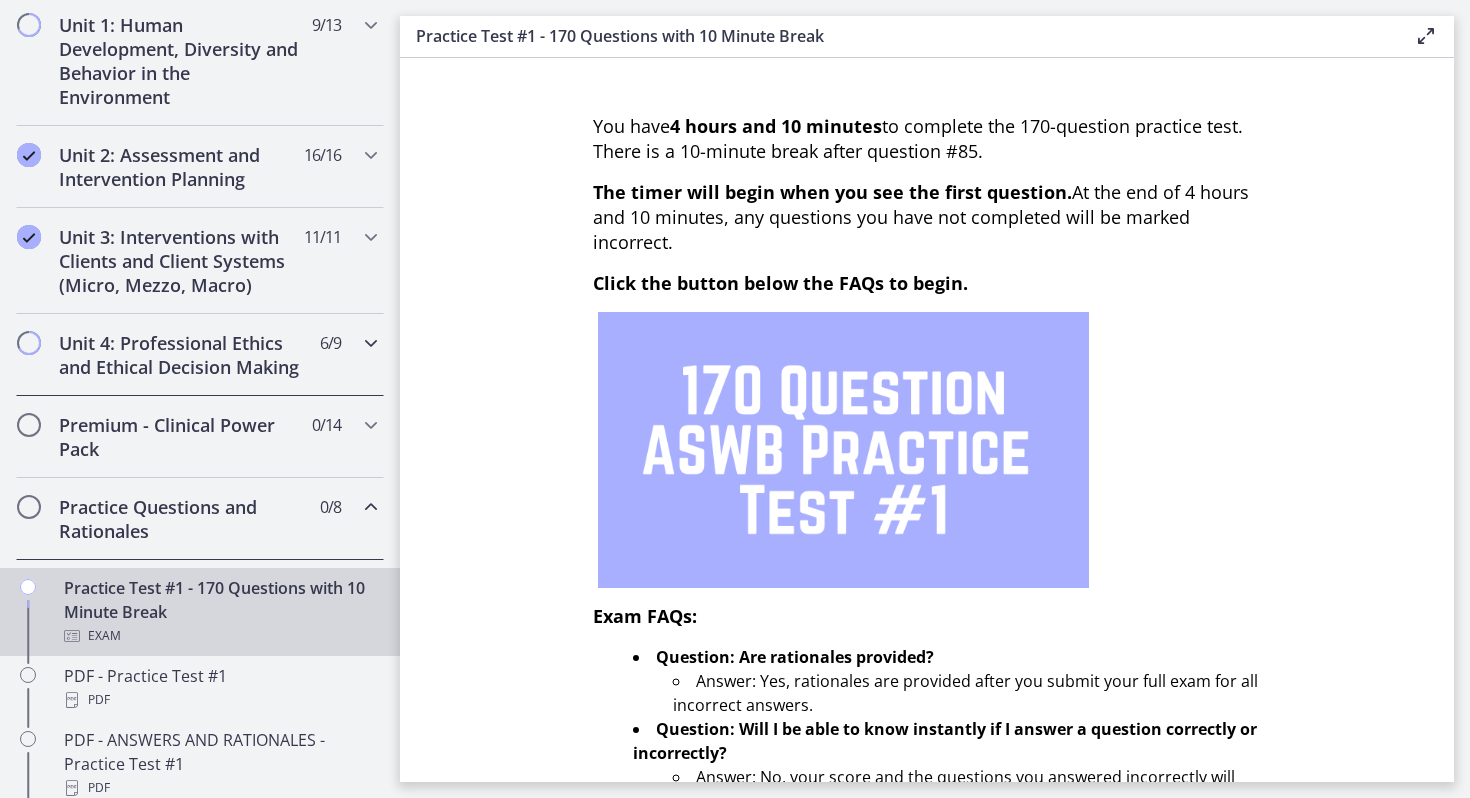 click on "Unit 4: Professional Ethics and Ethical Decision Making" at bounding box center [181, 355] 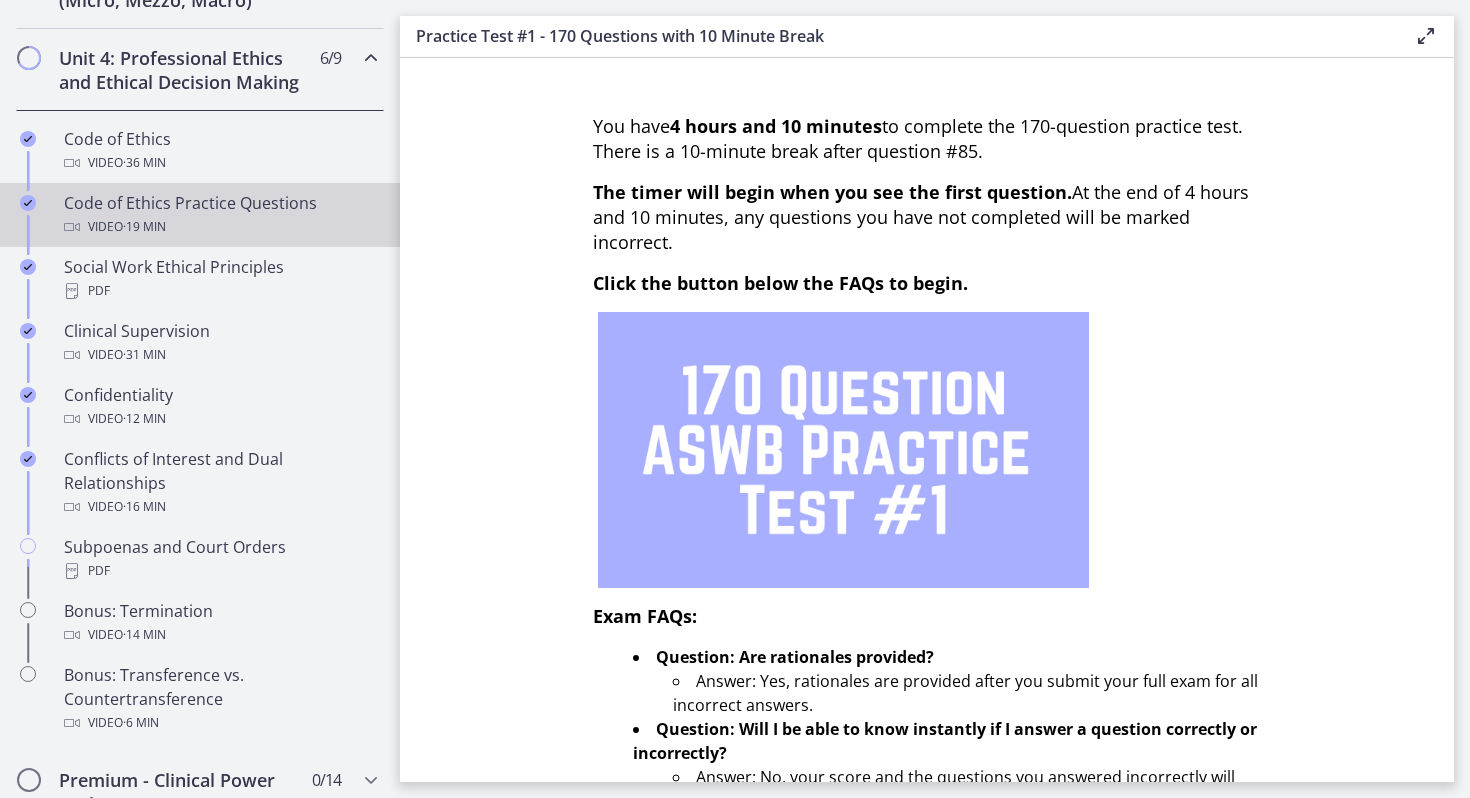 scroll, scrollTop: 1047, scrollLeft: 0, axis: vertical 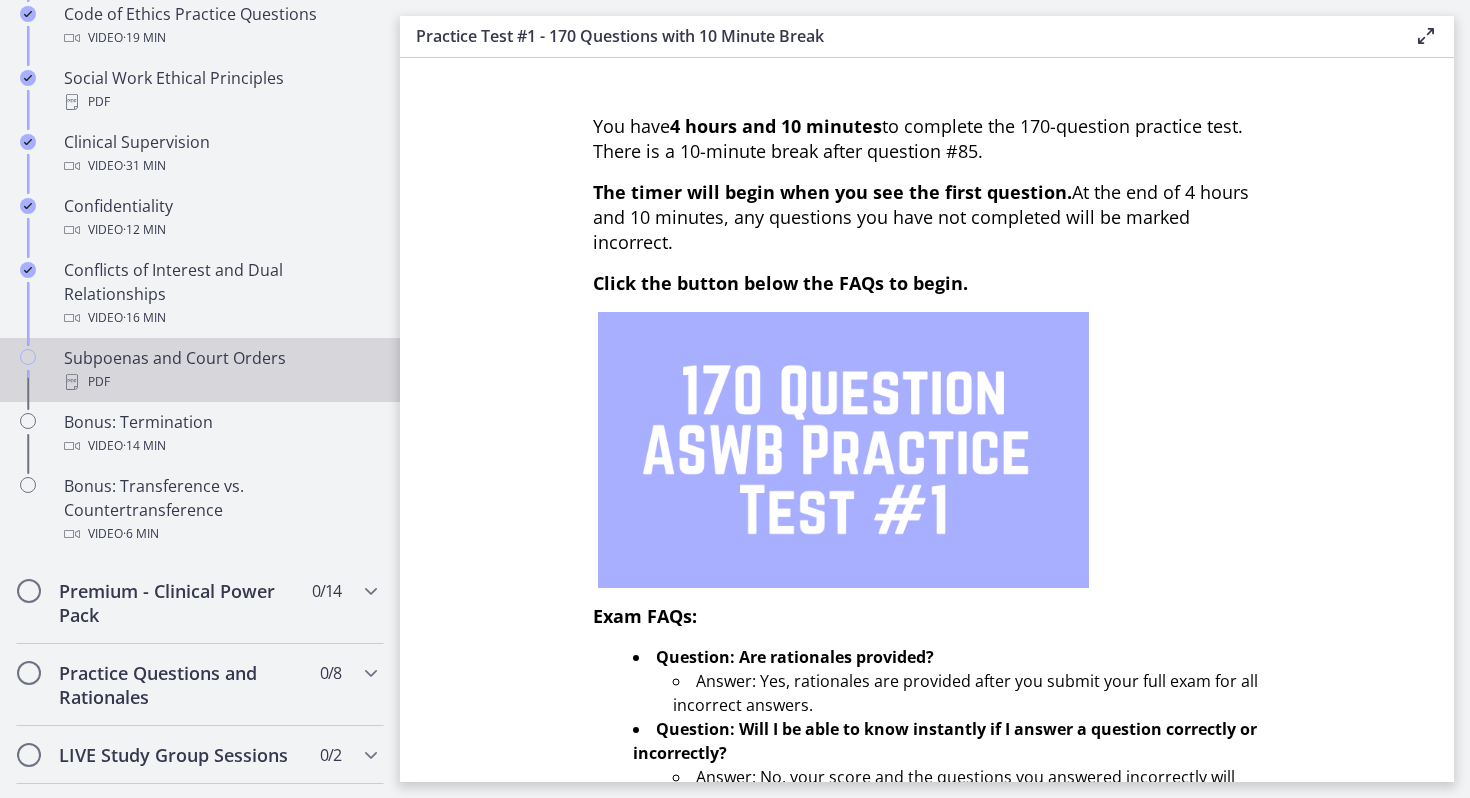 click on "PDF" at bounding box center (220, 382) 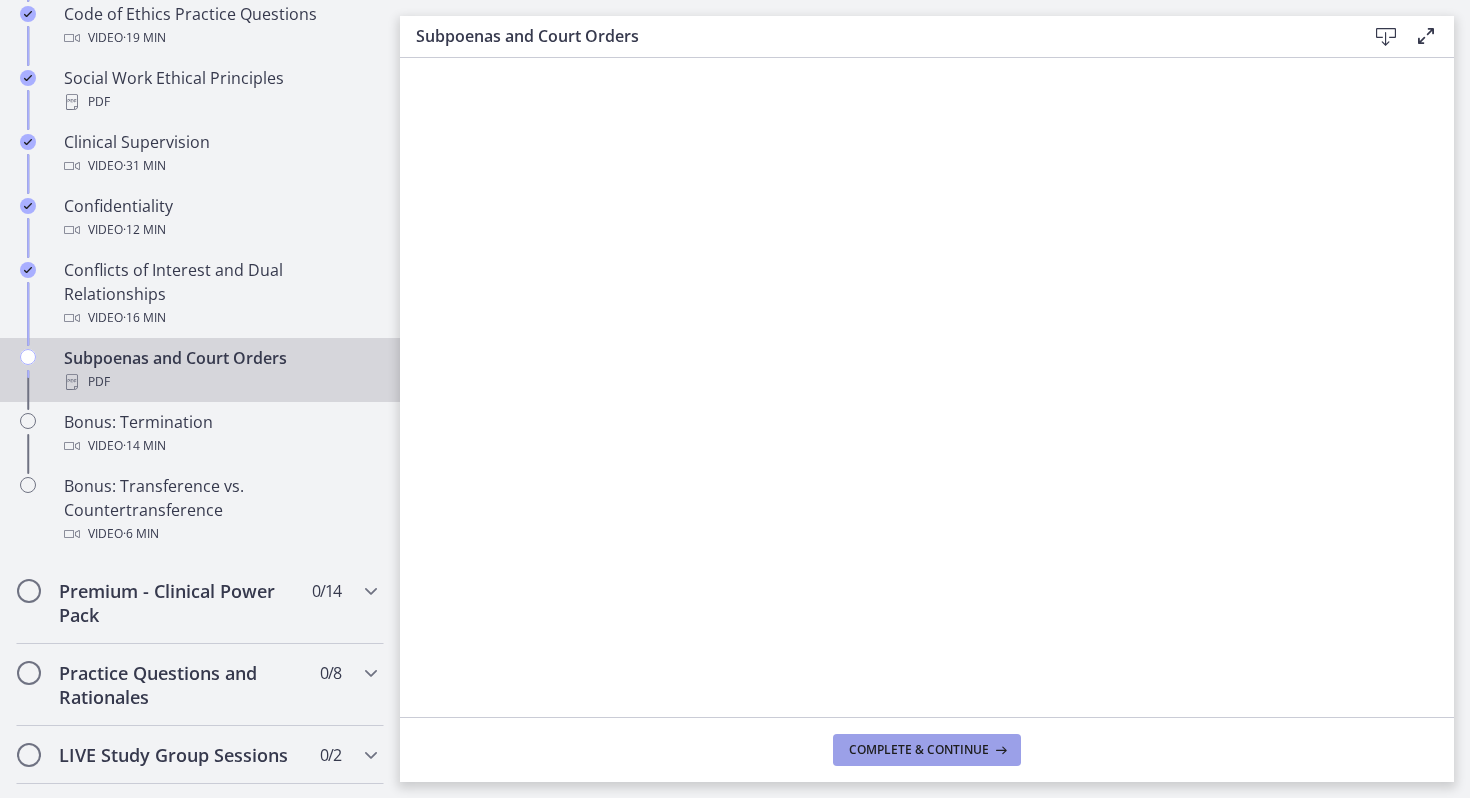 click on "Complete & continue" at bounding box center (919, 750) 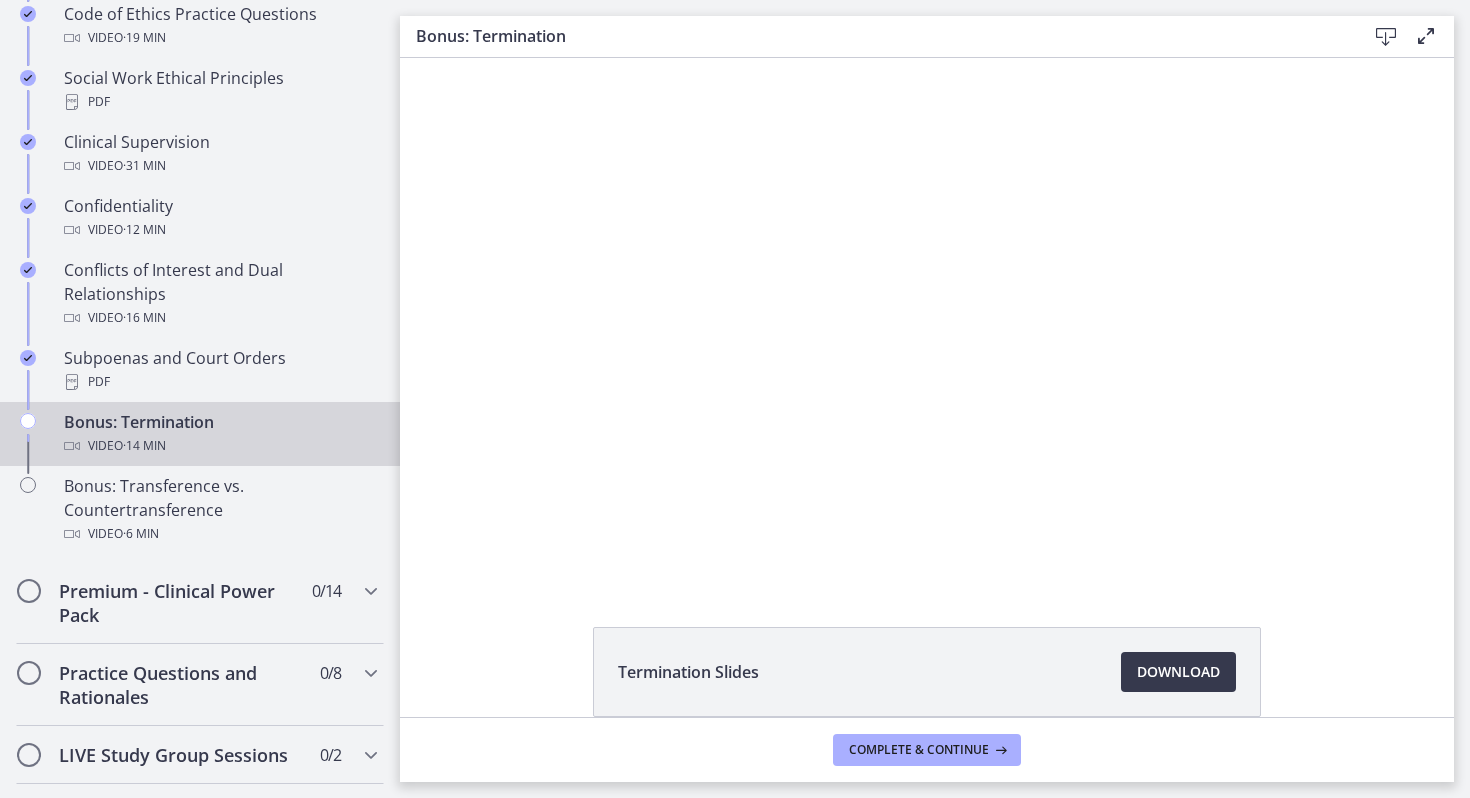 scroll, scrollTop: 0, scrollLeft: 0, axis: both 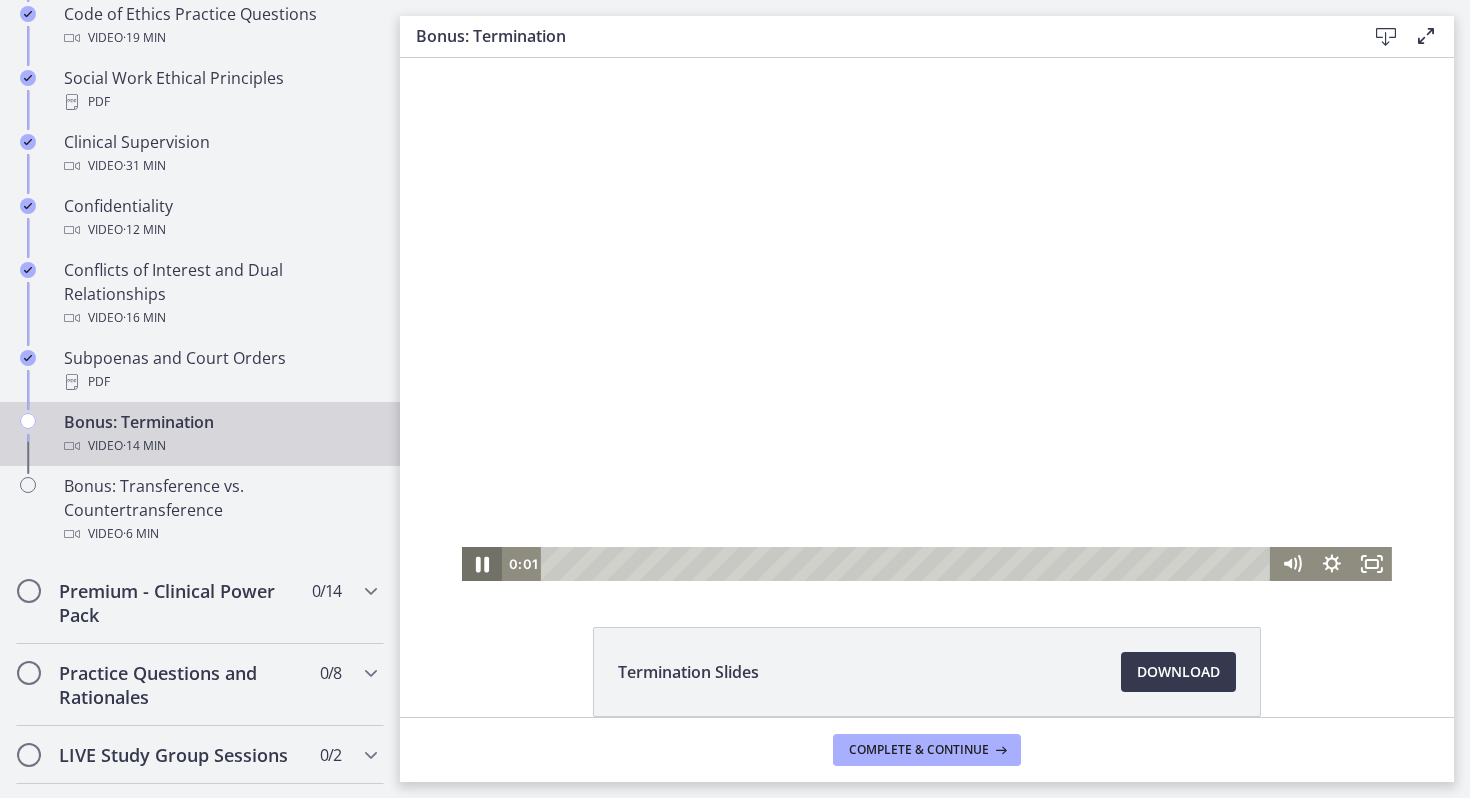 click 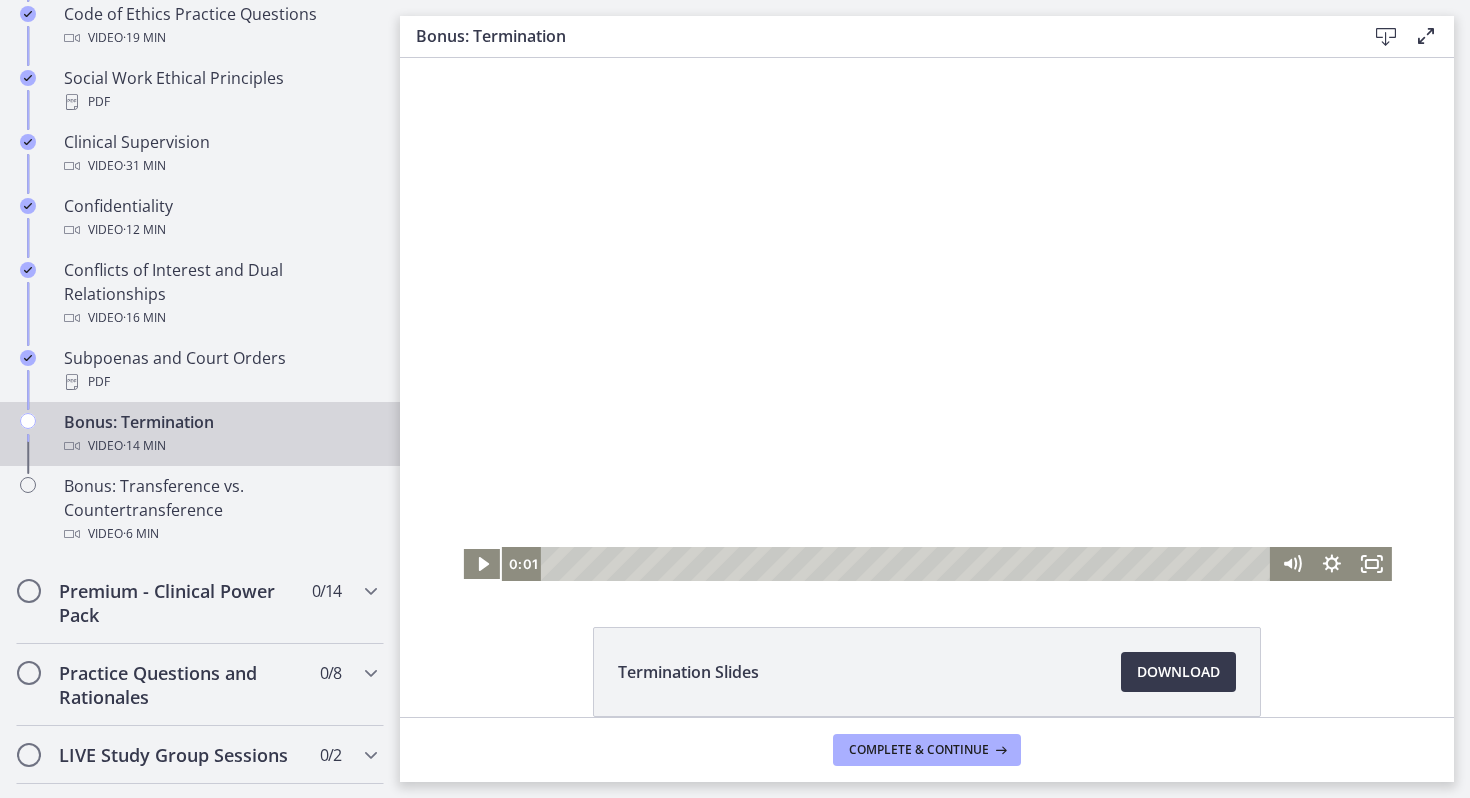 type 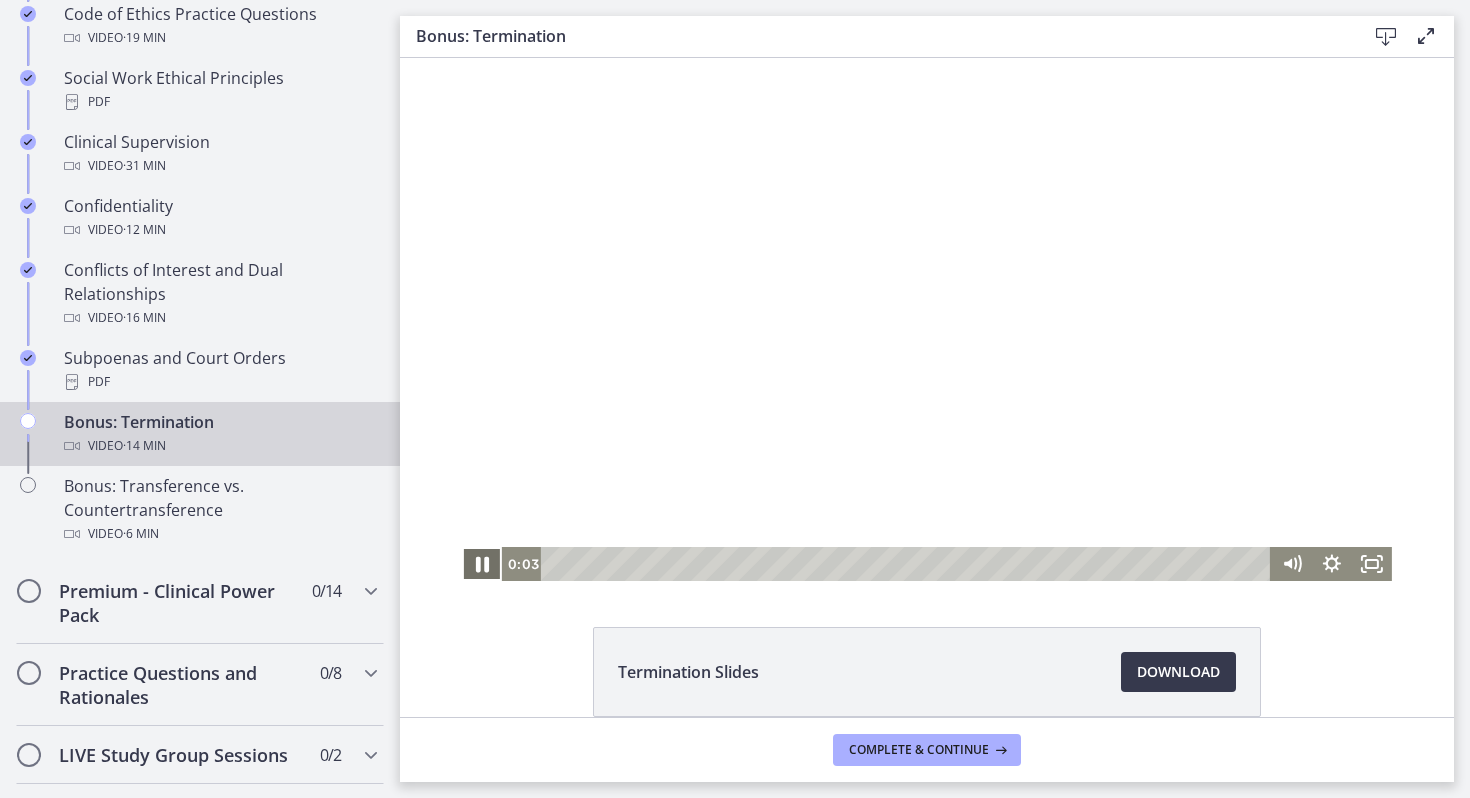 click 